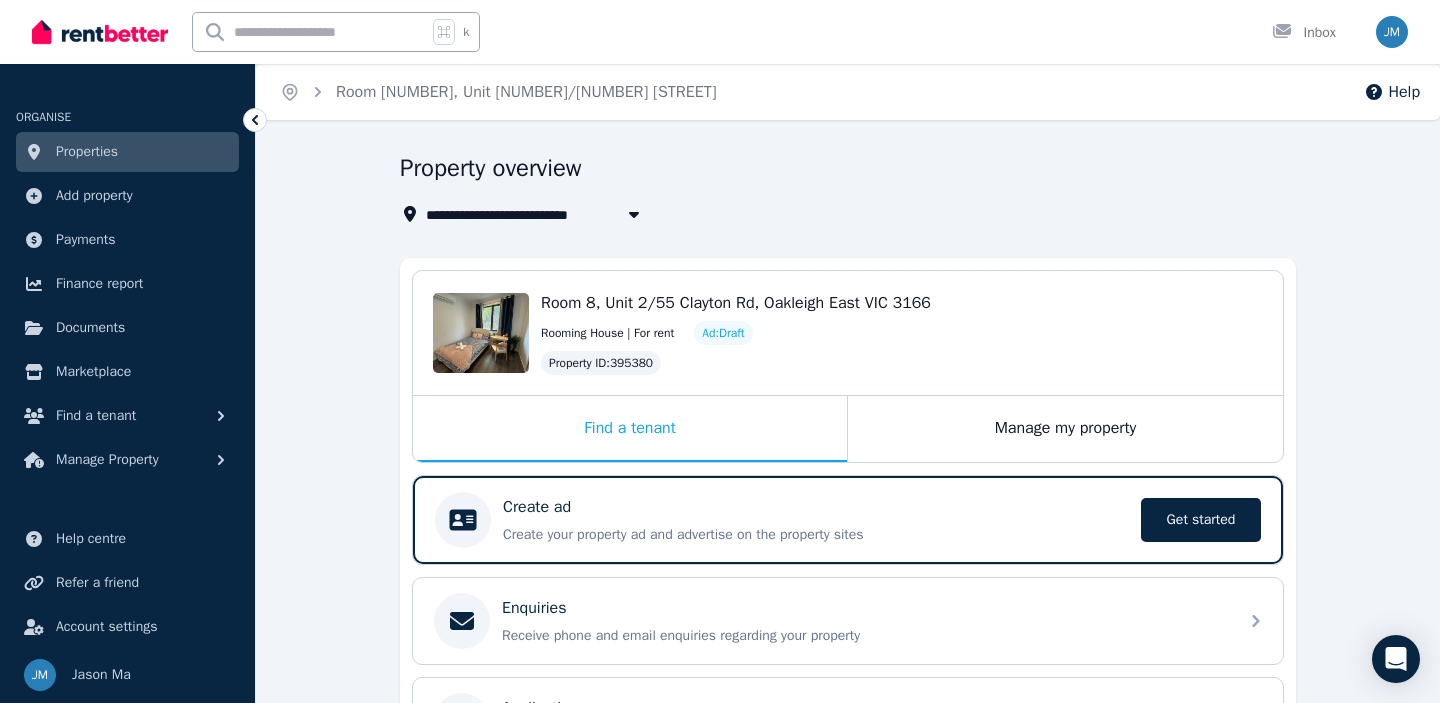 scroll, scrollTop: 0, scrollLeft: 0, axis: both 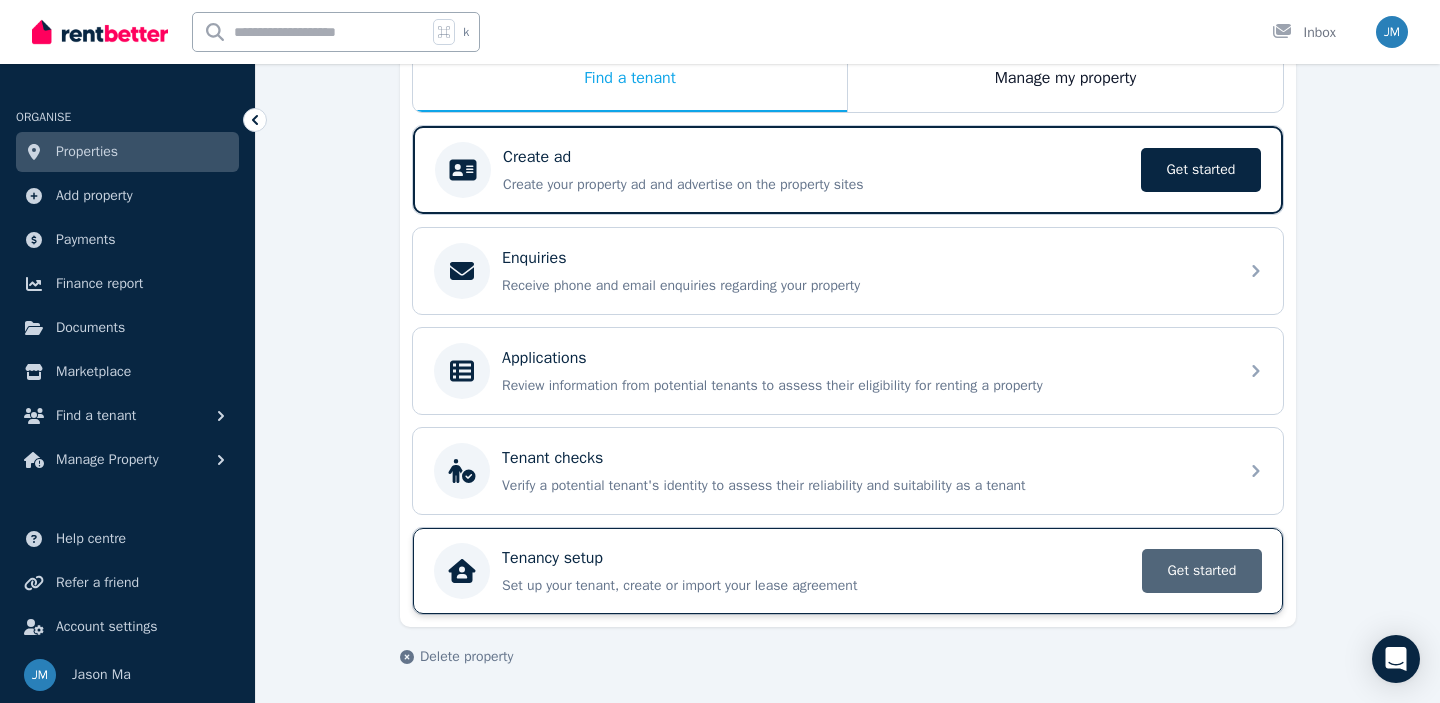 click on "Get started" at bounding box center (1202, 571) 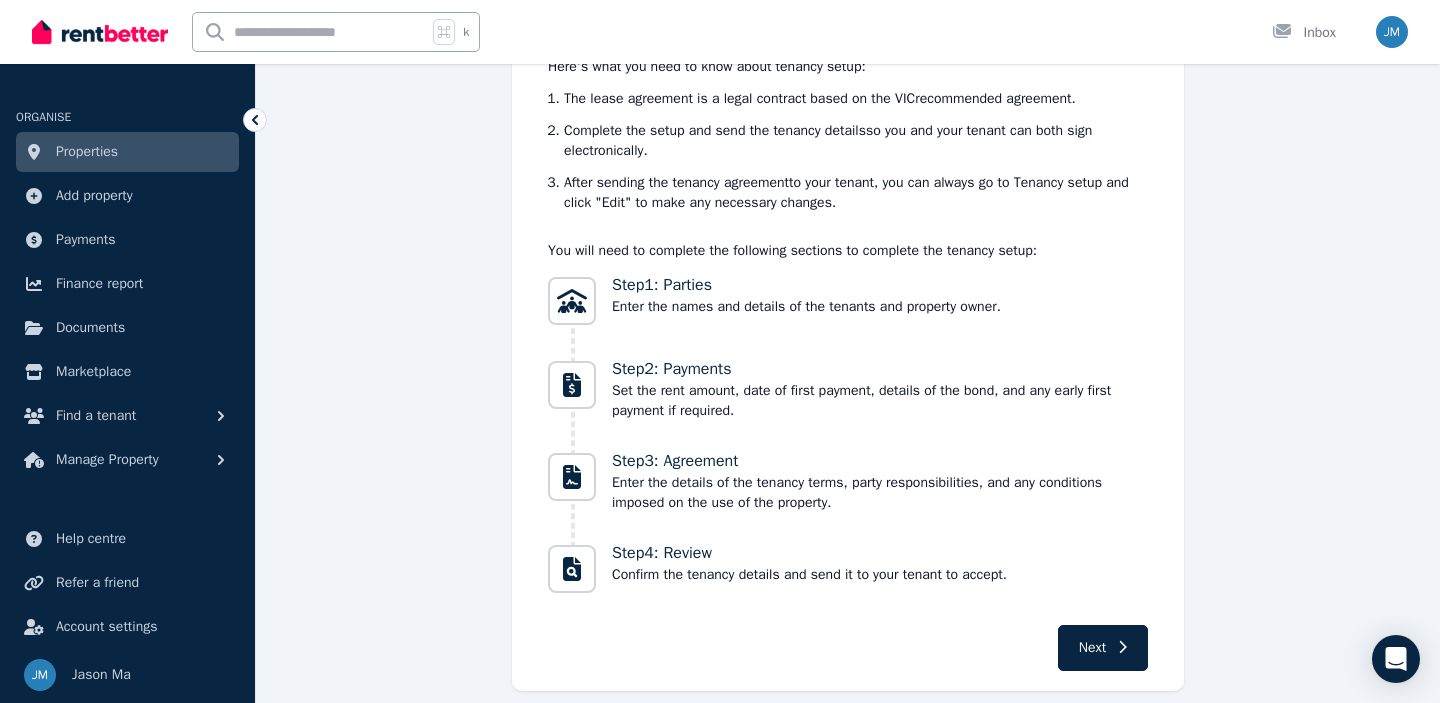 scroll, scrollTop: 206, scrollLeft: 0, axis: vertical 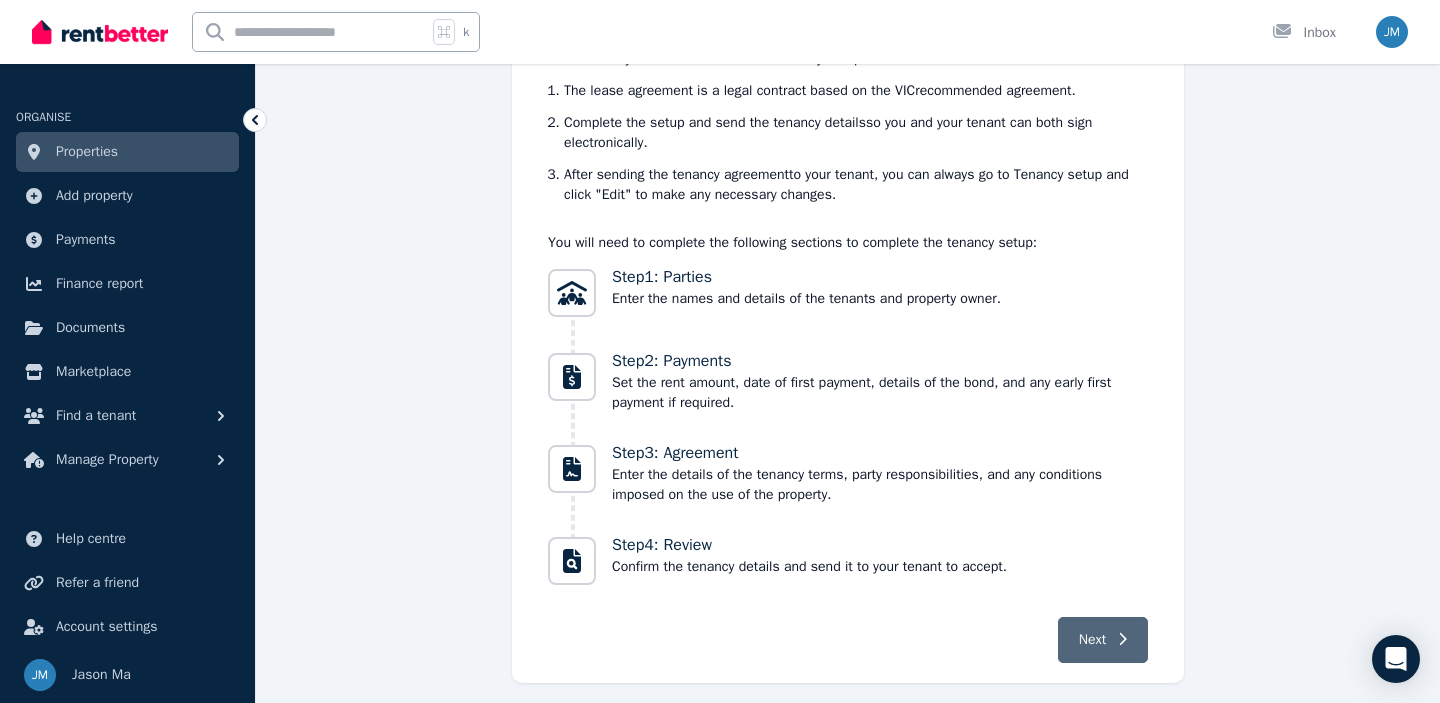 click on "Next" at bounding box center (1092, 640) 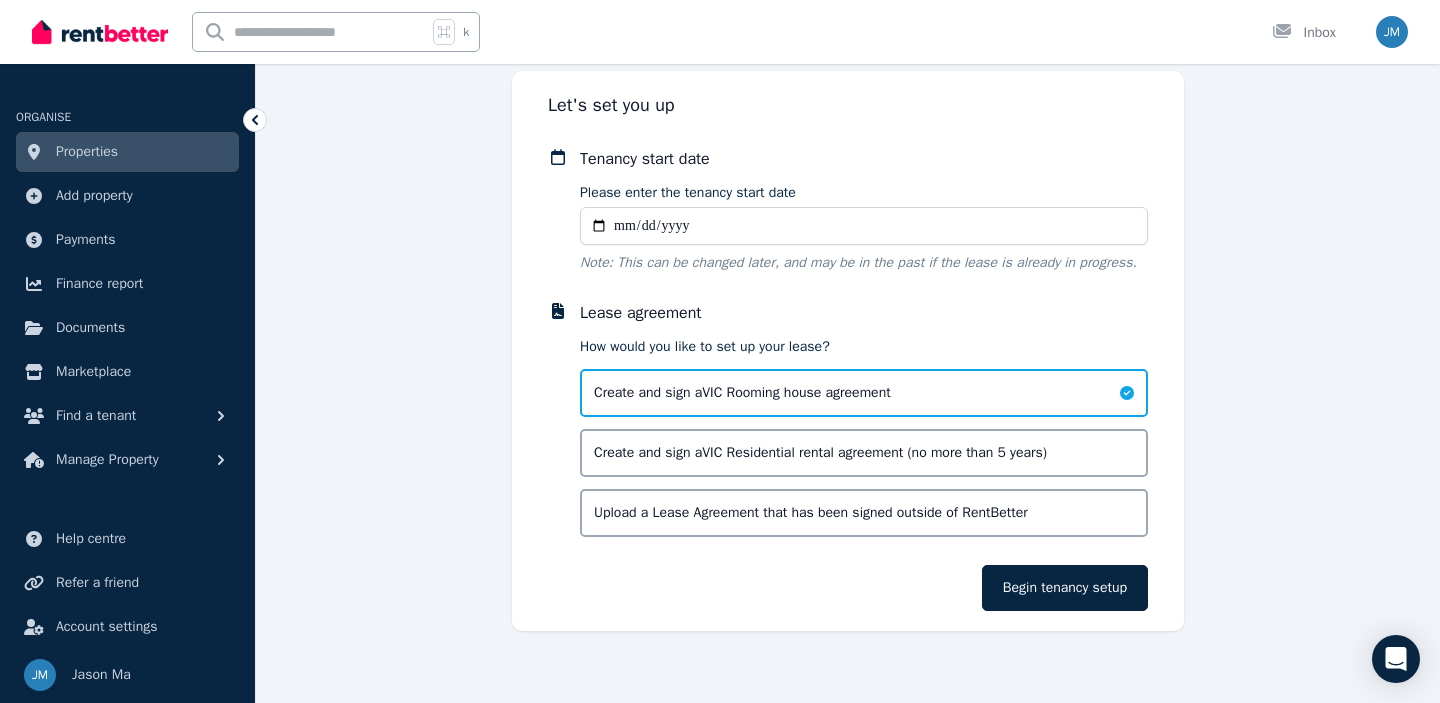 click on "Please enter the tenancy start date" at bounding box center [864, 226] 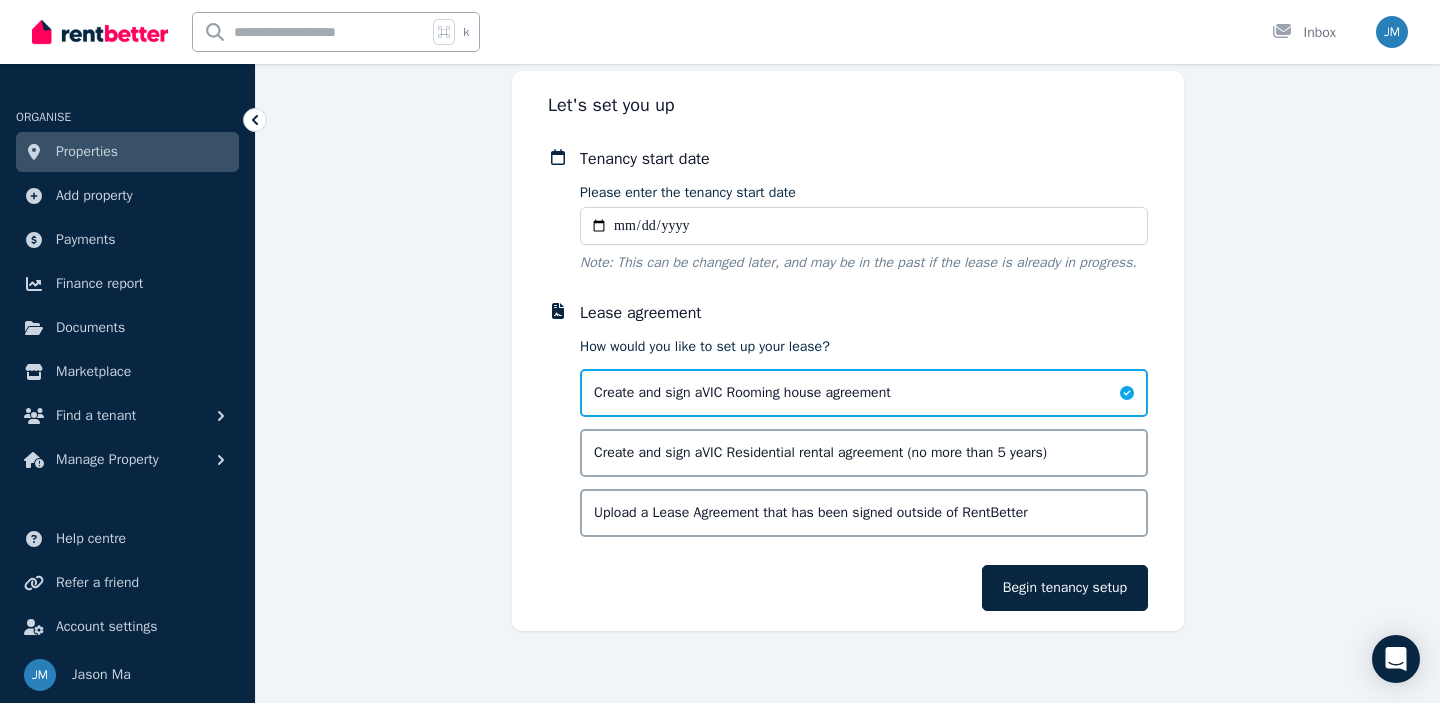 type on "**********" 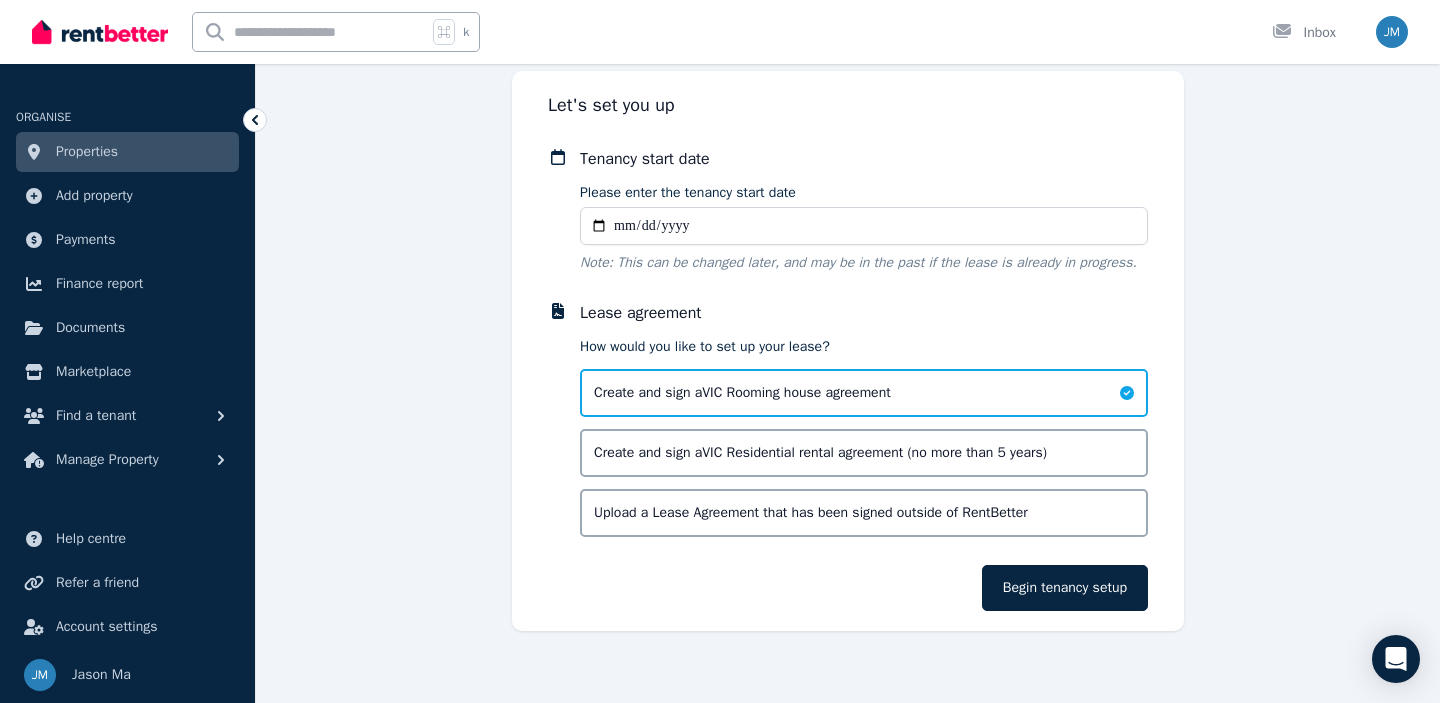 click on "**********" at bounding box center (848, 379) 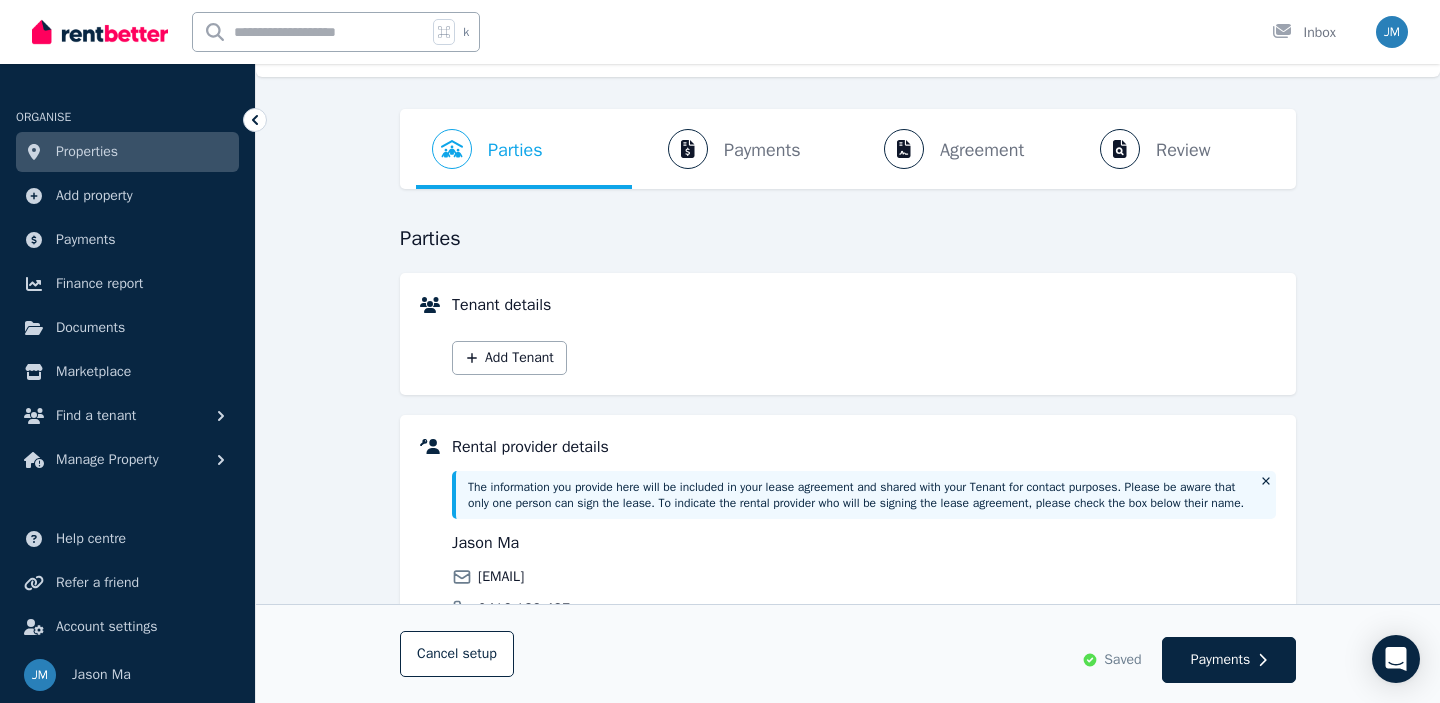 scroll, scrollTop: 45, scrollLeft: 0, axis: vertical 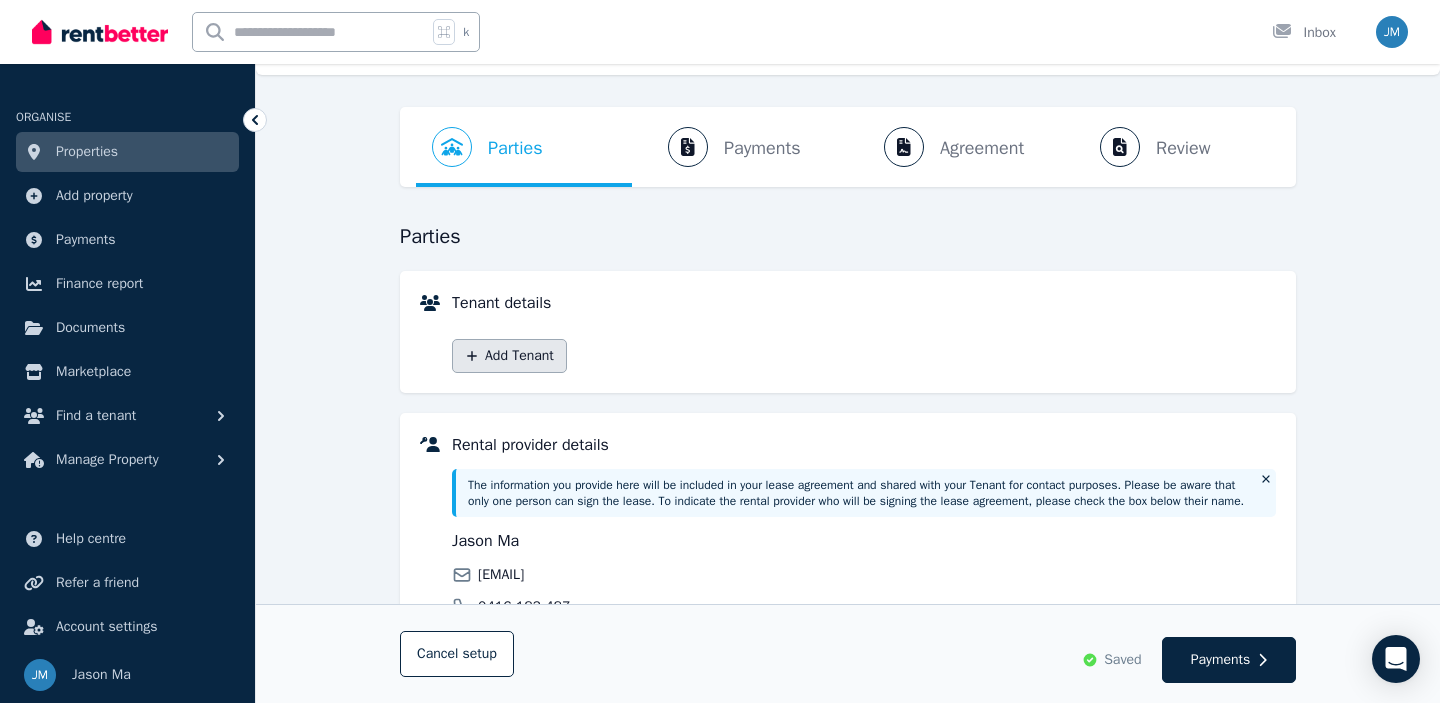 click on "Add Tenant" at bounding box center (509, 356) 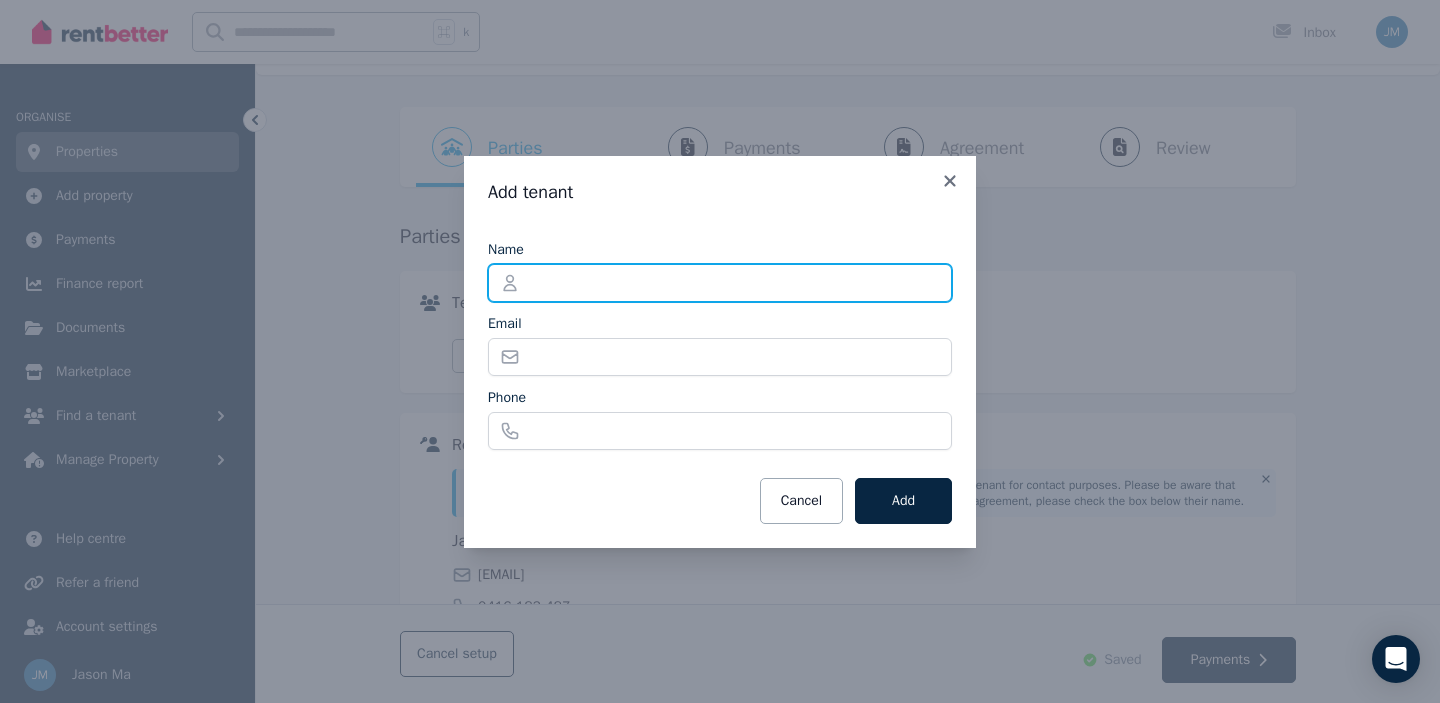 click on "Name" at bounding box center (720, 283) 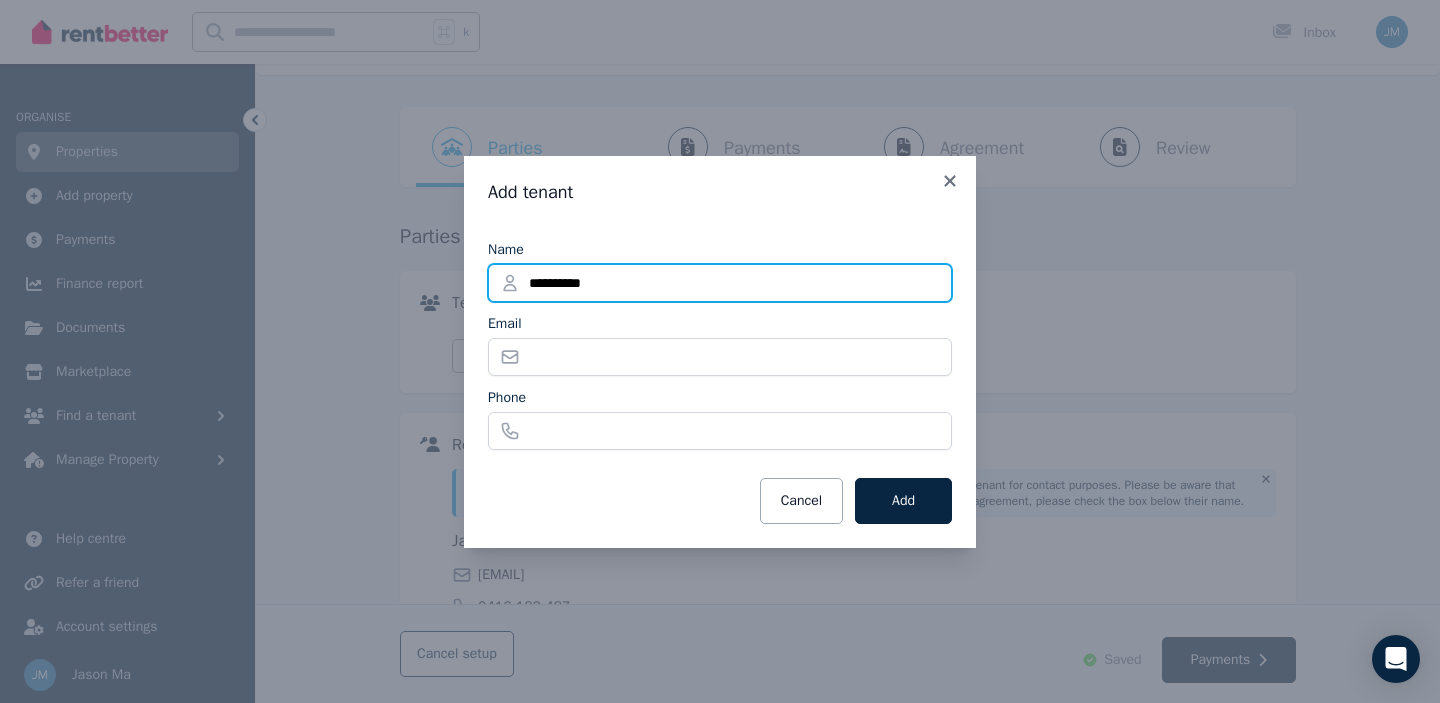type on "**********" 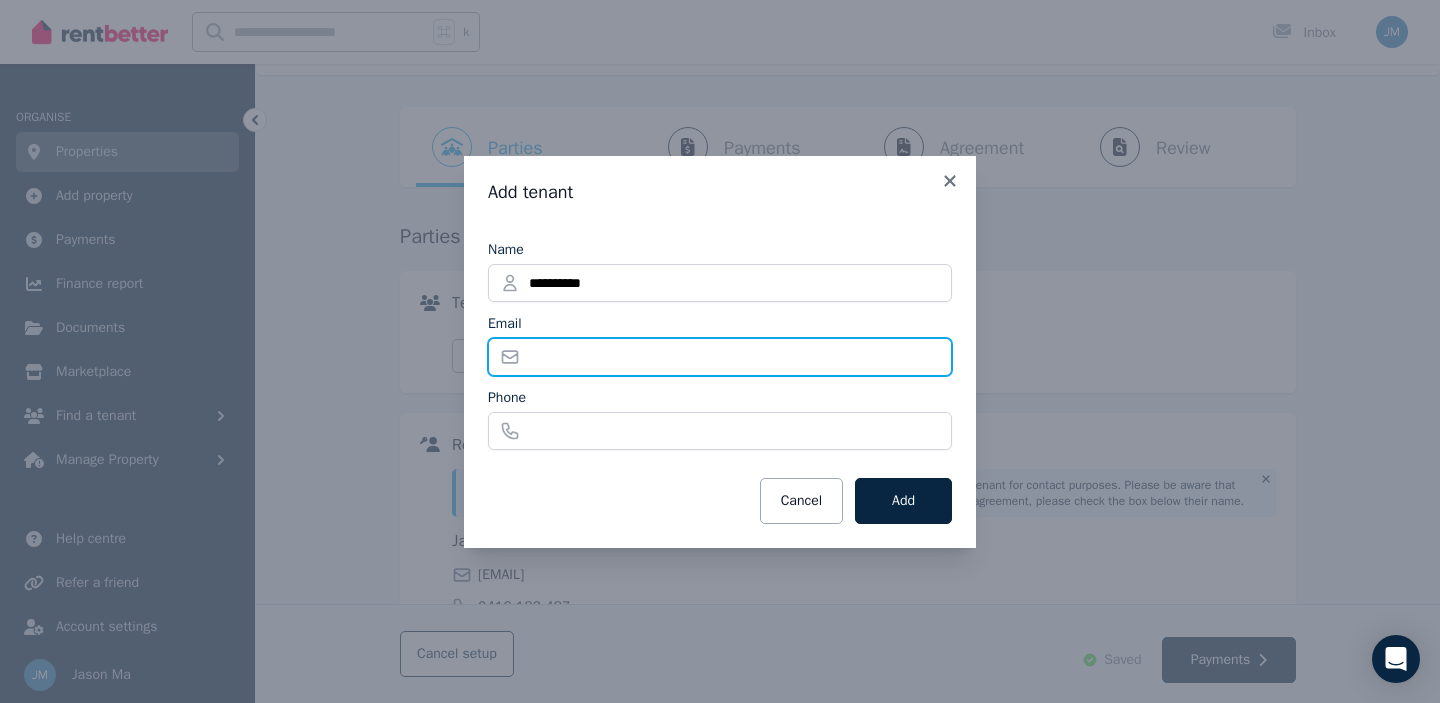 click on "Email" at bounding box center [720, 357] 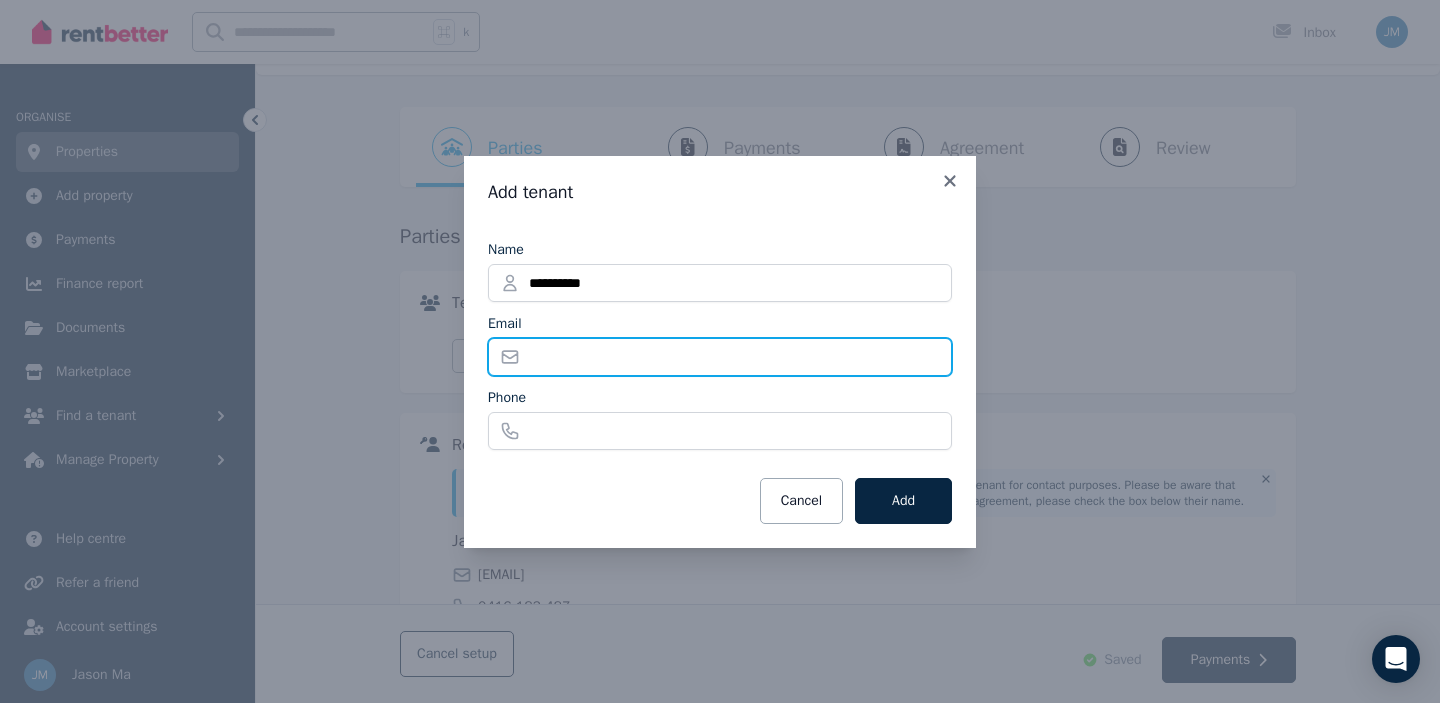 paste on "**********" 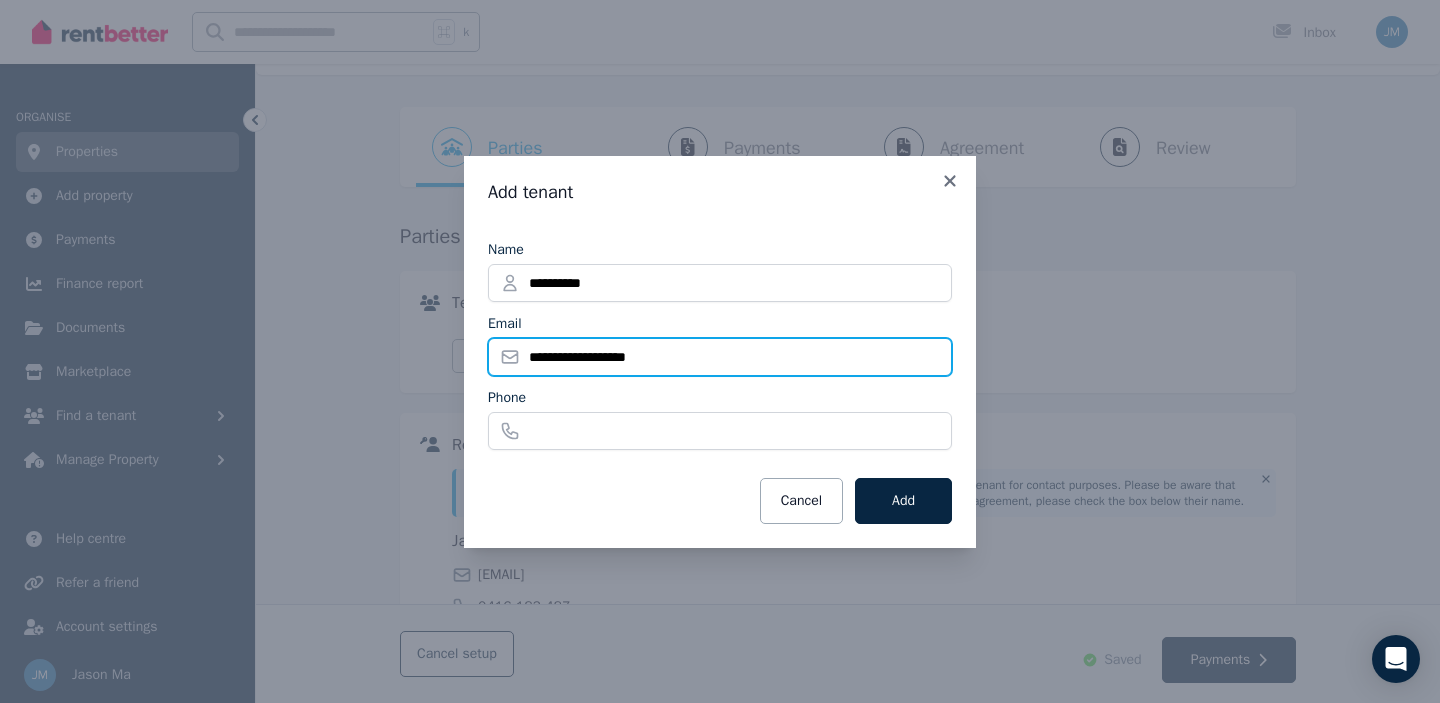 type on "**********" 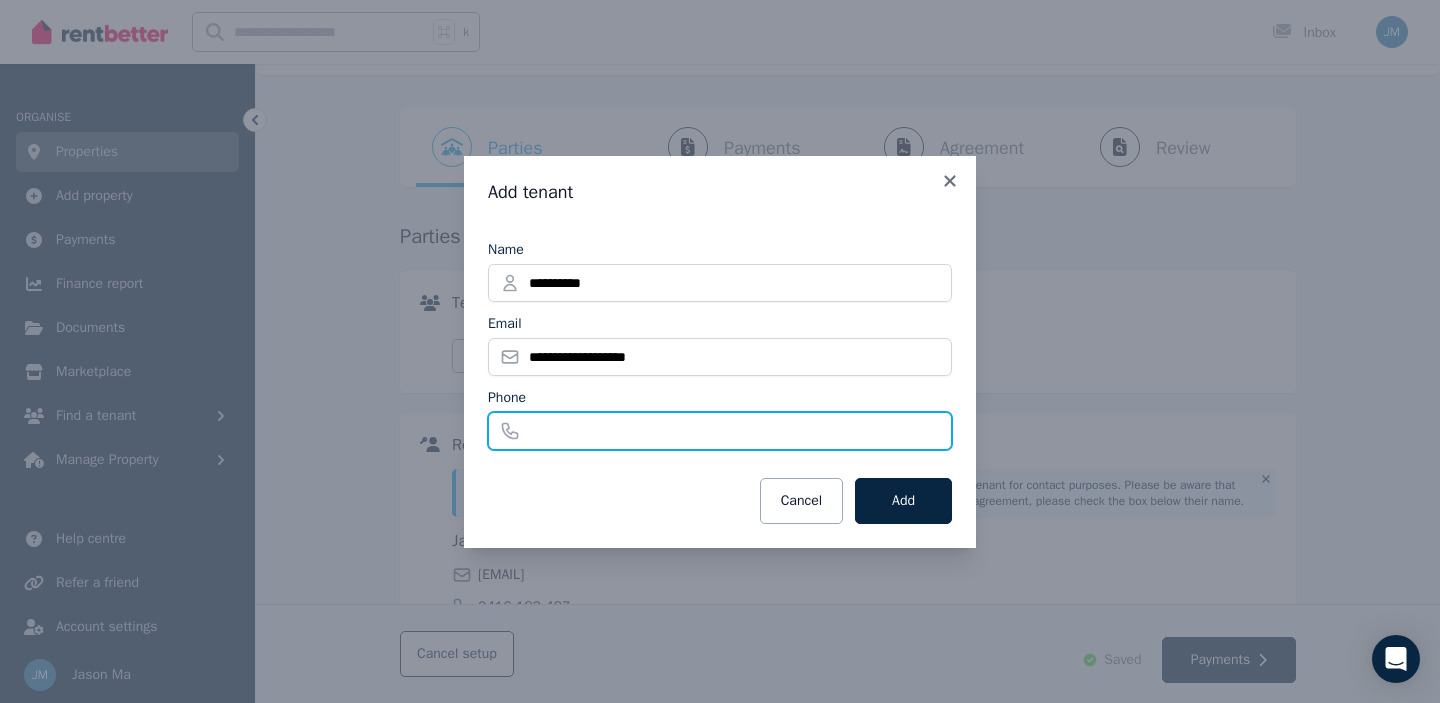 click on "Phone" at bounding box center [720, 431] 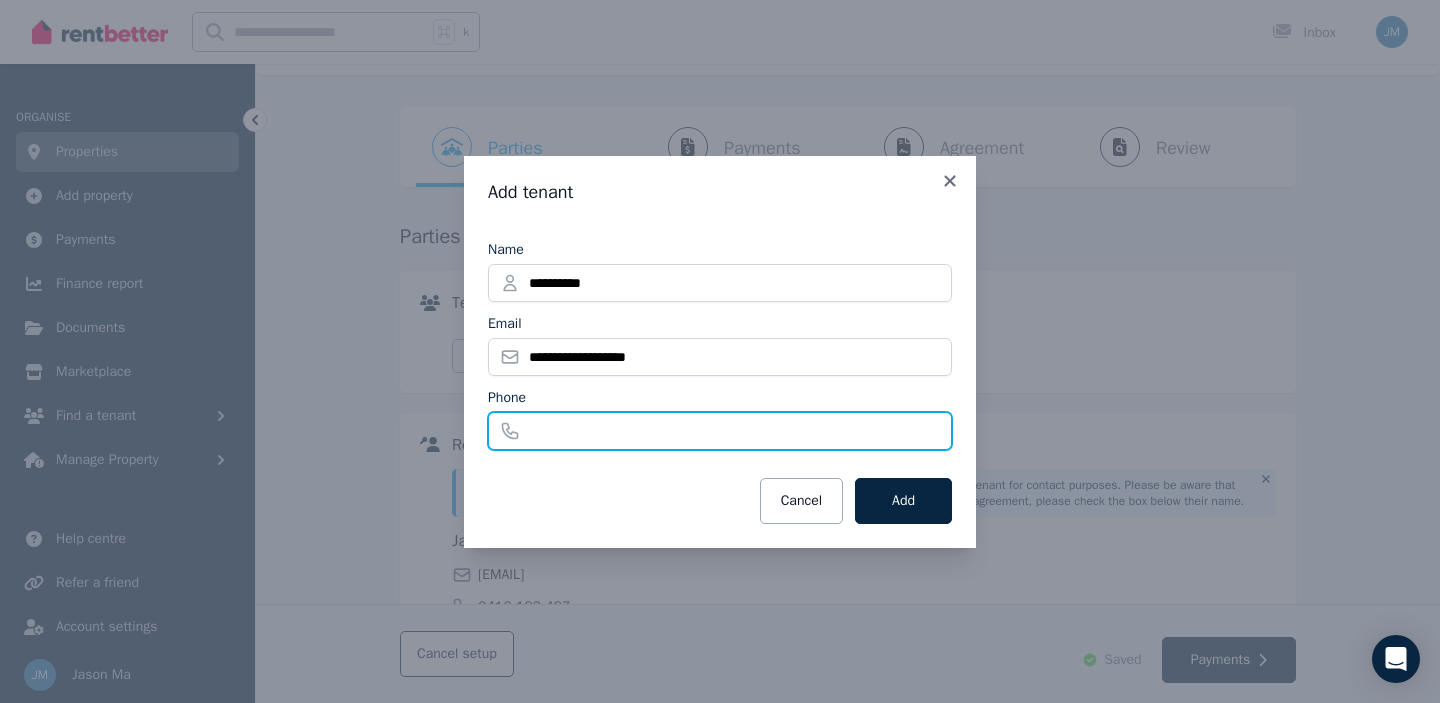 paste on "**********" 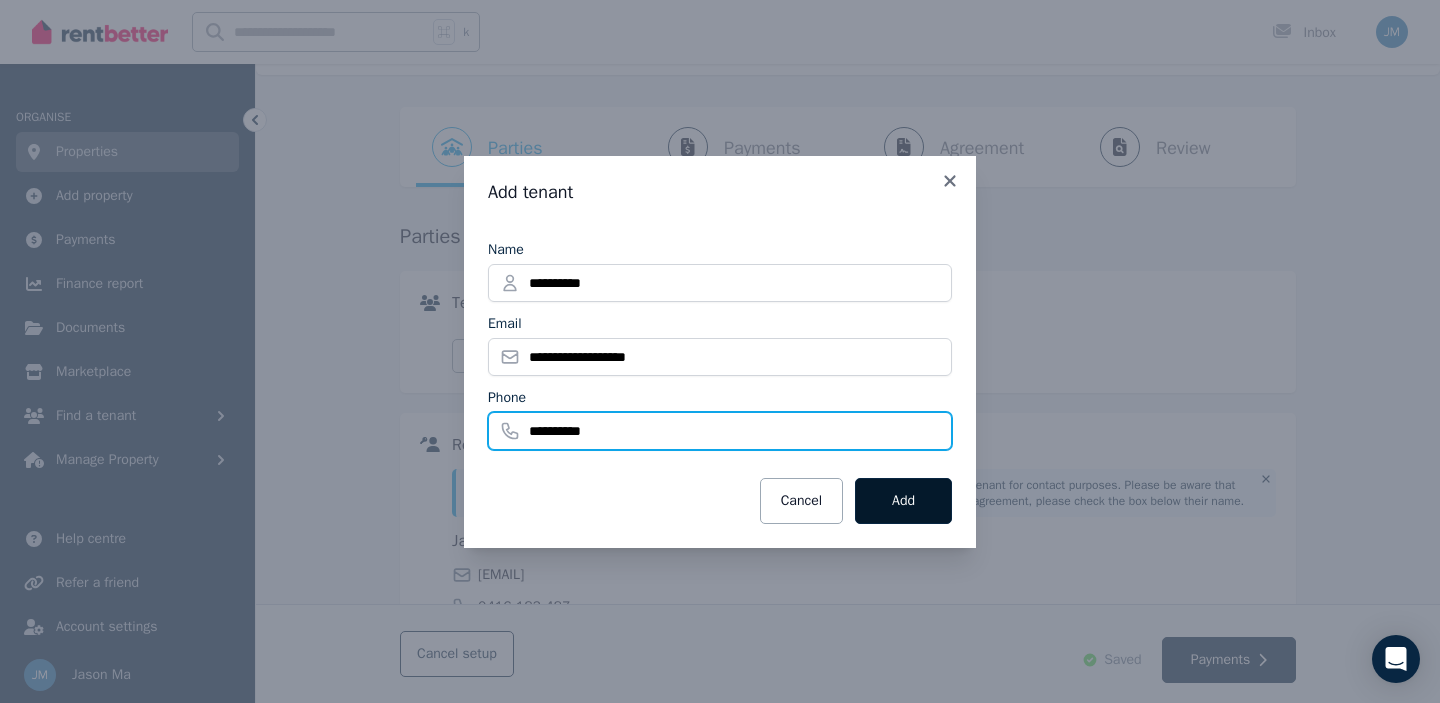 type on "**********" 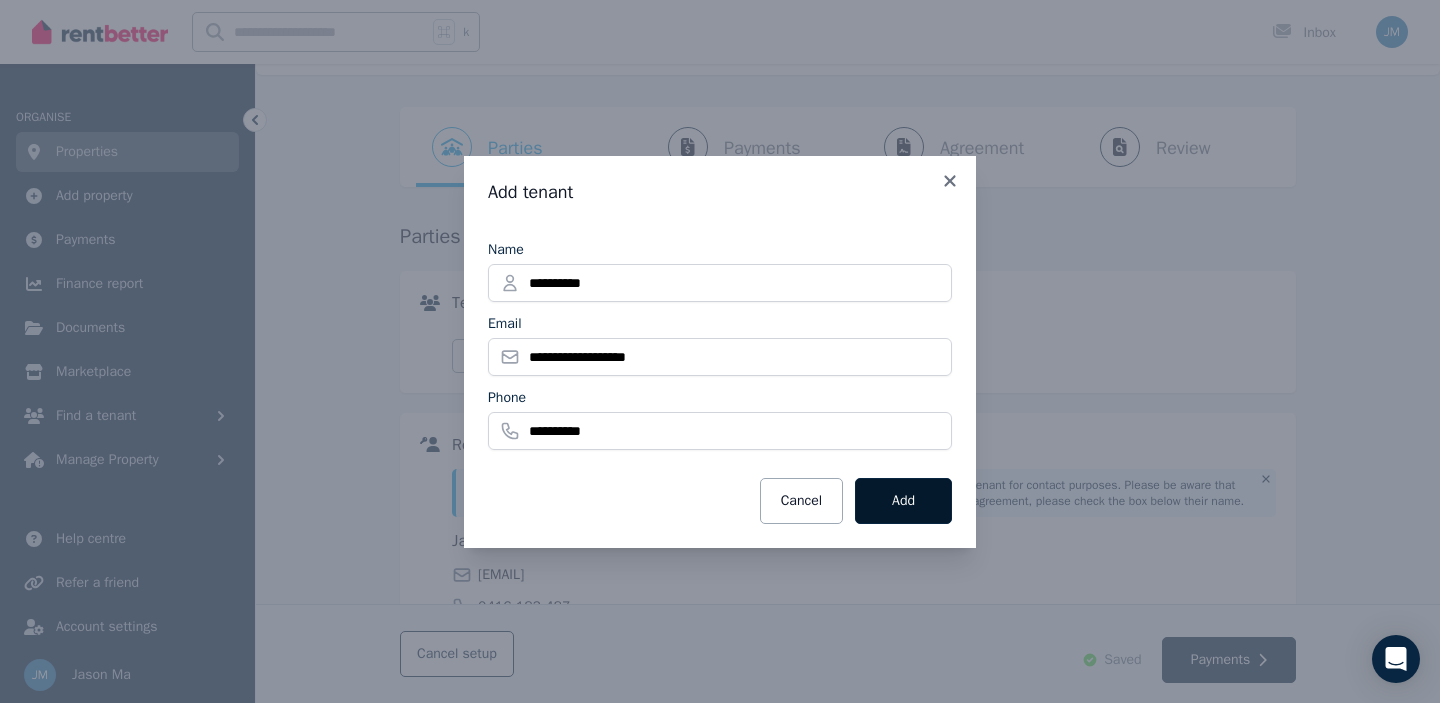 click on "Add" at bounding box center [903, 501] 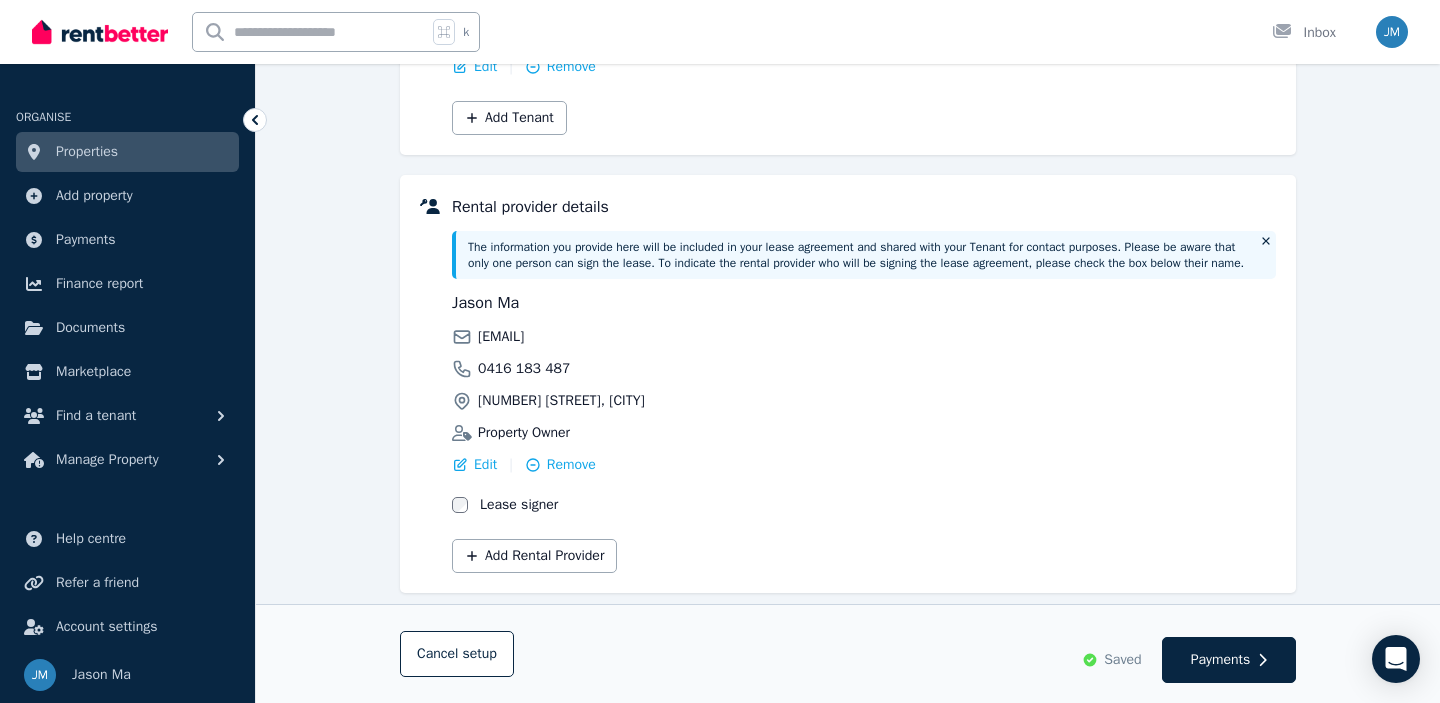 scroll, scrollTop: 476, scrollLeft: 0, axis: vertical 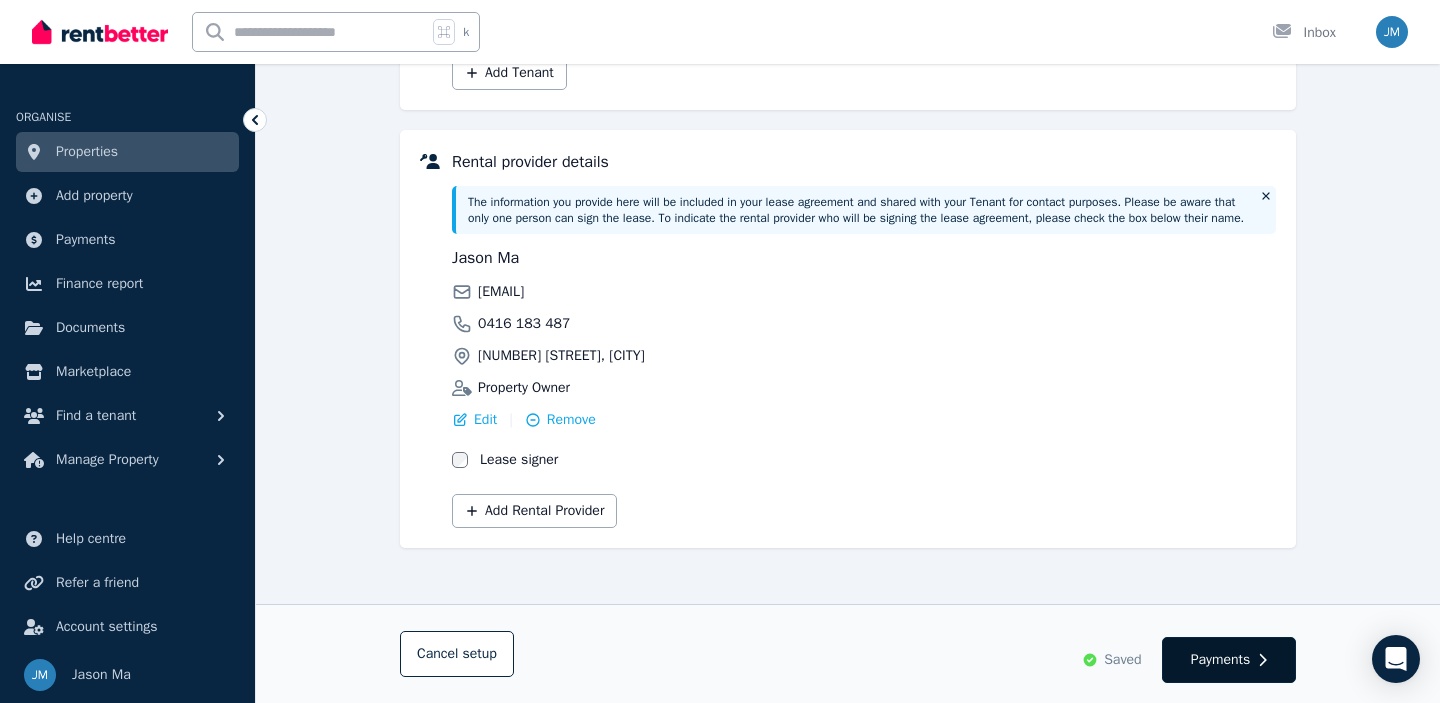 click on "Payments" at bounding box center (1221, 660) 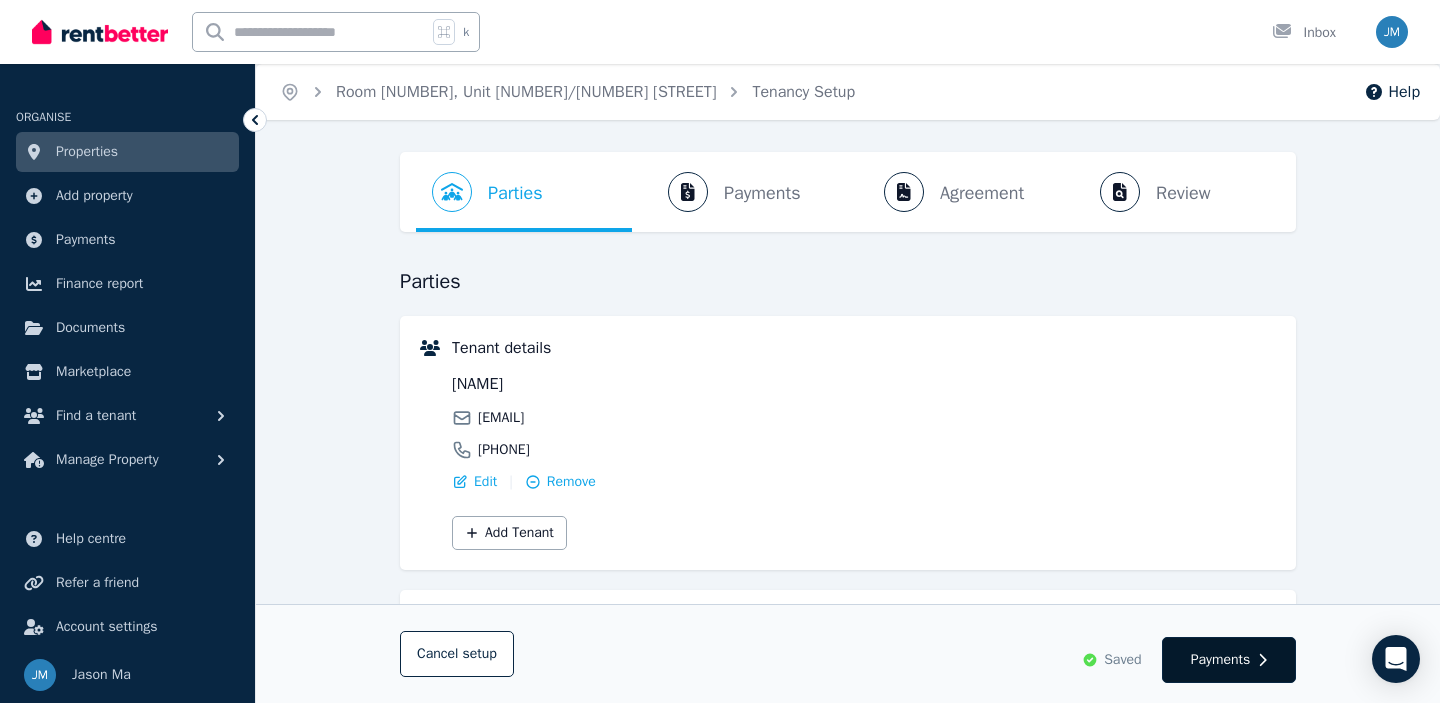 select on "*******" 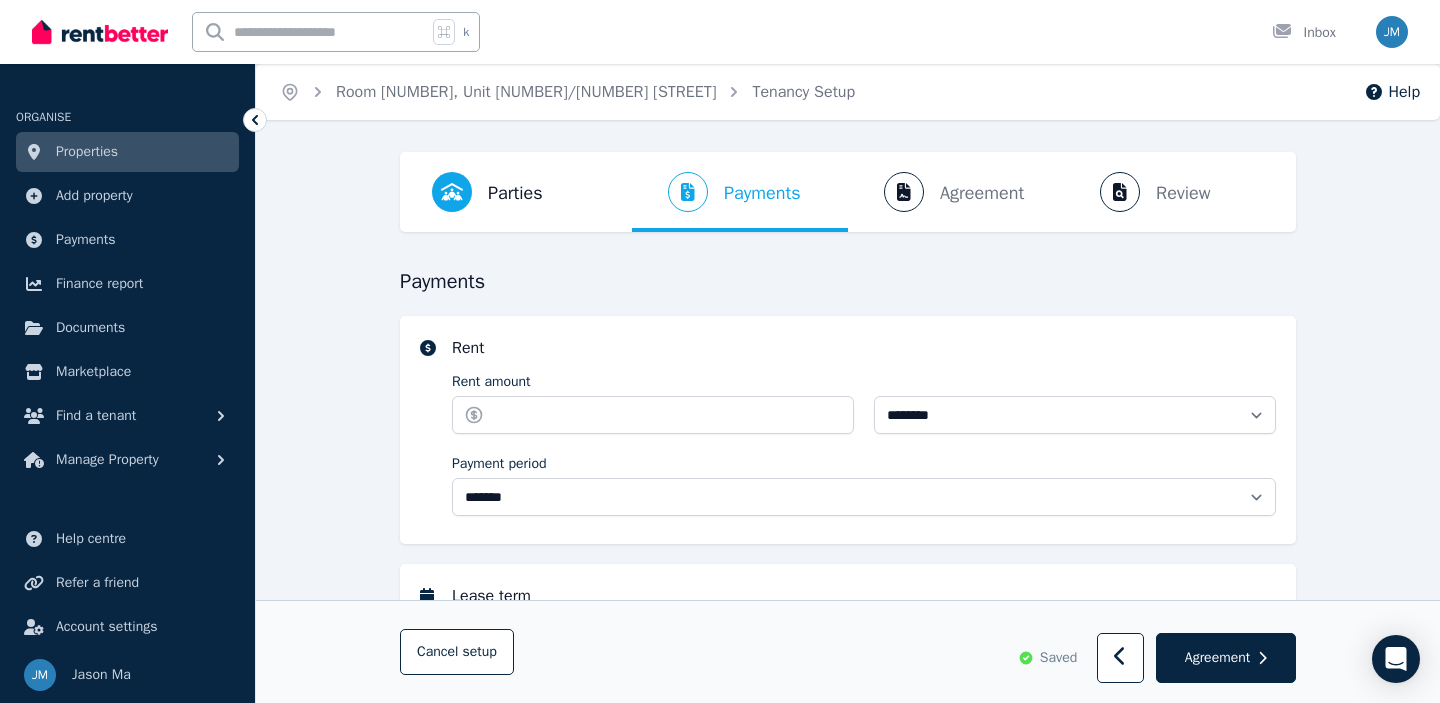 select on "**********" 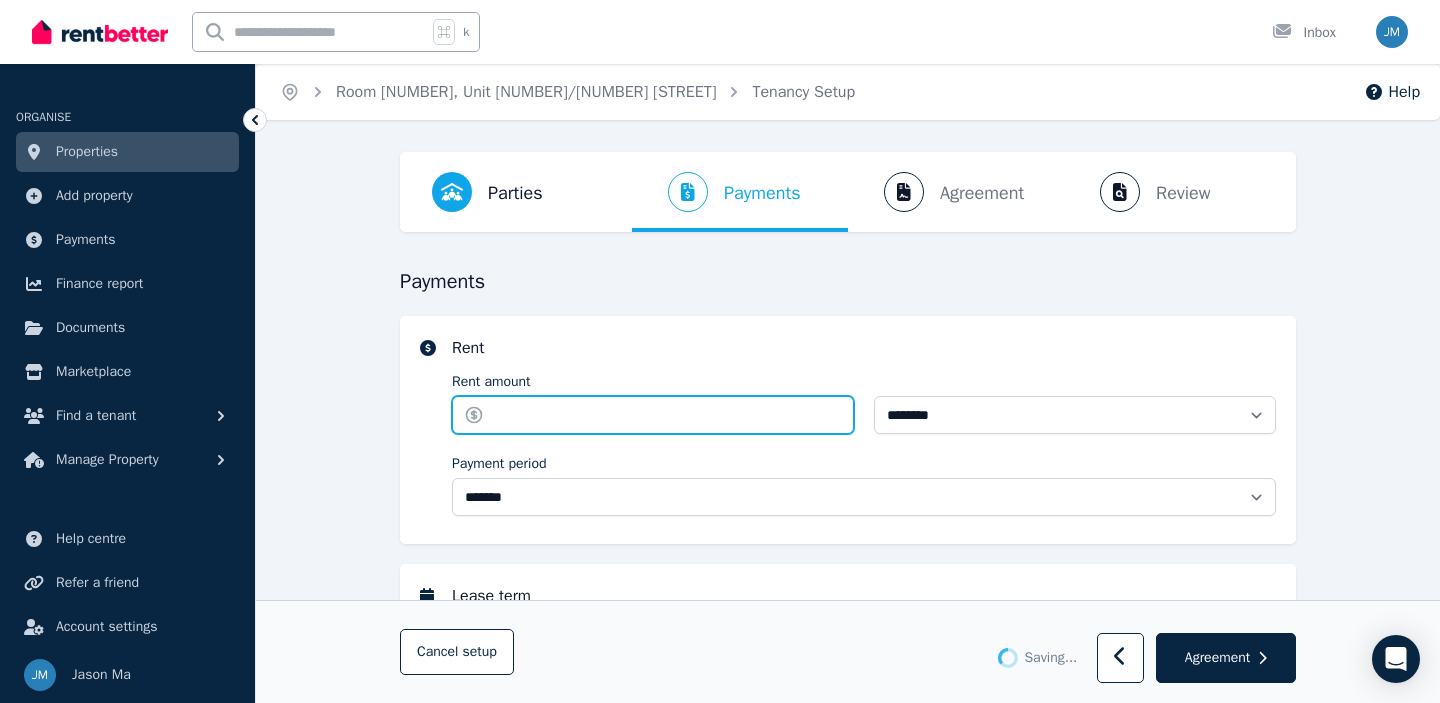 click on "Rent amount" at bounding box center [653, 415] 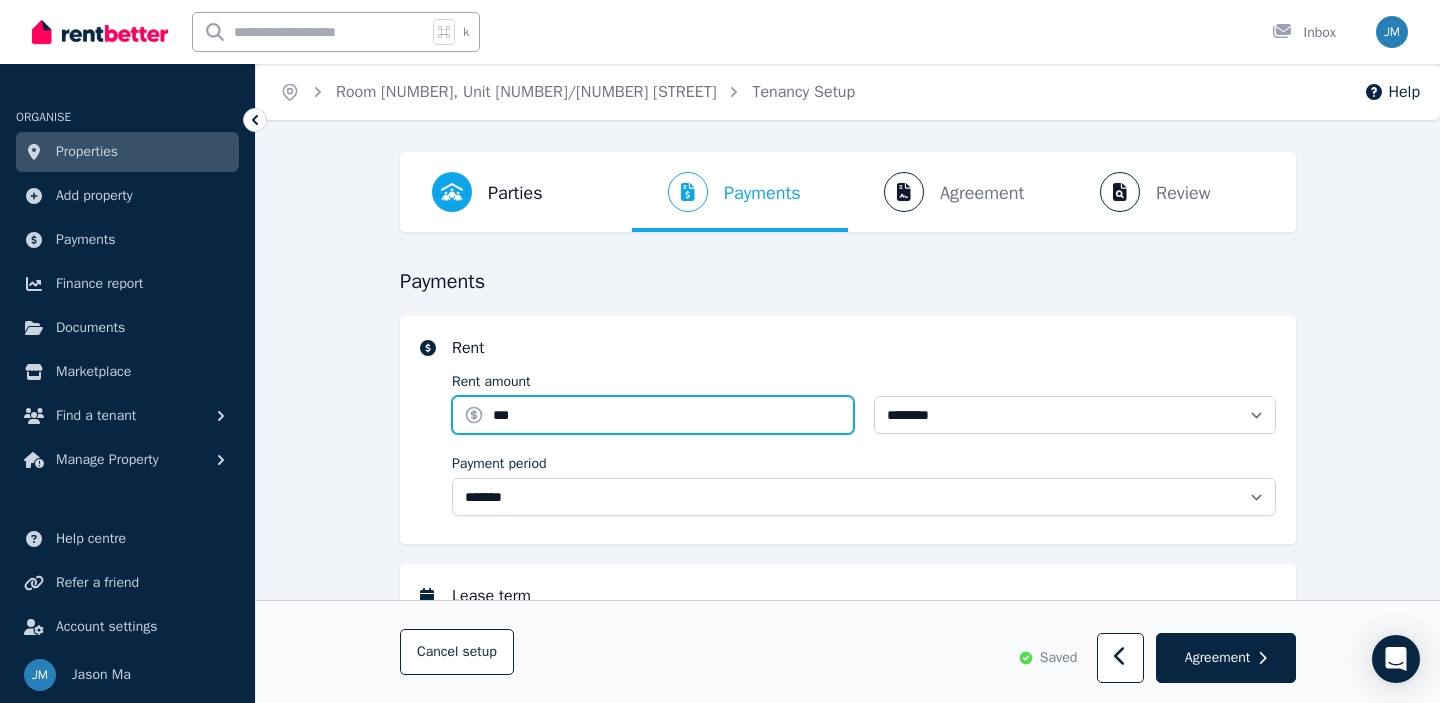 type on "***" 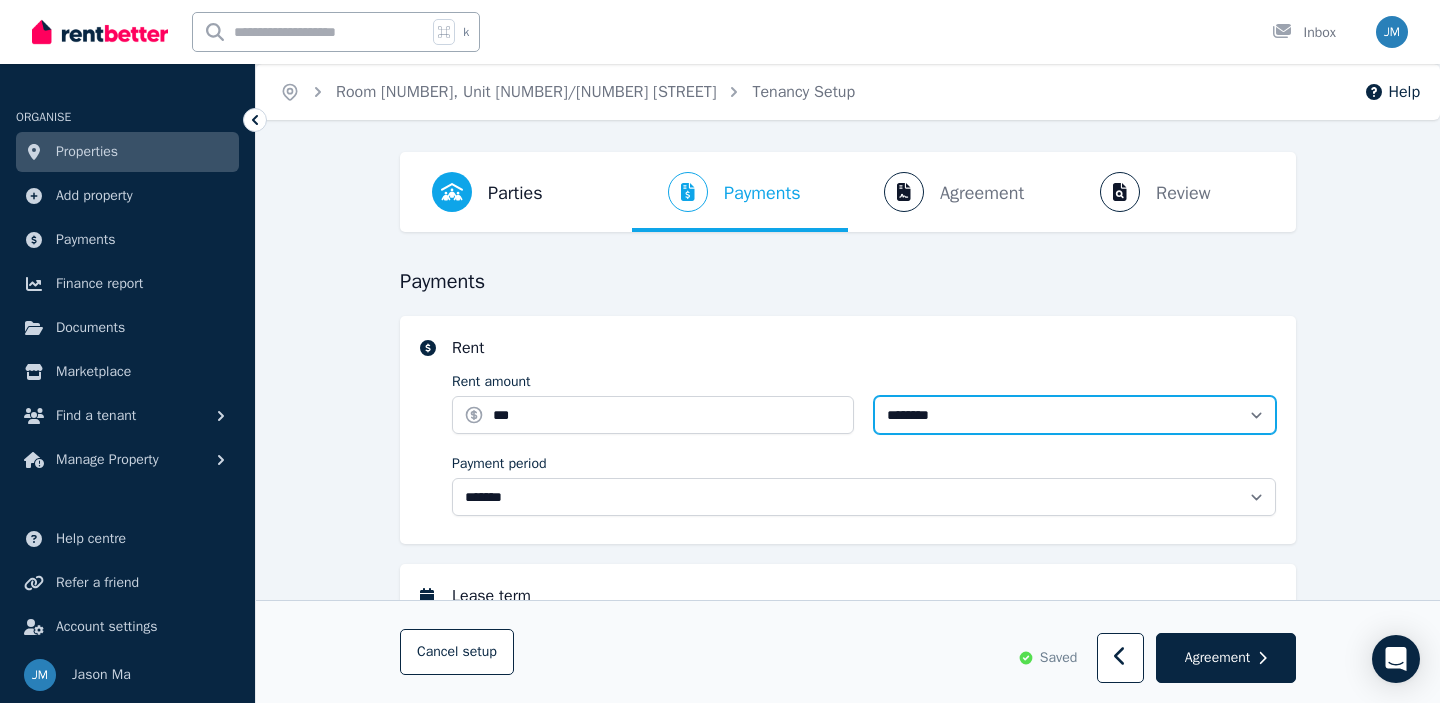 click on "**********" at bounding box center [1075, 415] 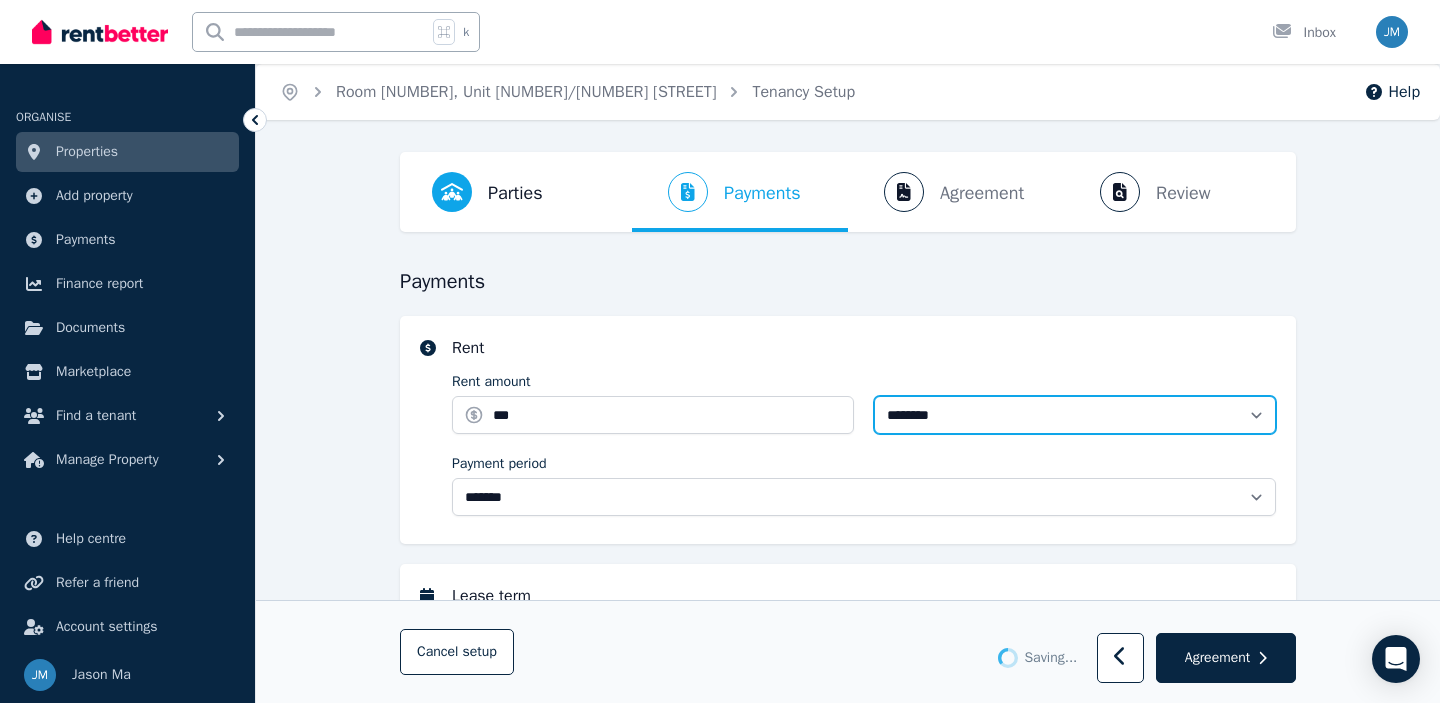 select on "**********" 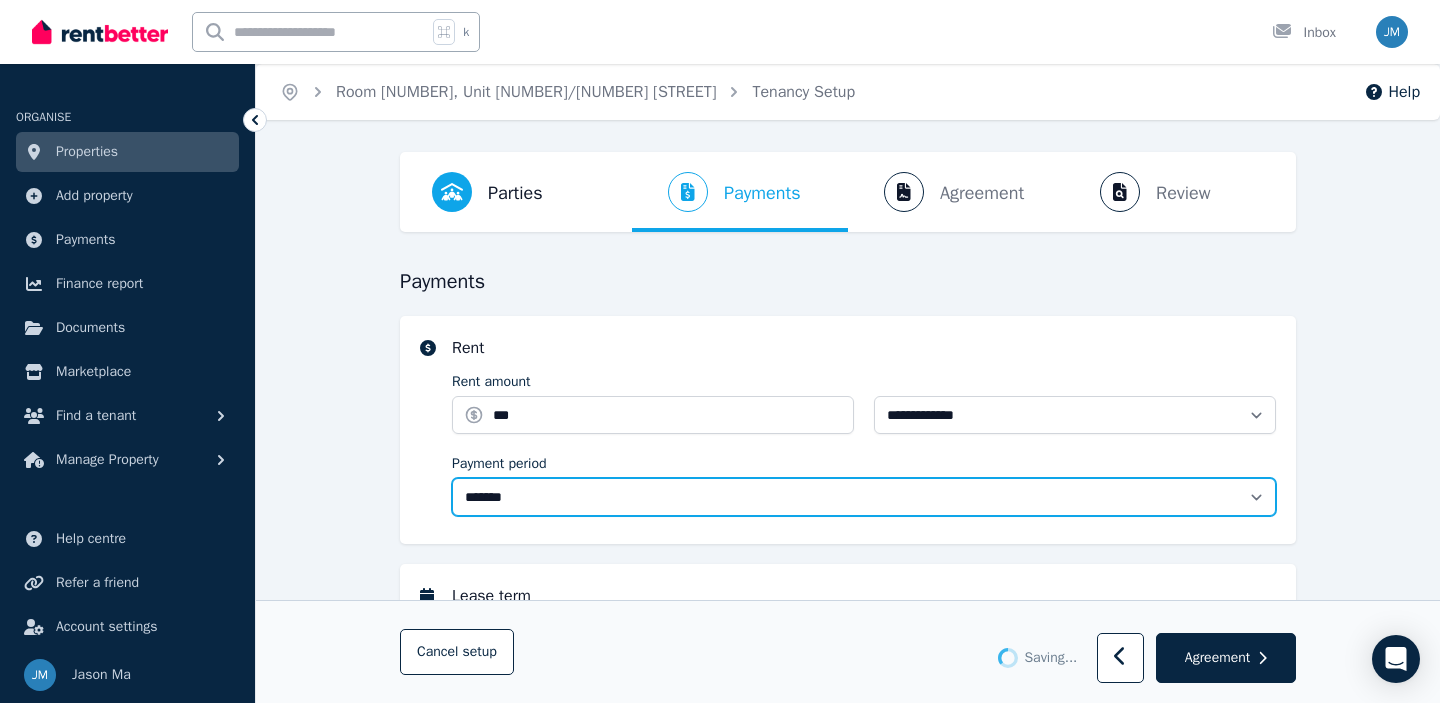 click on "**********" at bounding box center [864, 497] 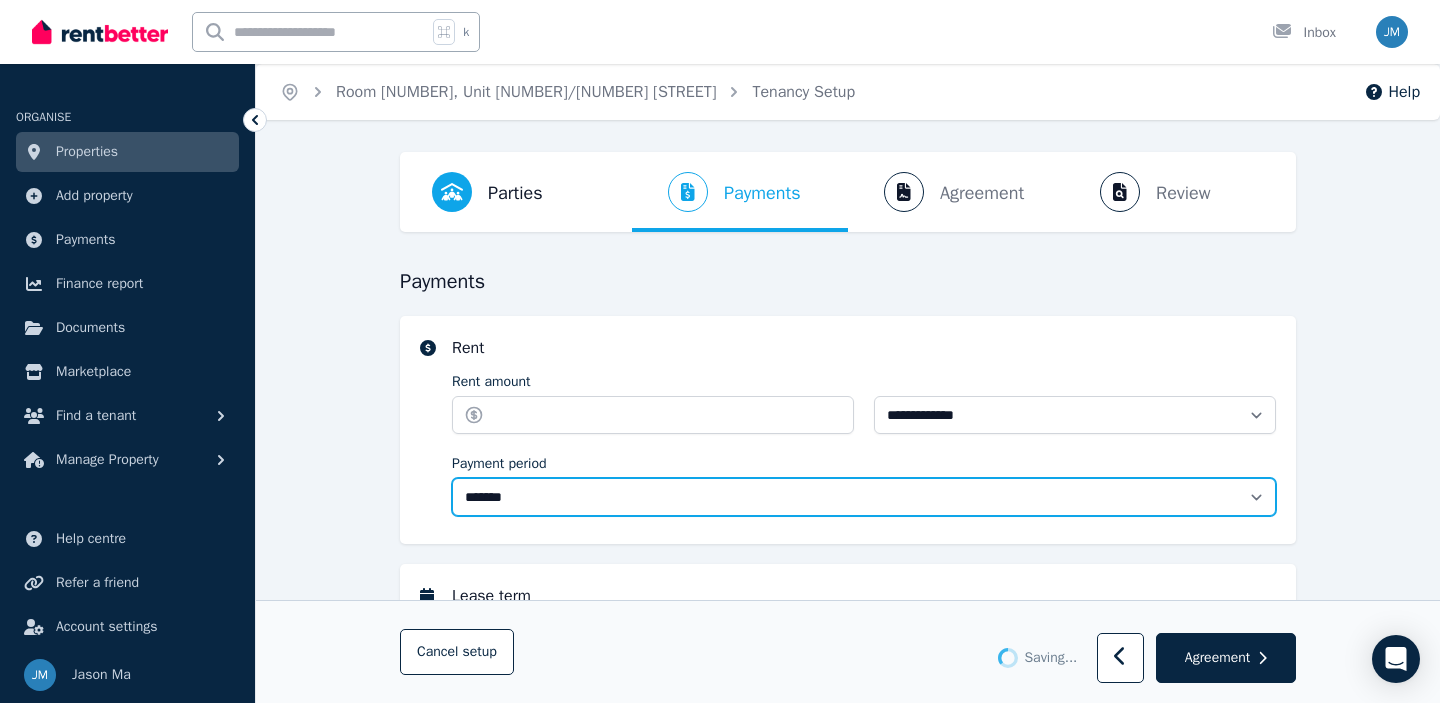 type on "******" 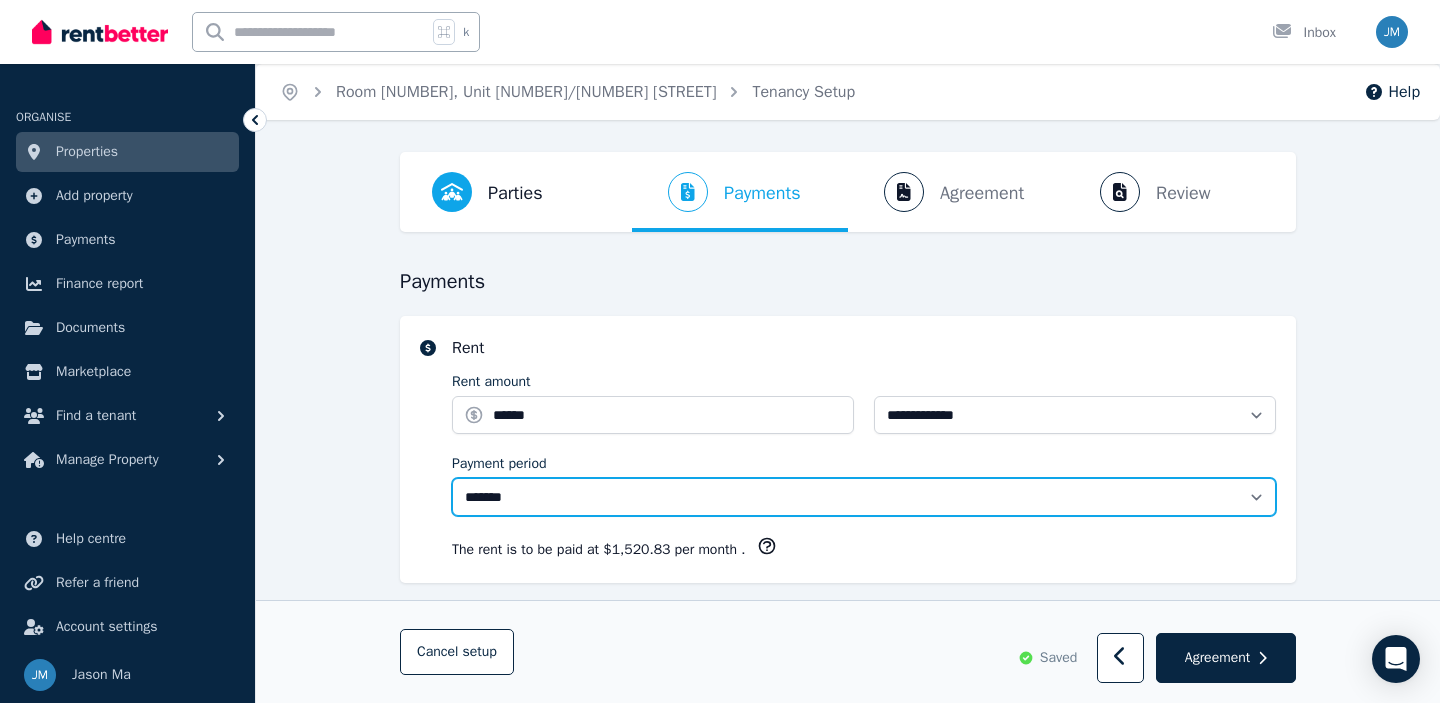 select on "**********" 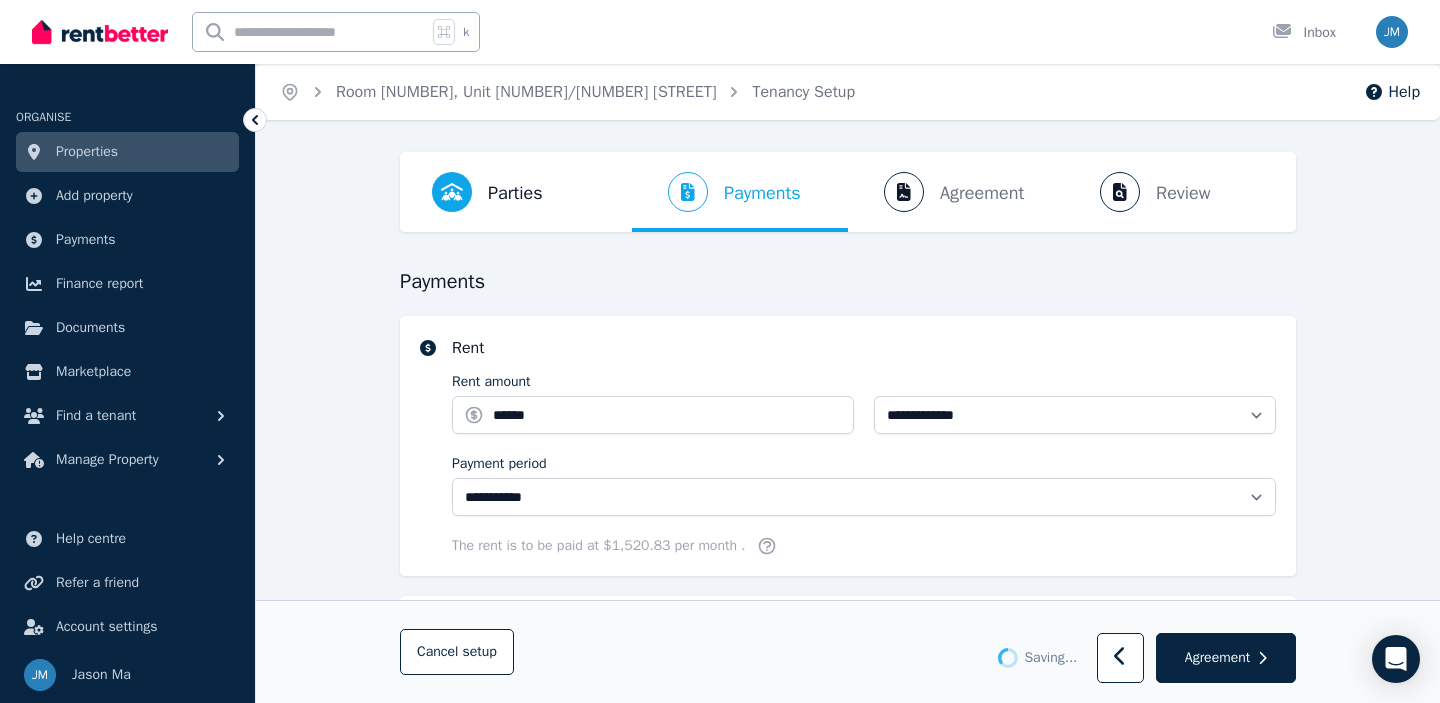 click on "The rent is to be paid at   $1,520.83 per month   ." at bounding box center (864, 546) 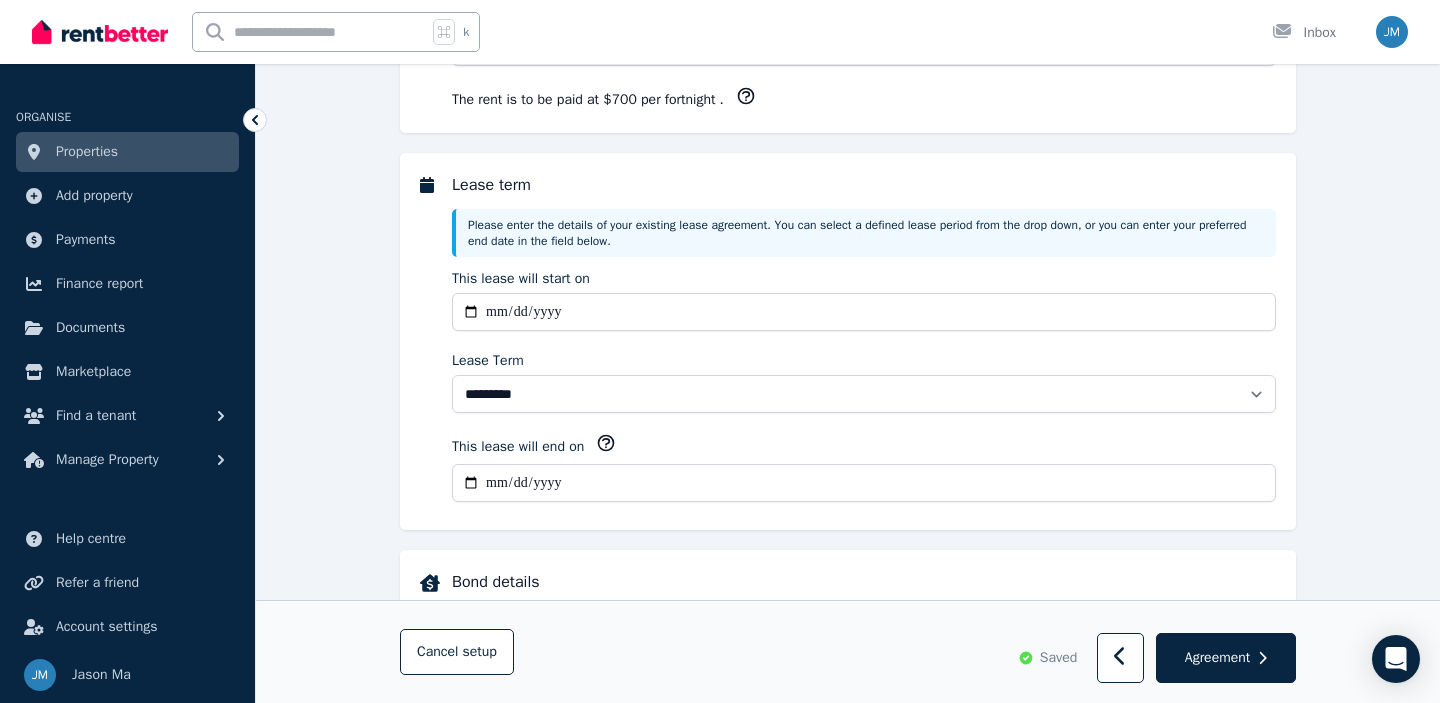 scroll, scrollTop: 452, scrollLeft: 0, axis: vertical 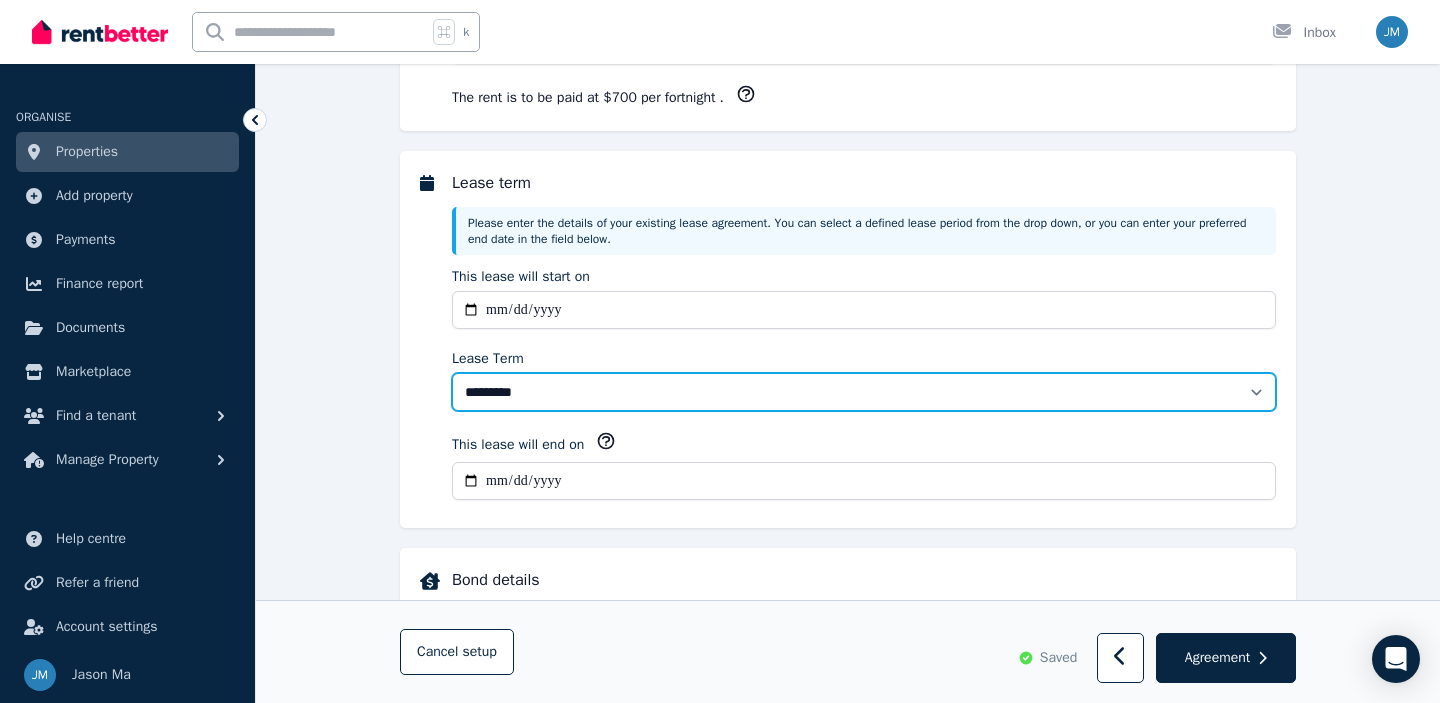 click on "******** ******** ********* ******* ******* ******* ******* ***** ********" at bounding box center [864, 392] 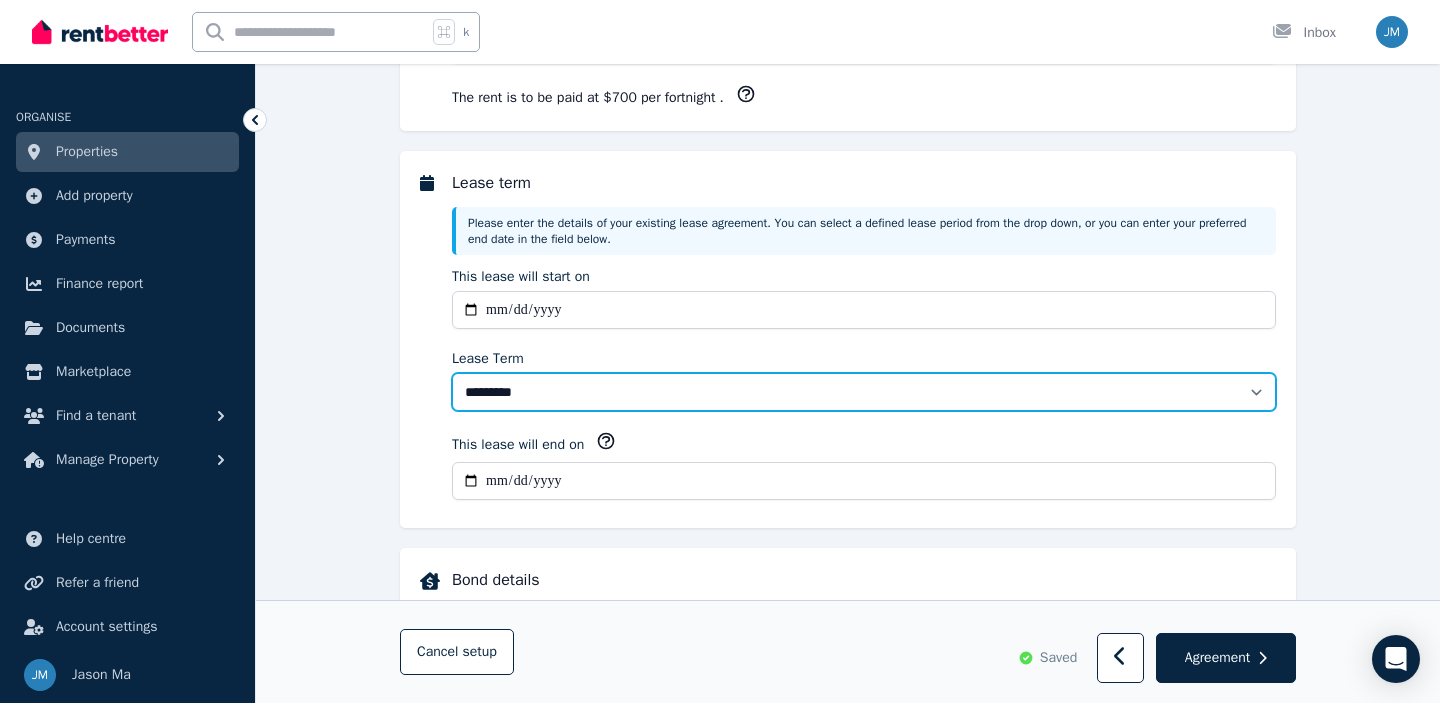select on "**********" 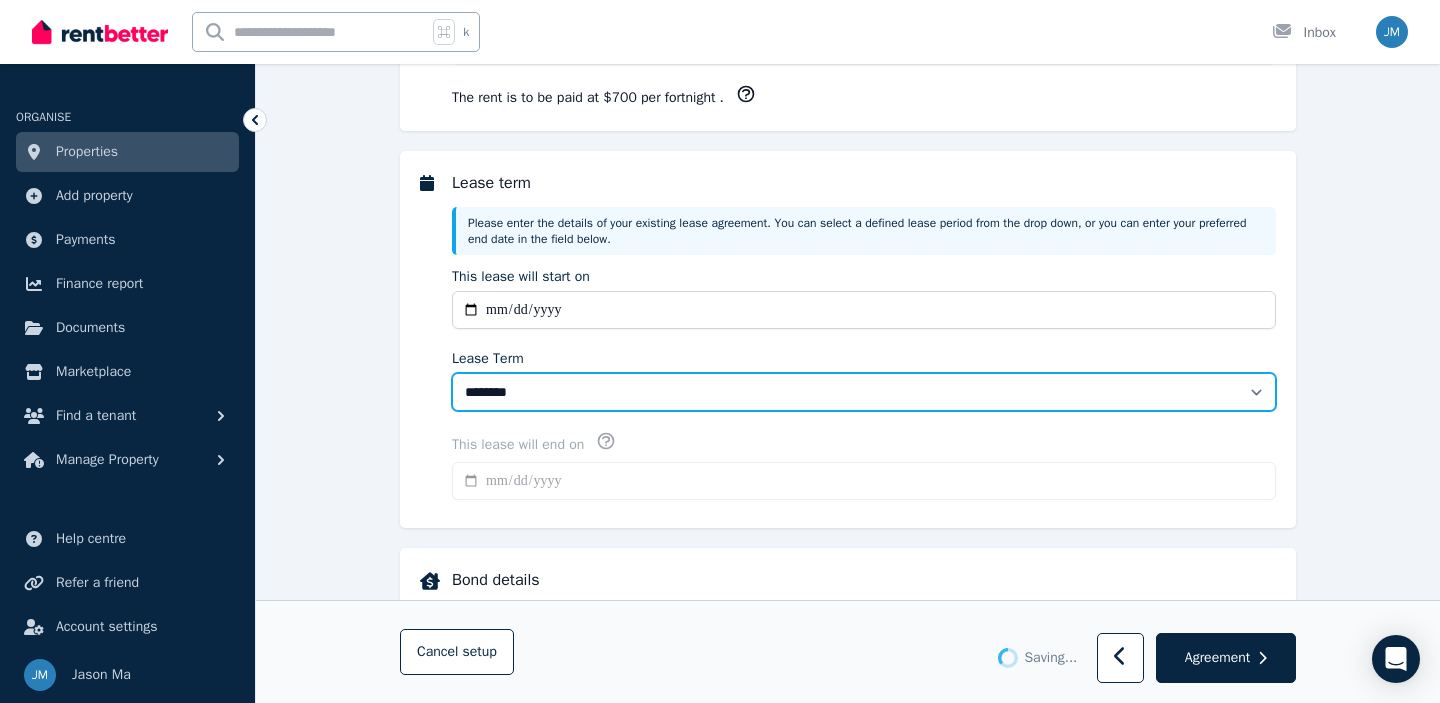 type on "**********" 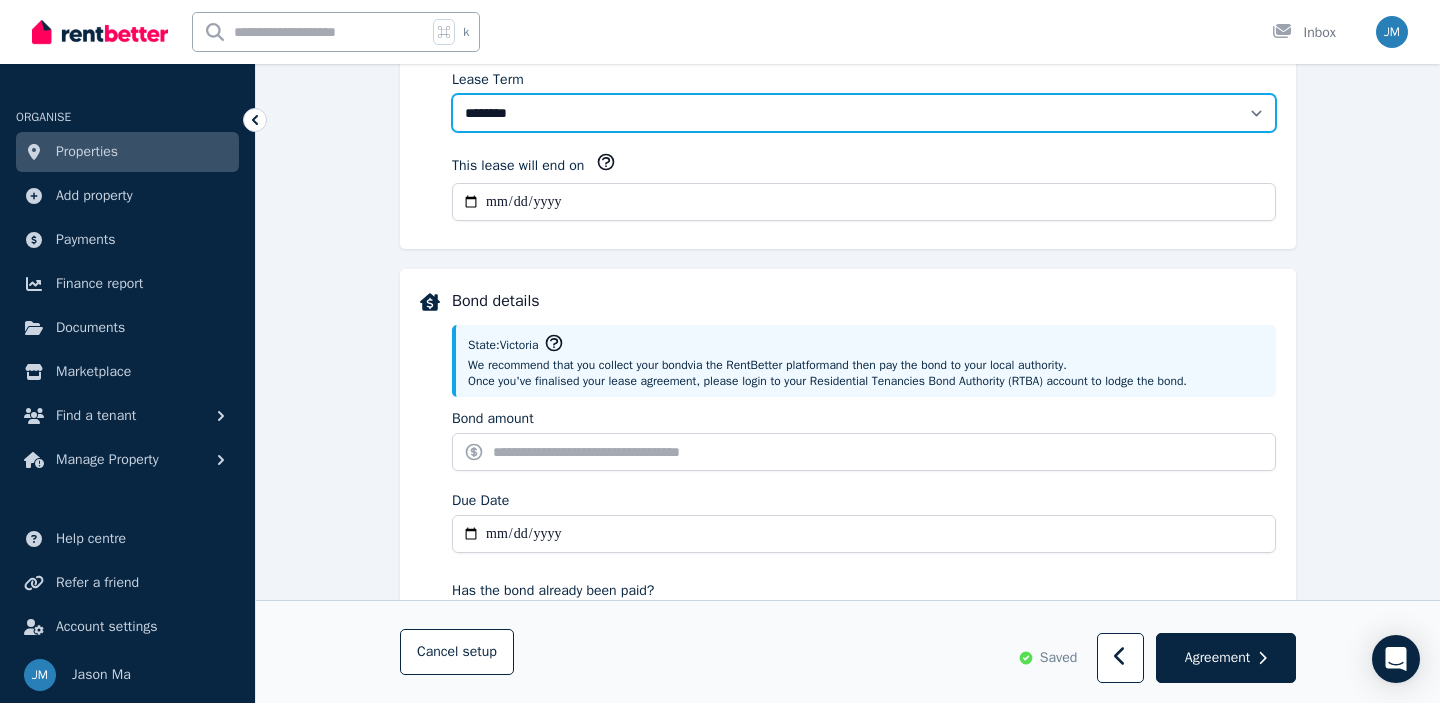 scroll, scrollTop: 757, scrollLeft: 0, axis: vertical 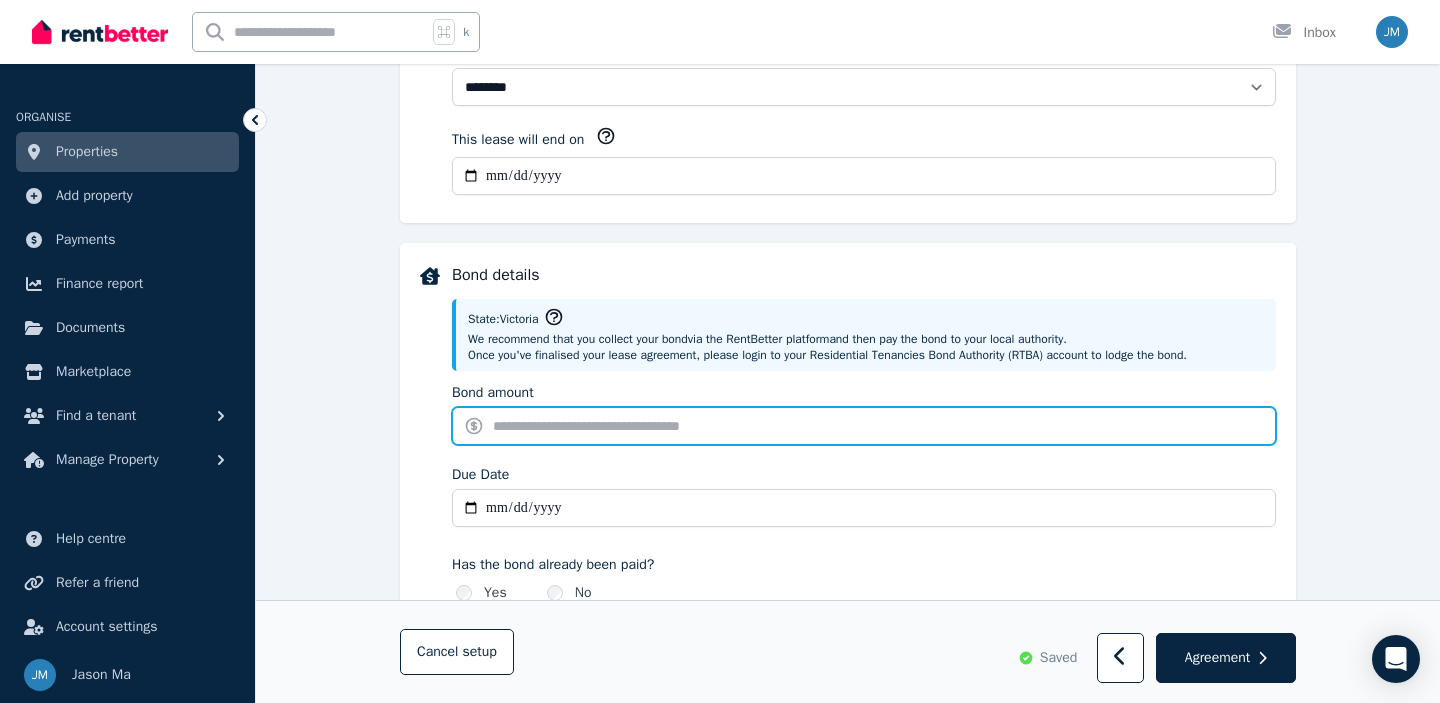 click on "Bond amount" at bounding box center [864, 426] 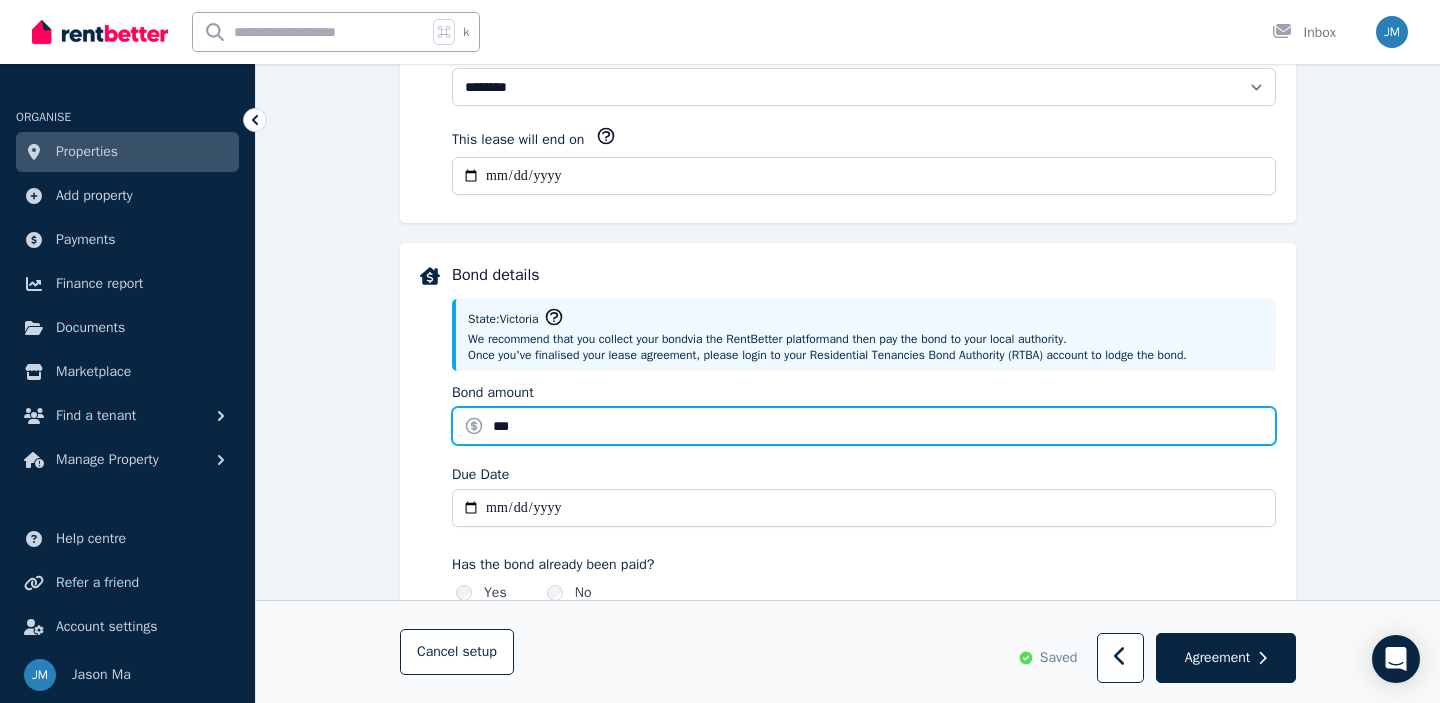 type on "***" 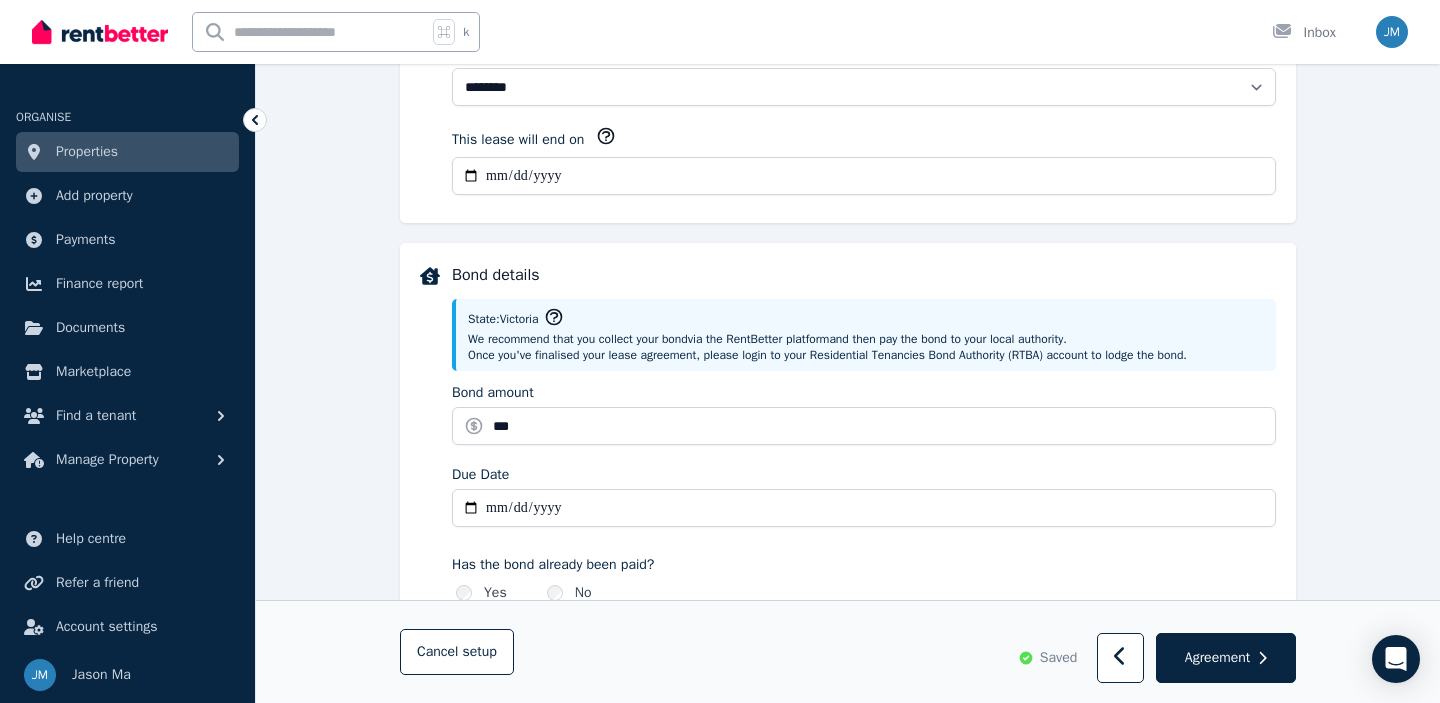 click on "Due Date" at bounding box center (864, 475) 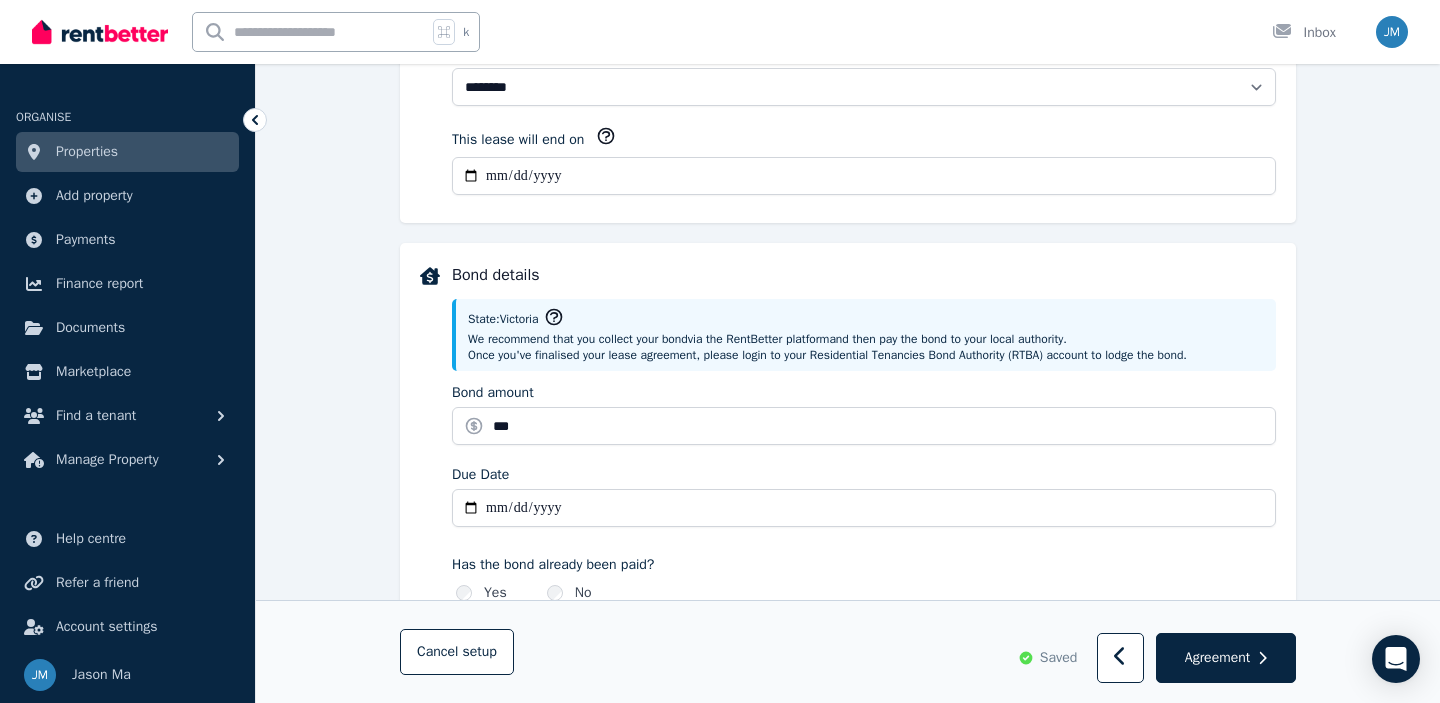 click on "Due Date" at bounding box center [864, 508] 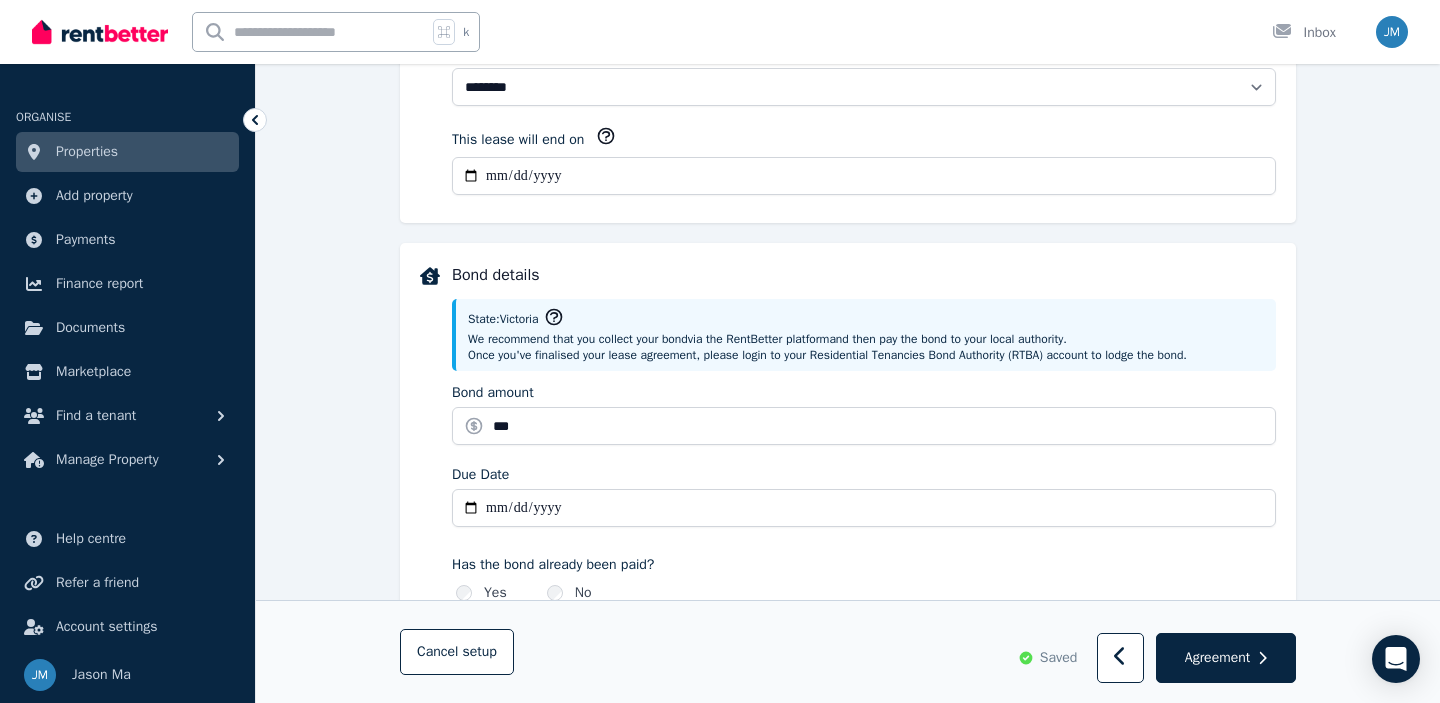 type on "**********" 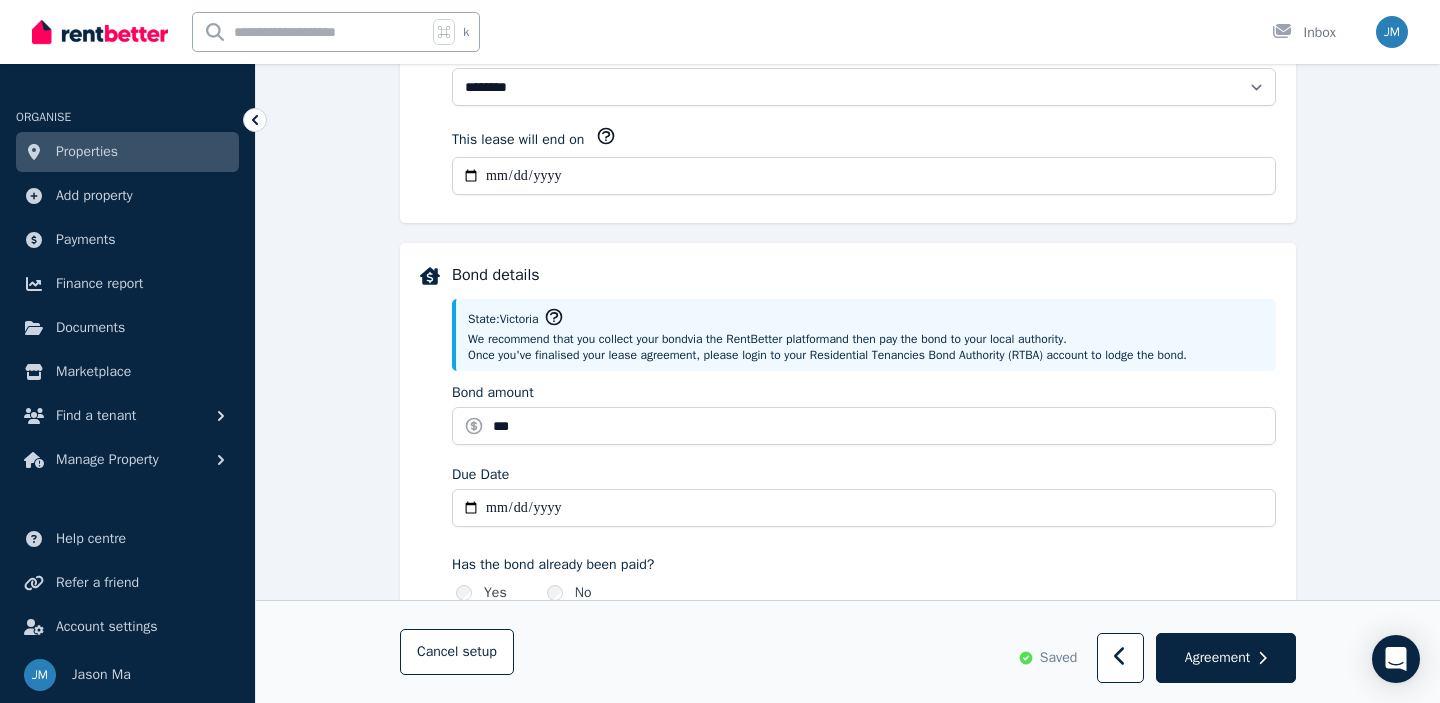 click on "Due Date" at bounding box center [864, 475] 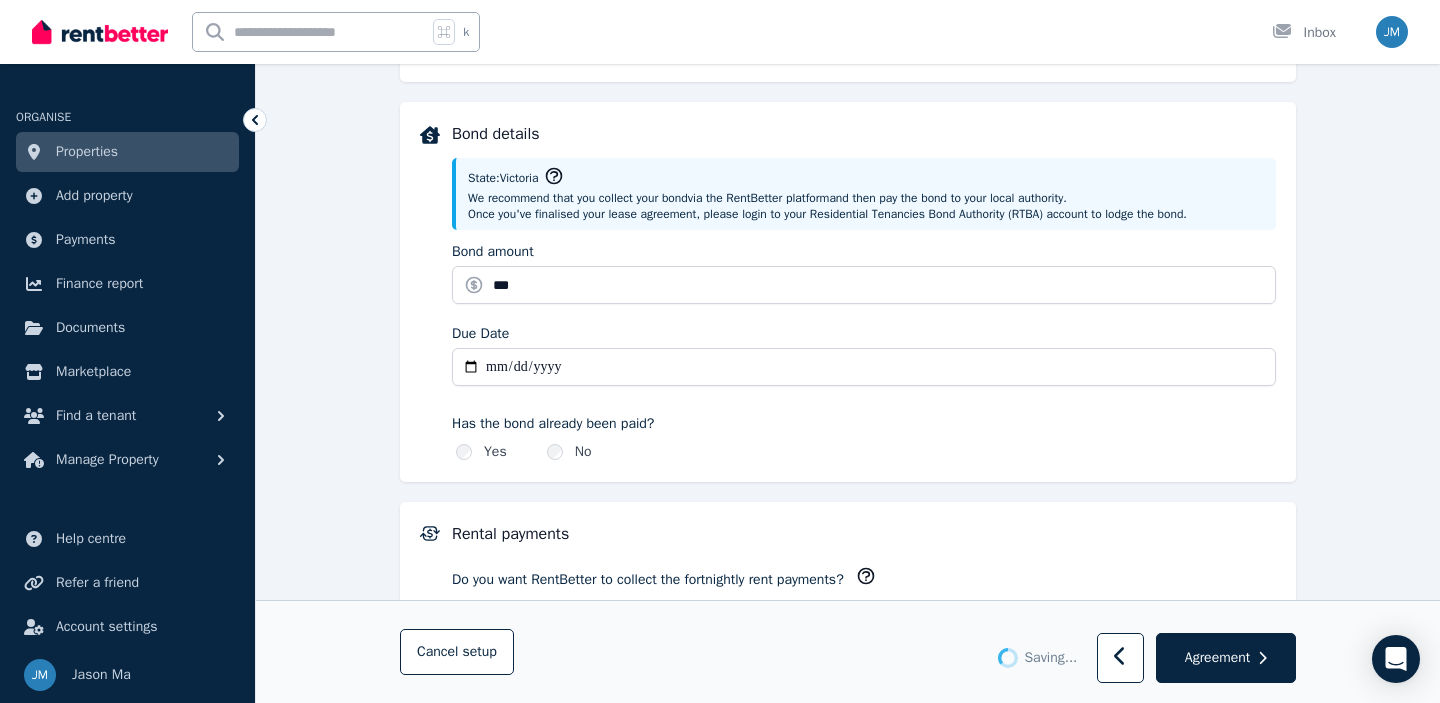 scroll, scrollTop: 899, scrollLeft: 0, axis: vertical 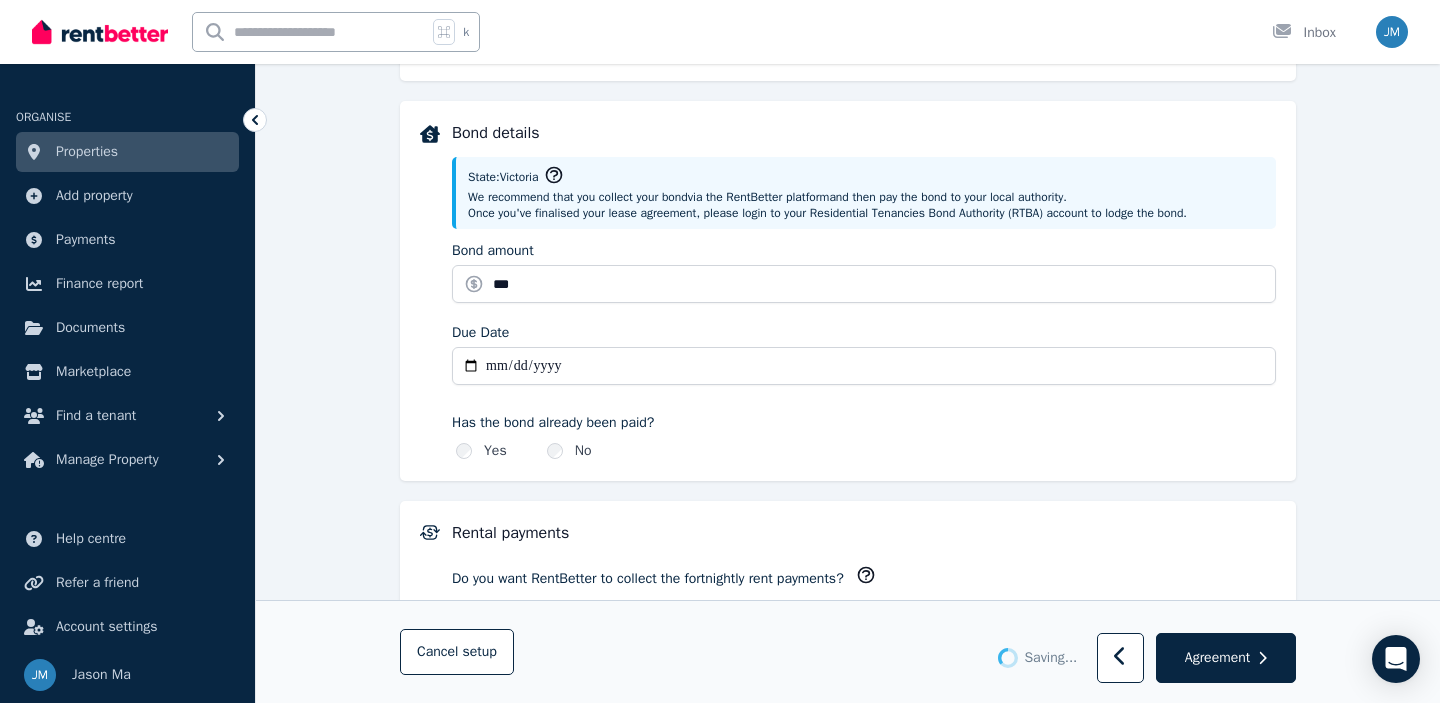 type on "******" 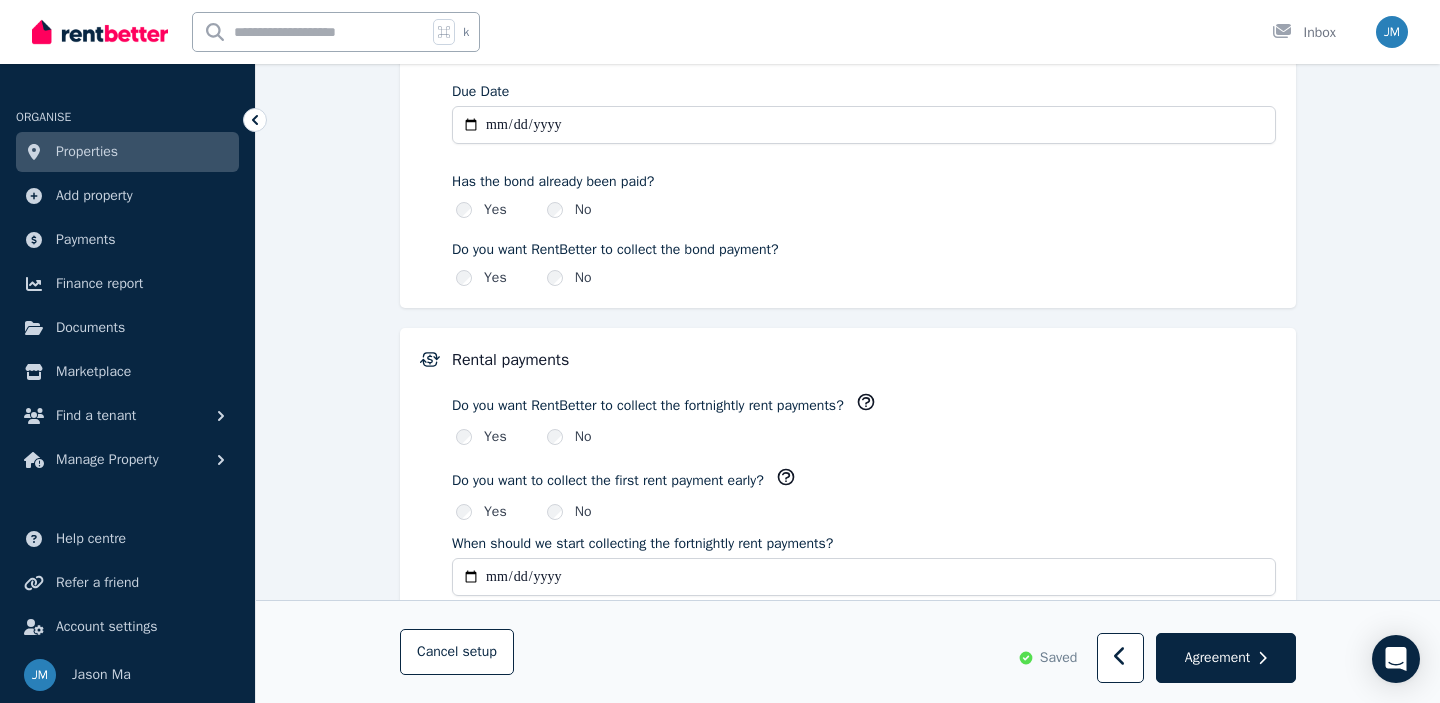 scroll, scrollTop: 1186, scrollLeft: 0, axis: vertical 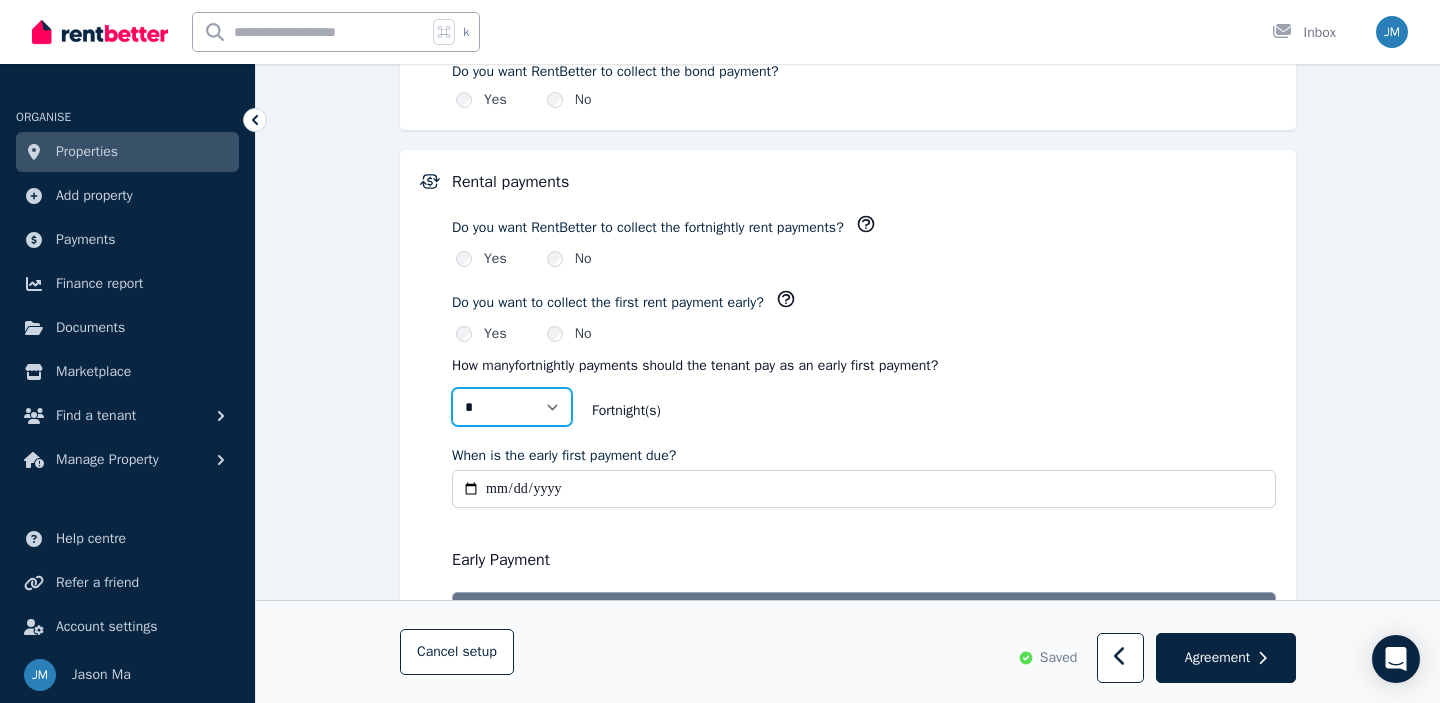 click on "* *" at bounding box center [512, 407] 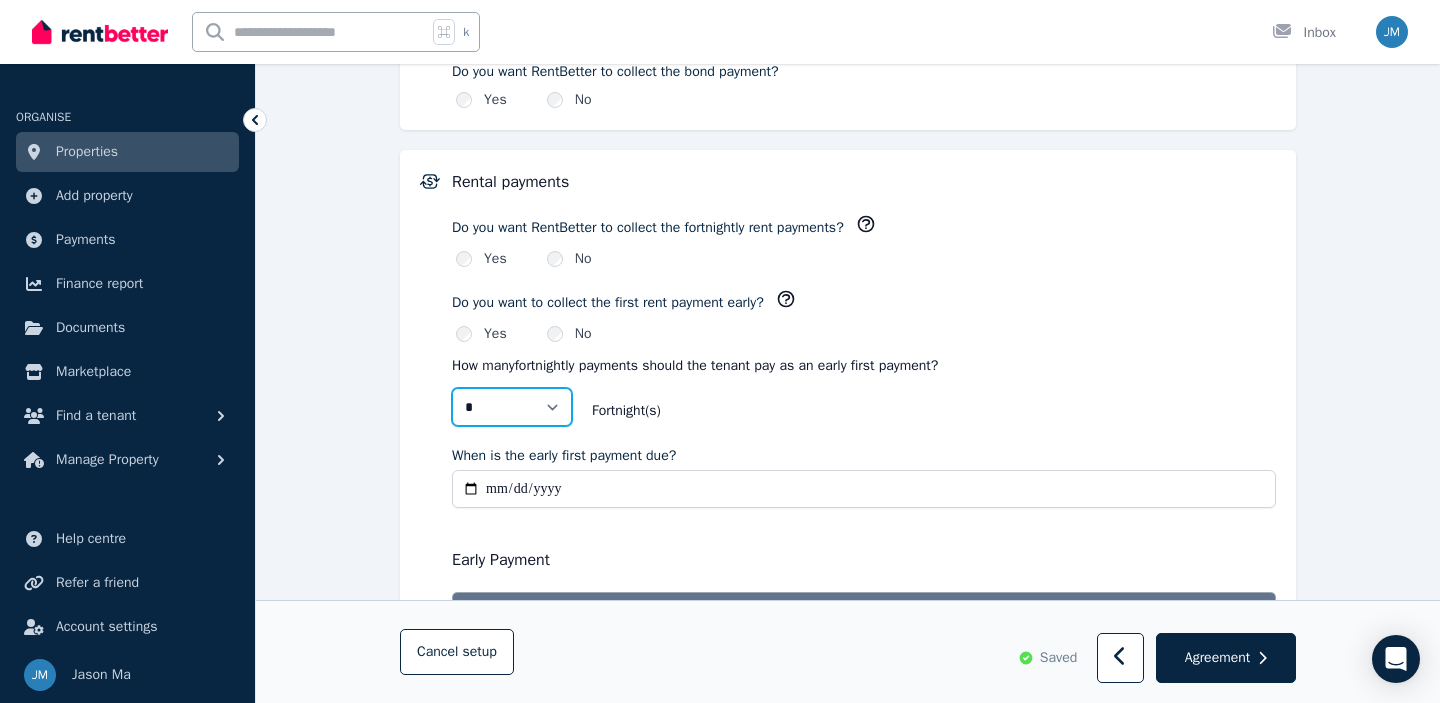 select on "*" 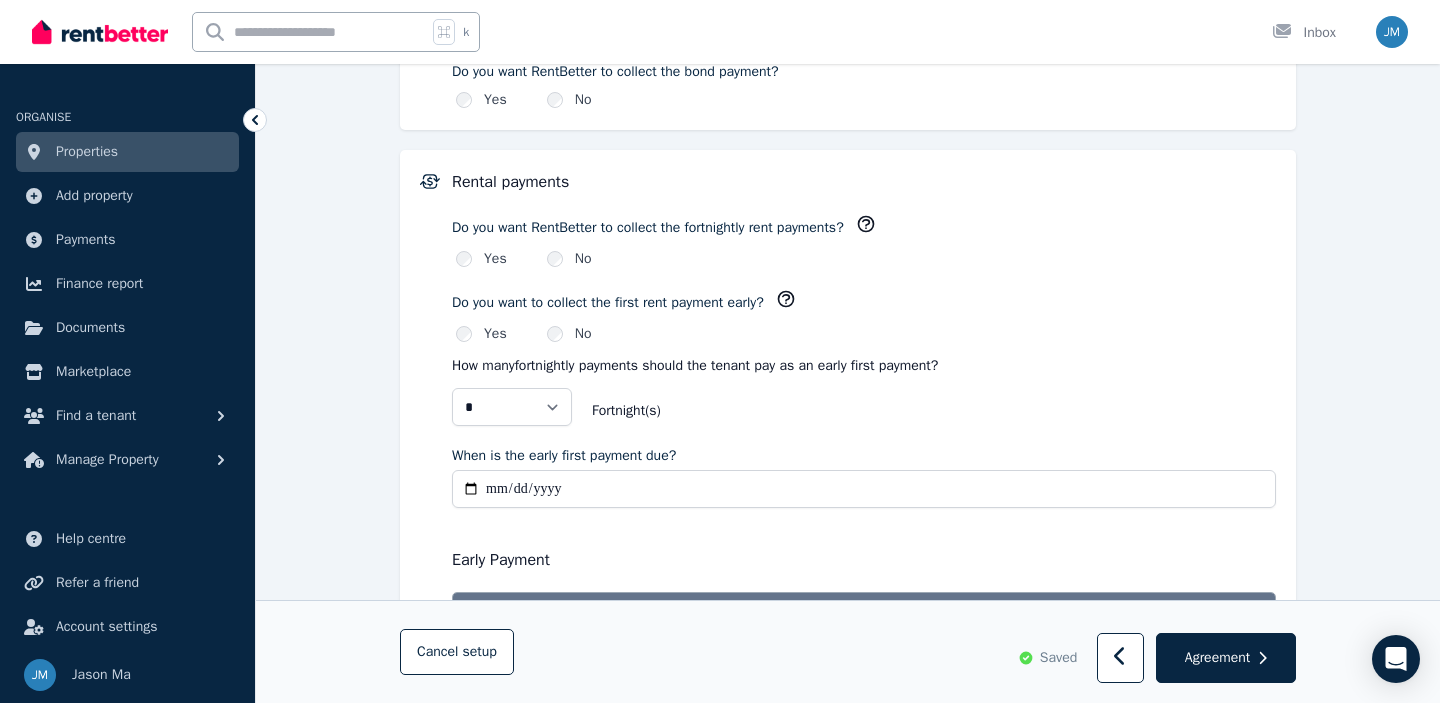 click on "When is the early first payment due?" at bounding box center [864, 489] 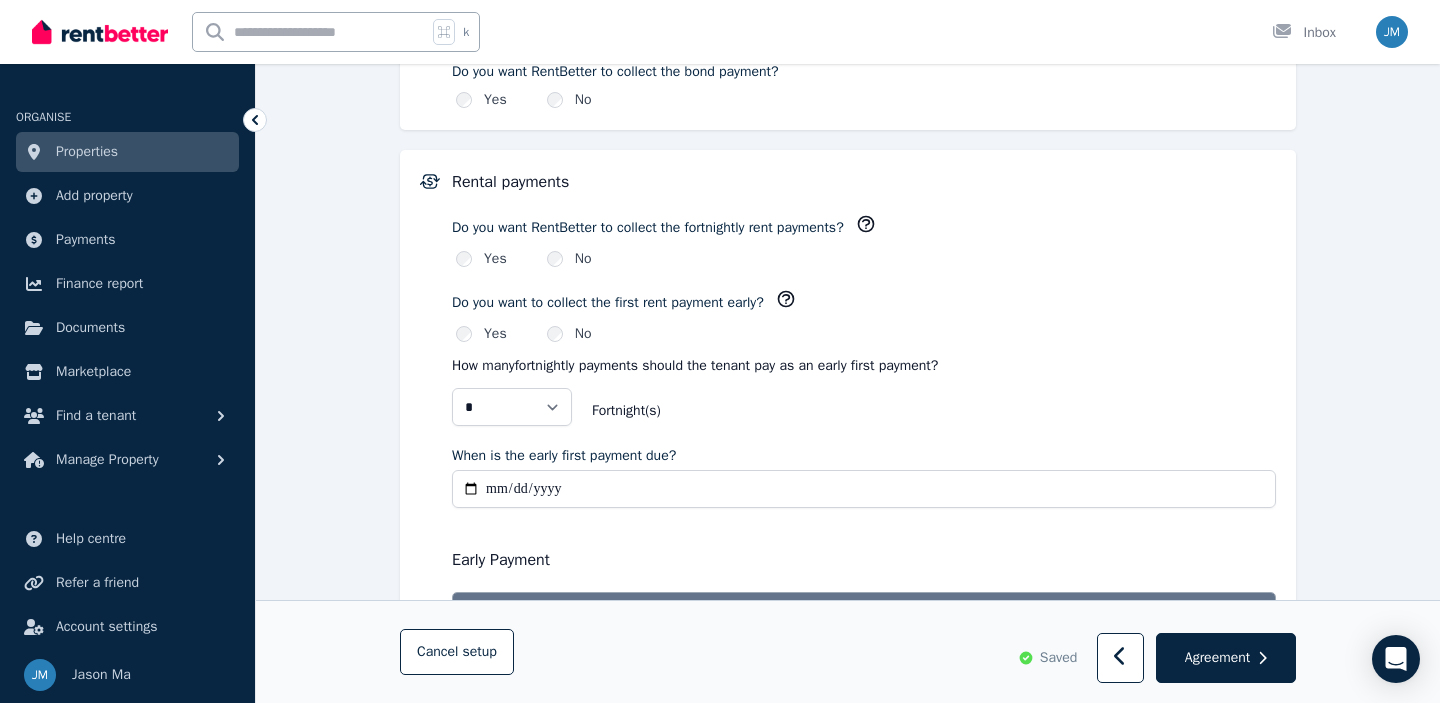 click on "**********" at bounding box center (864, 610) 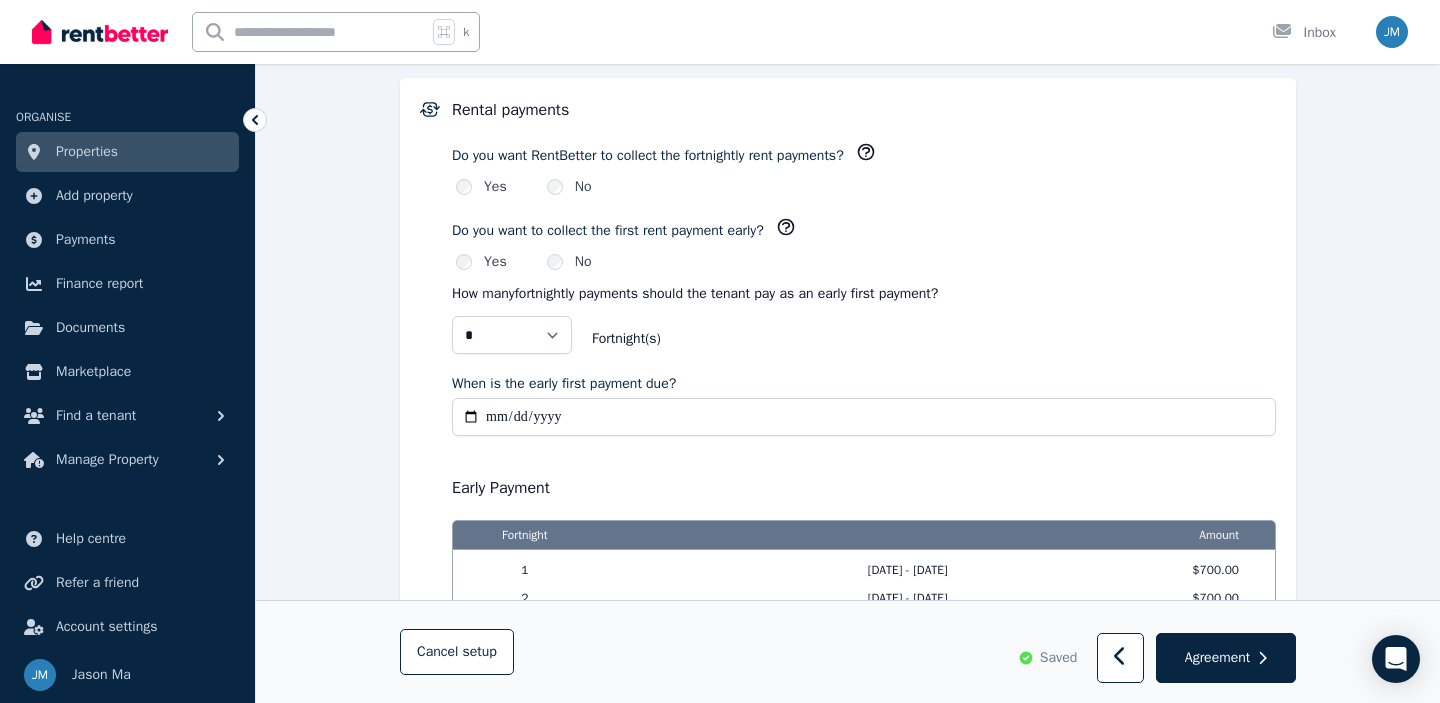 scroll, scrollTop: 1391, scrollLeft: 0, axis: vertical 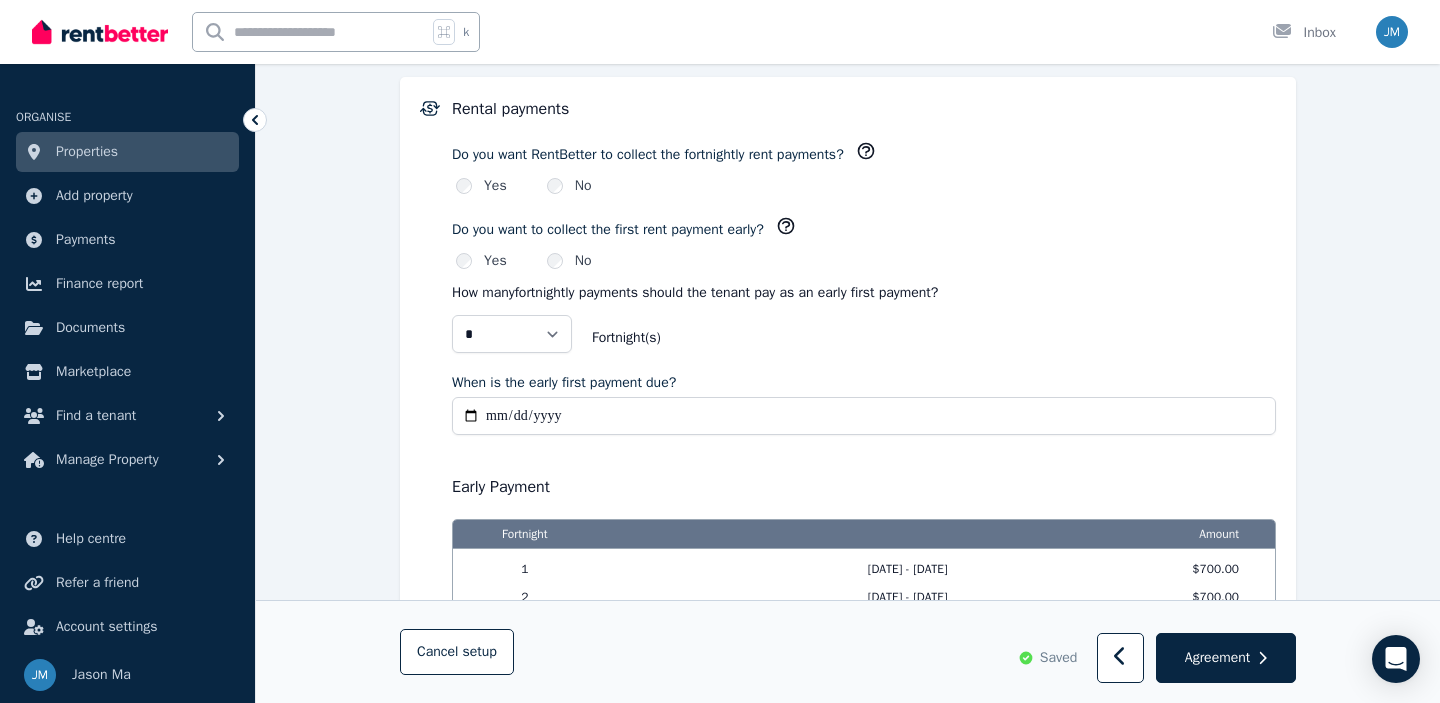 click on "**********" at bounding box center [864, 416] 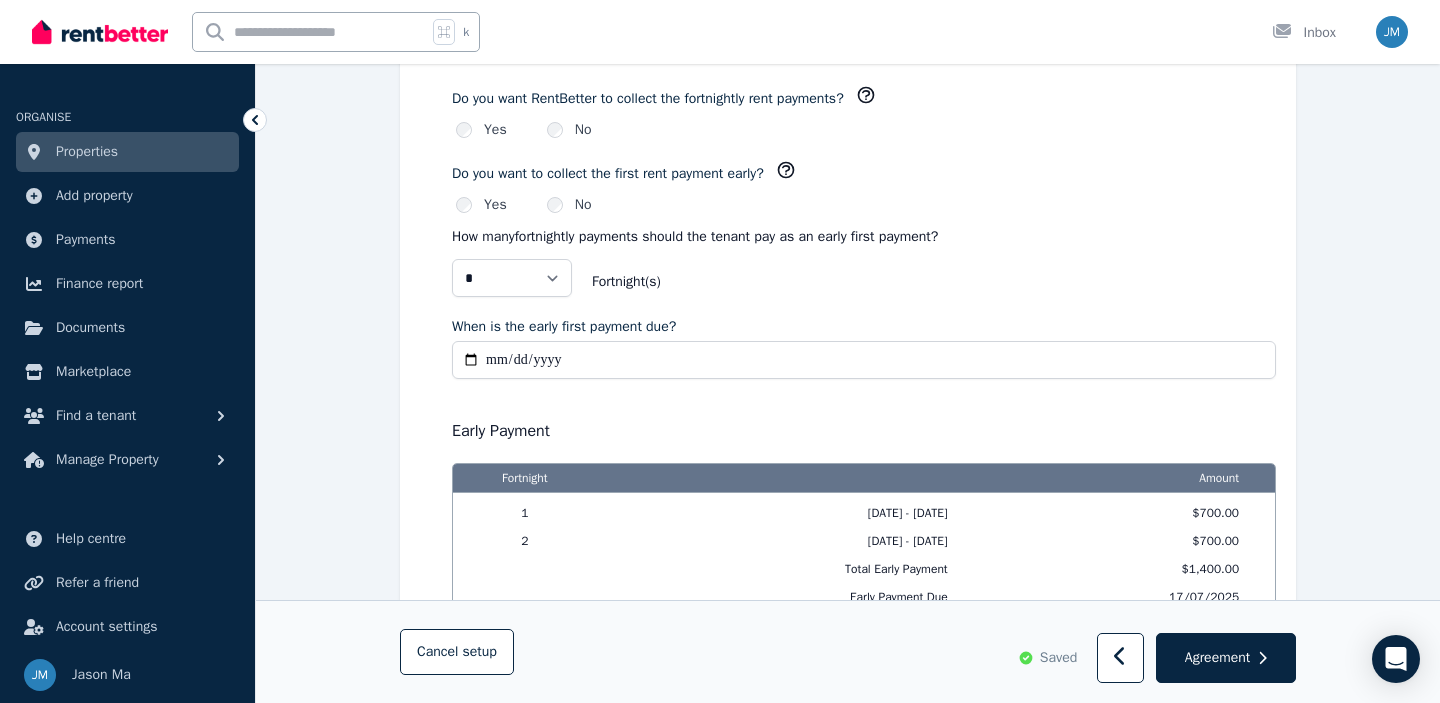 scroll, scrollTop: 1438, scrollLeft: 0, axis: vertical 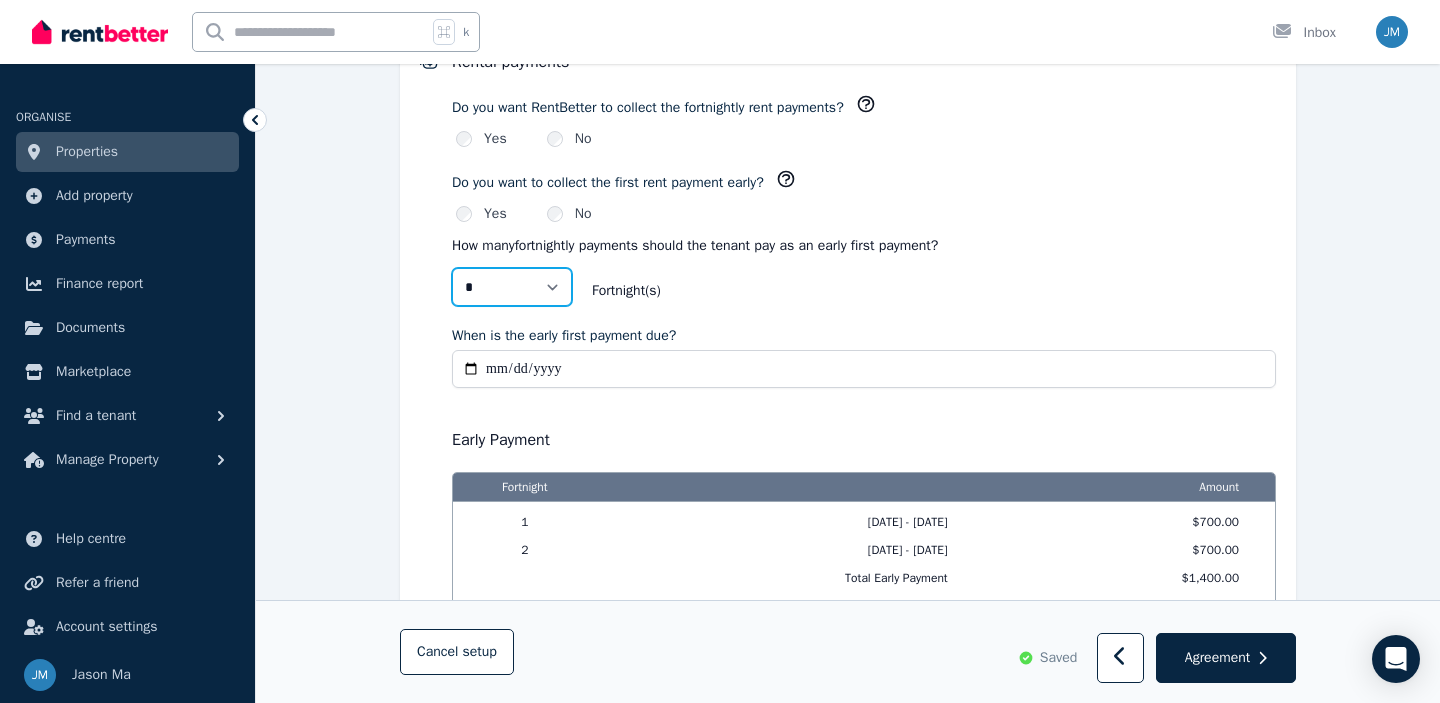 click on "* *" at bounding box center [512, 287] 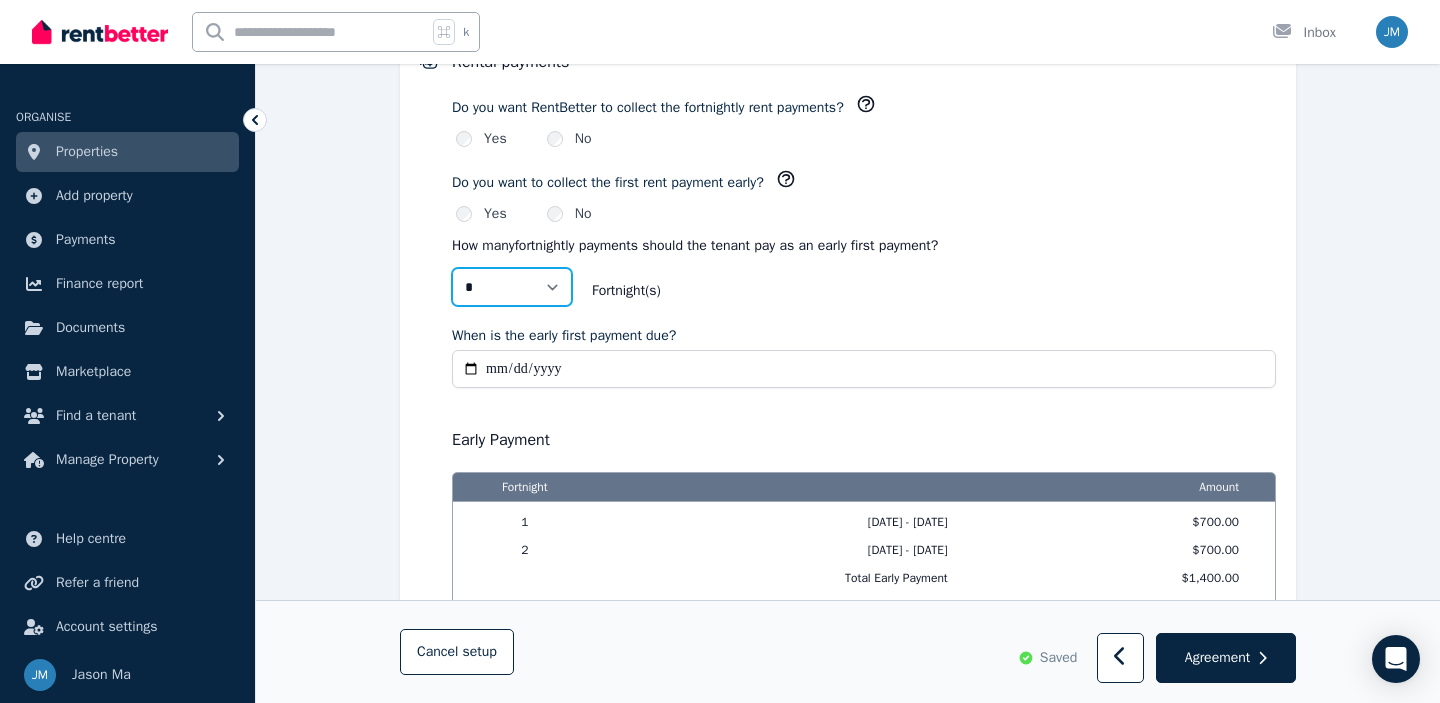 select on "*" 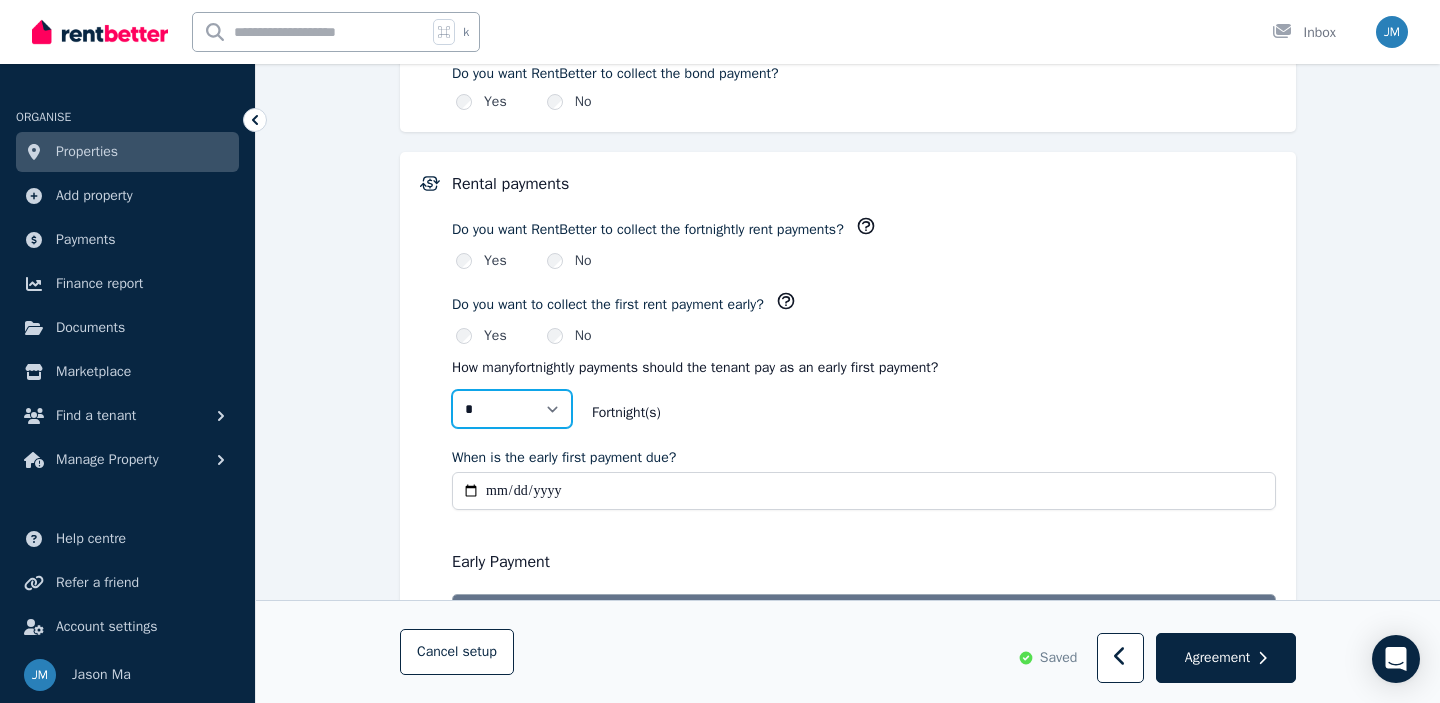 scroll, scrollTop: 1244, scrollLeft: 0, axis: vertical 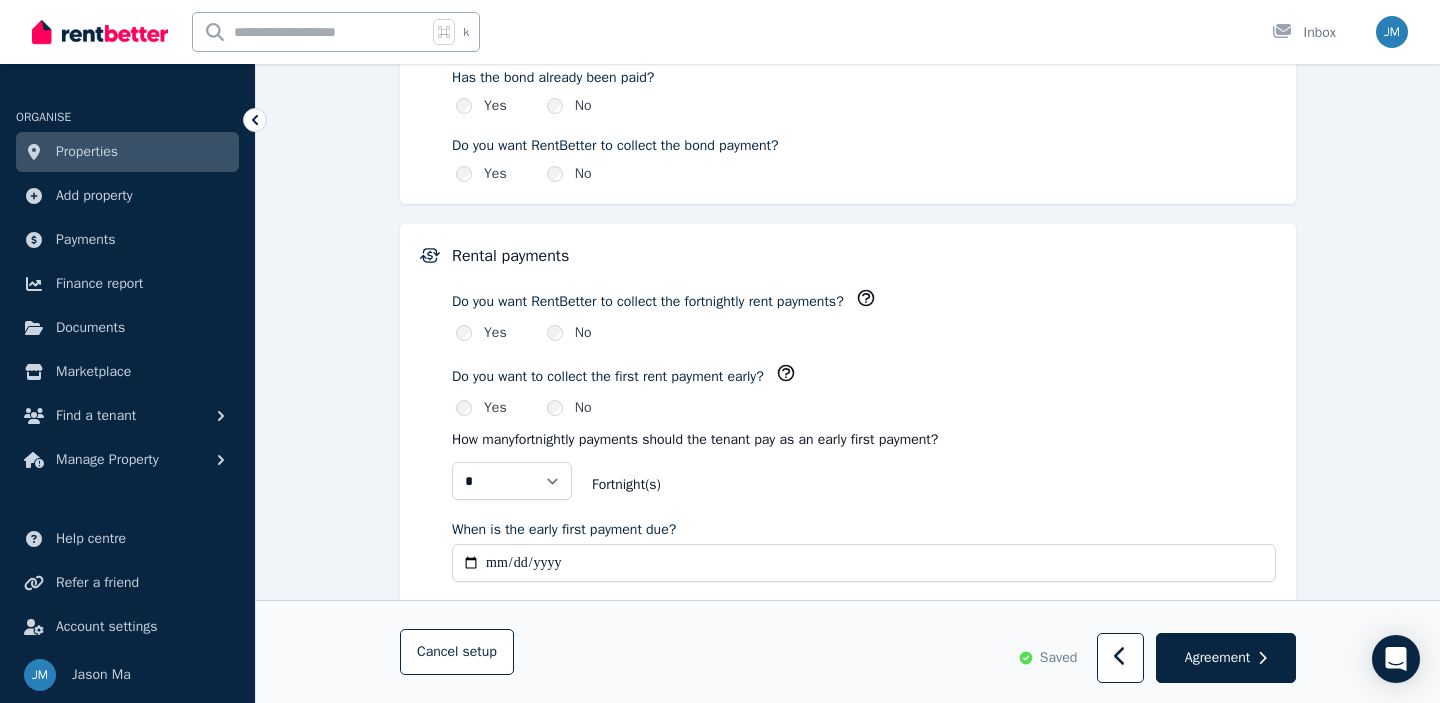 click on "* * Fortnight (s)" at bounding box center (864, 485) 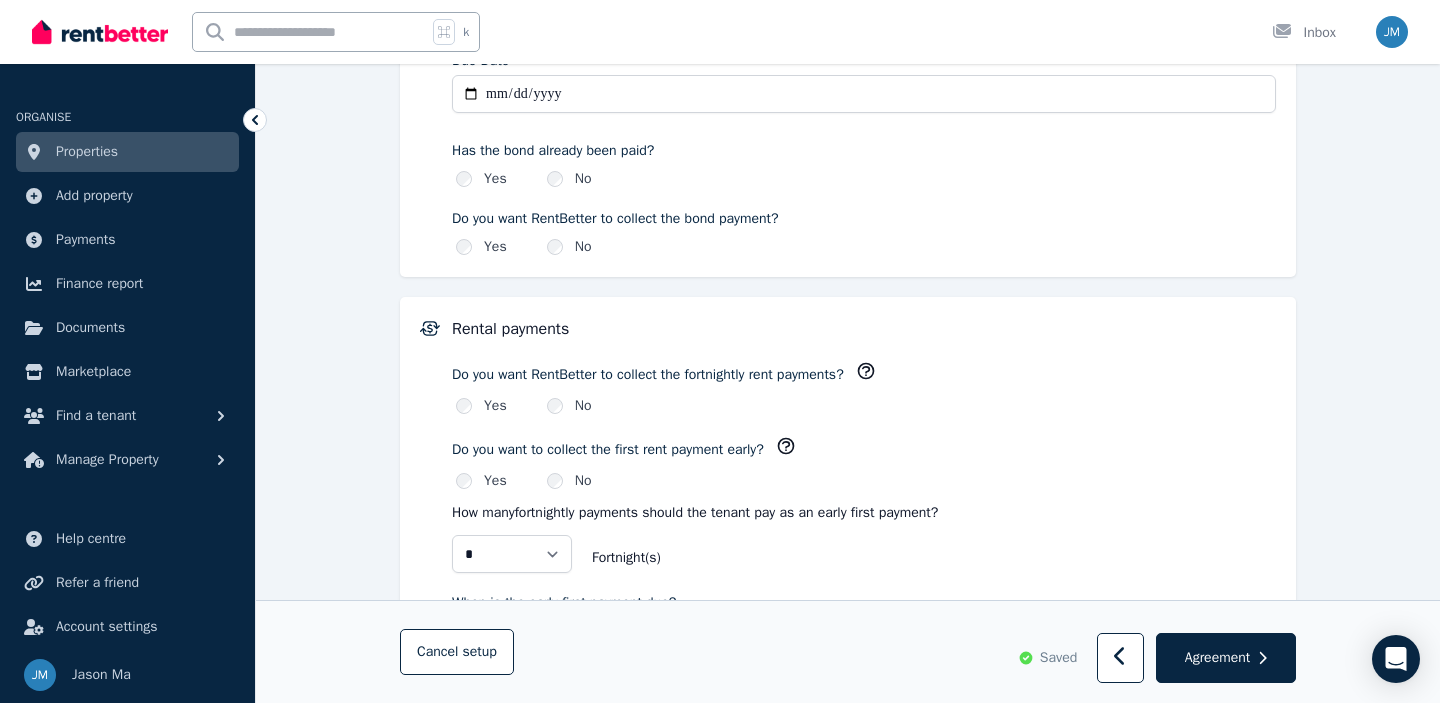 scroll, scrollTop: 1178, scrollLeft: 0, axis: vertical 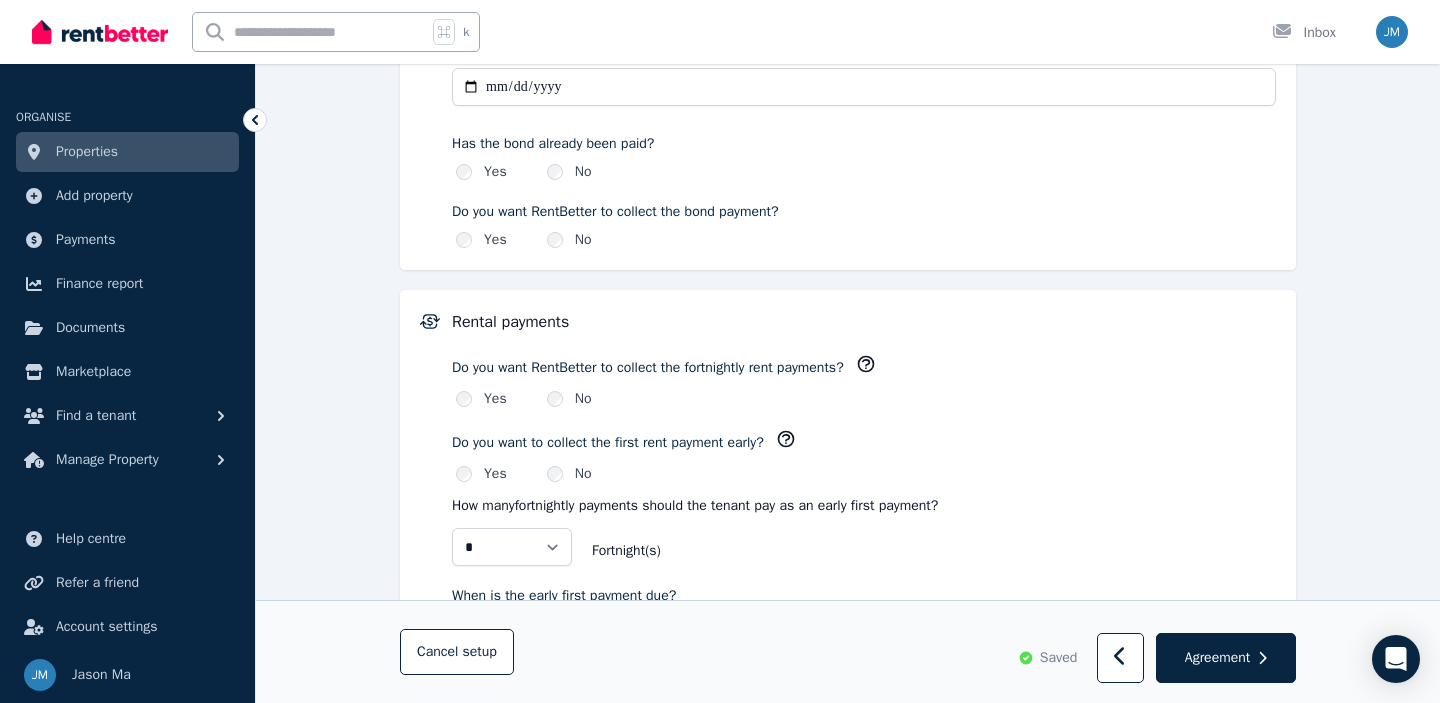 click on "Yes" at bounding box center [481, 399] 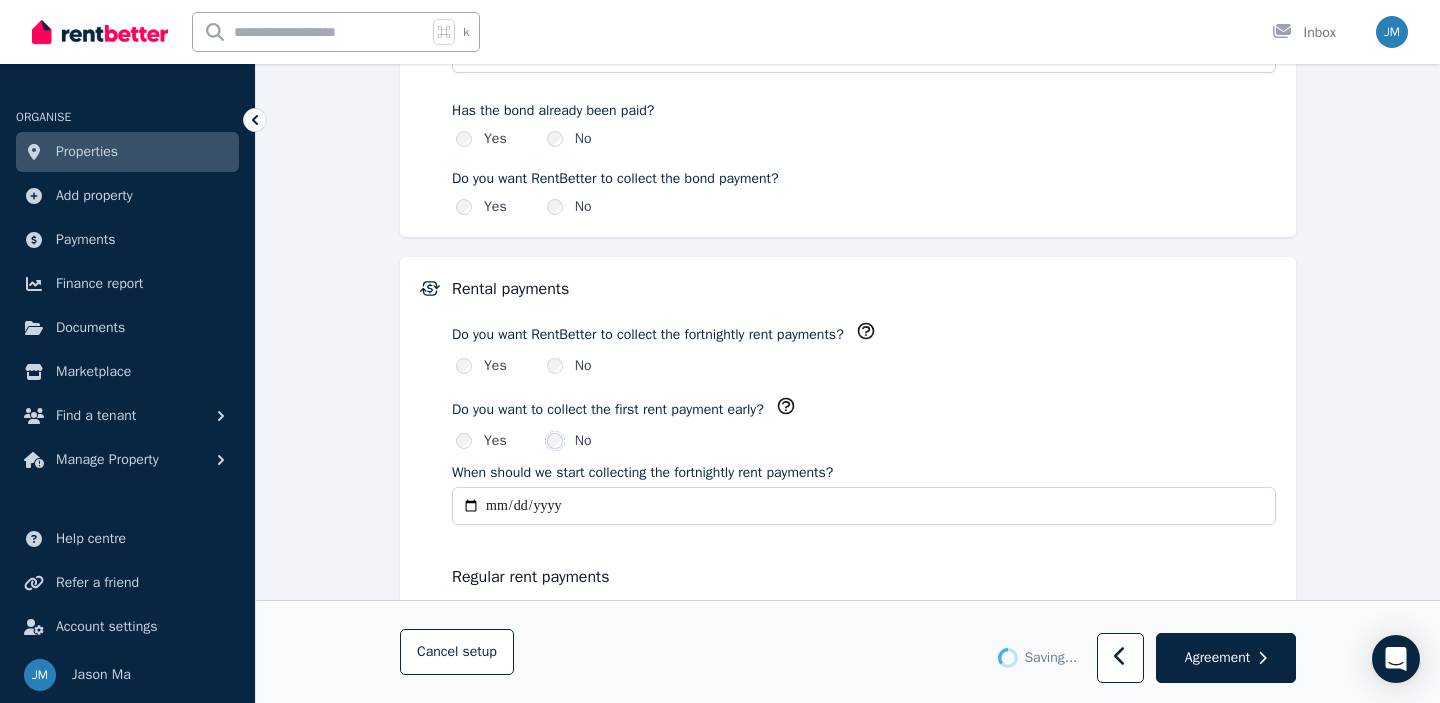 scroll, scrollTop: 1212, scrollLeft: 0, axis: vertical 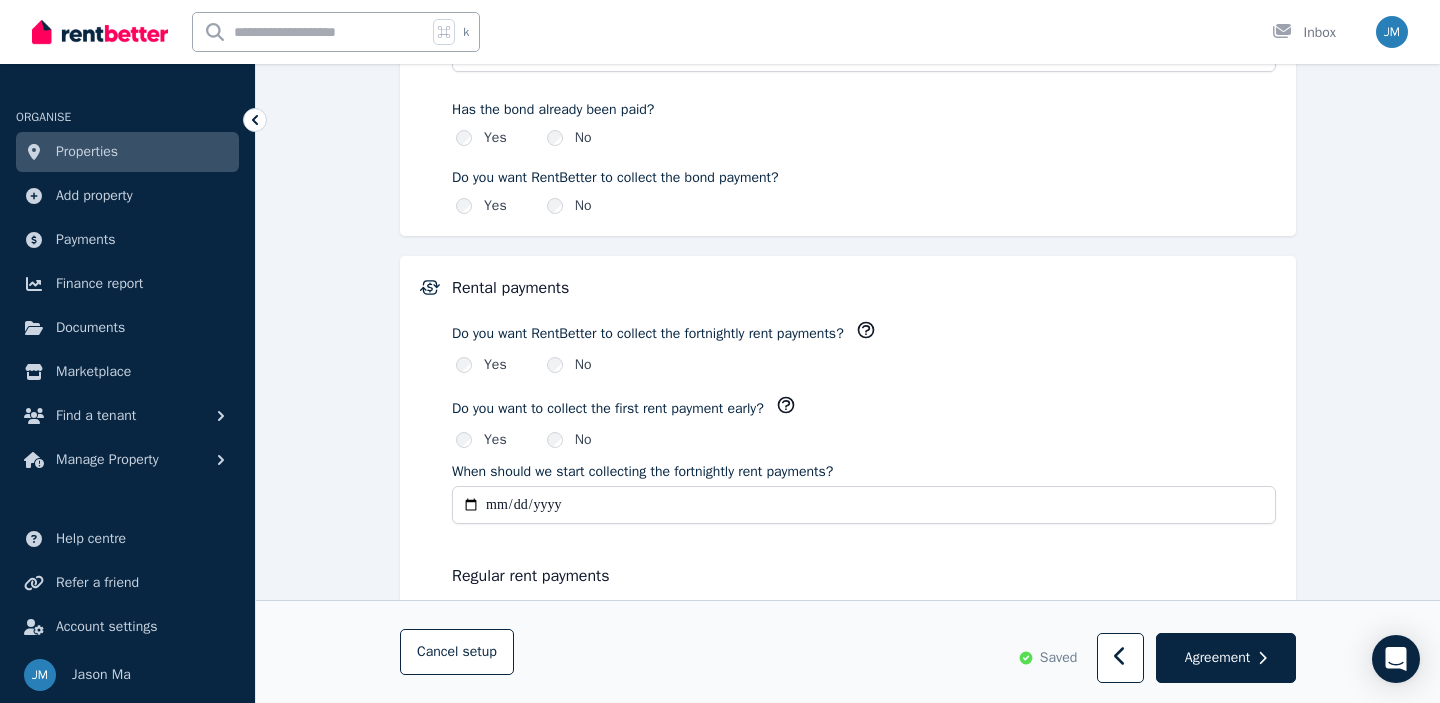 click on "**********" at bounding box center (864, 505) 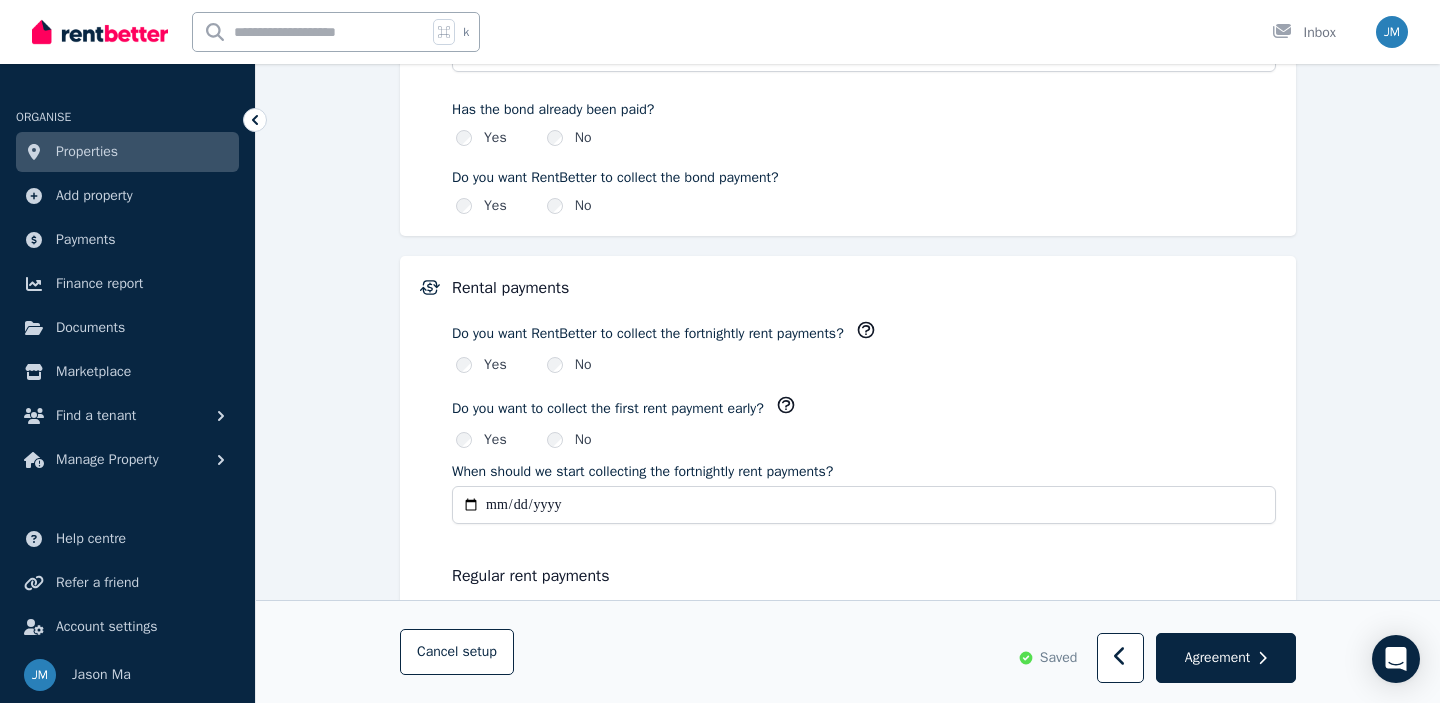 type on "**********" 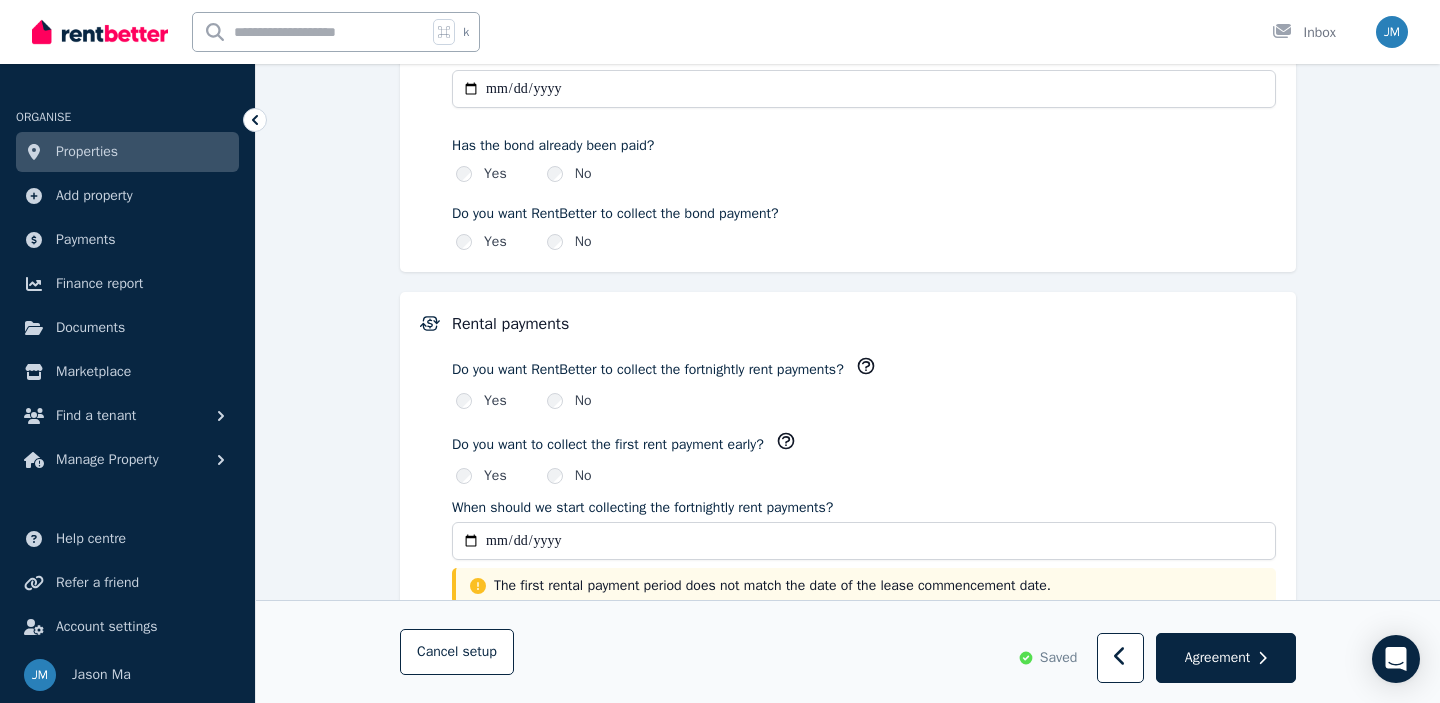 scroll, scrollTop: 1248, scrollLeft: 0, axis: vertical 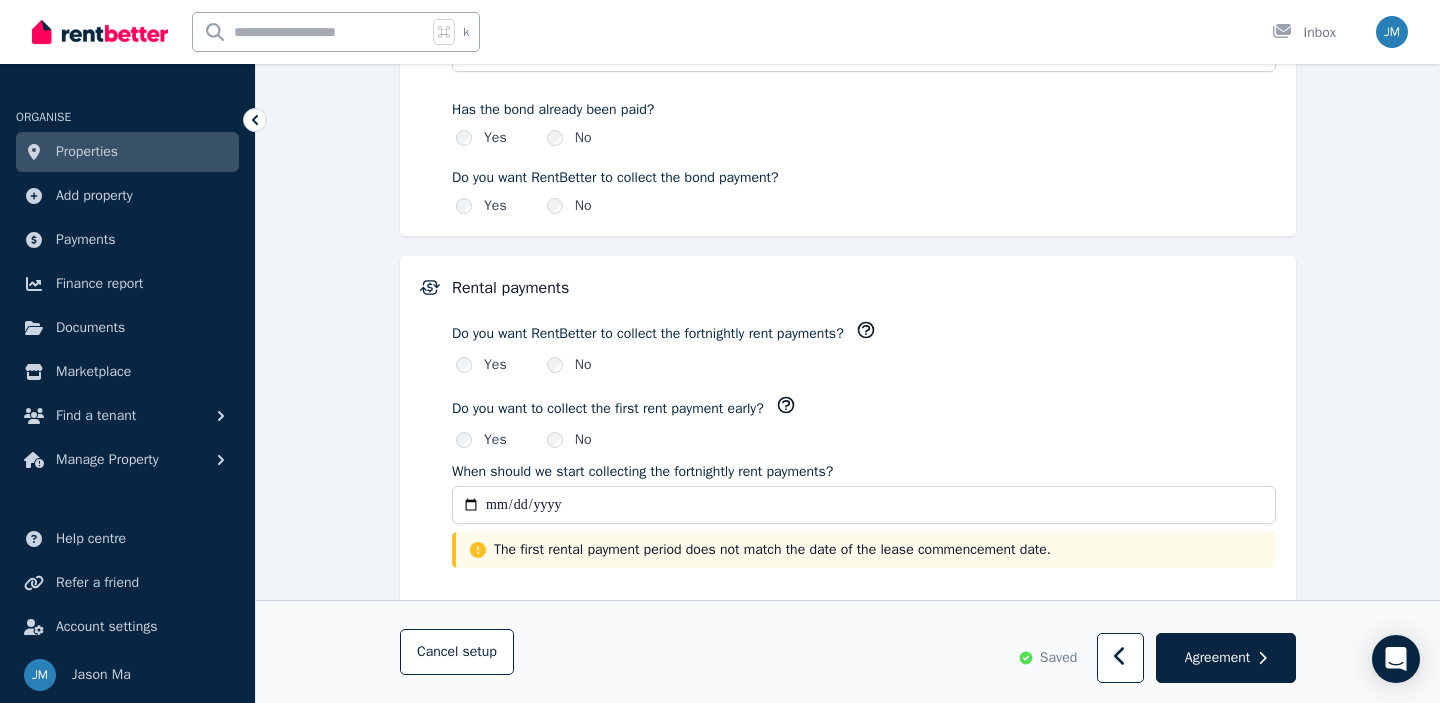 click on "Yes No" at bounding box center [864, 440] 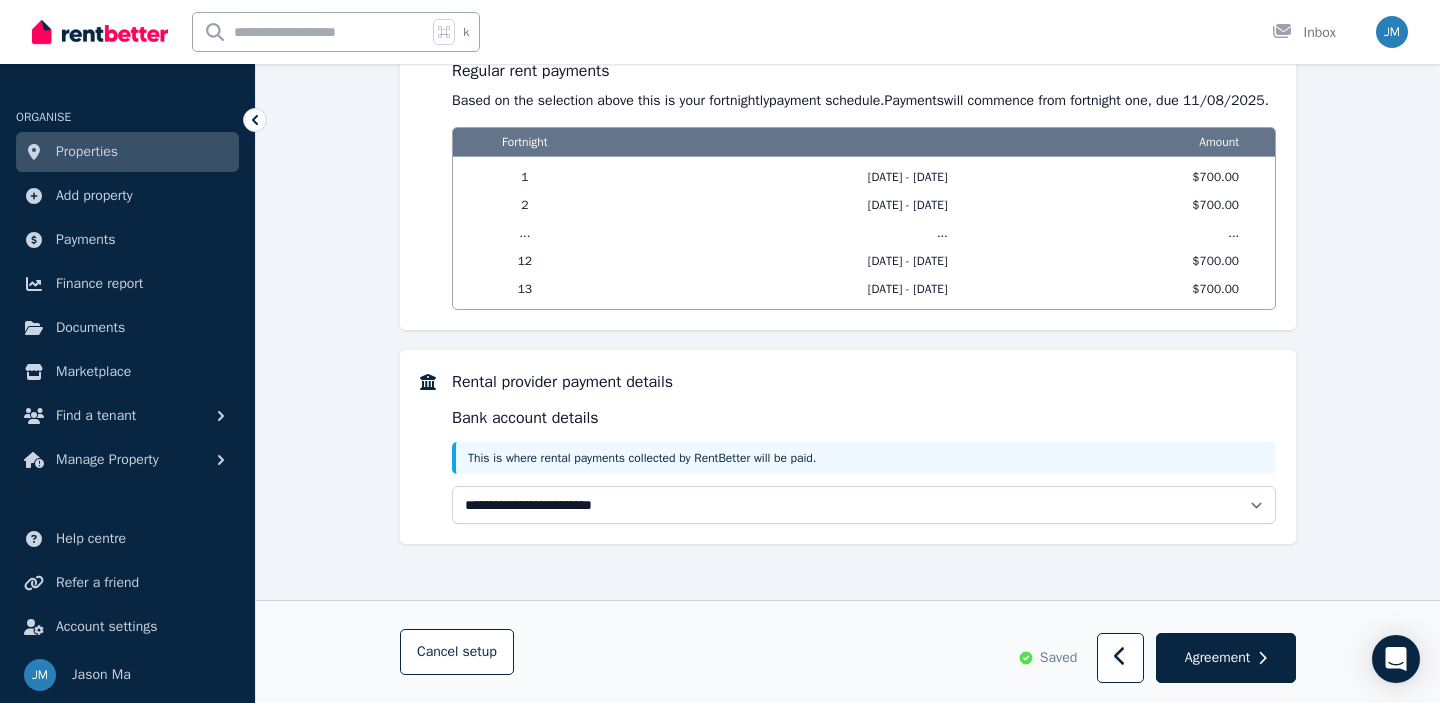 scroll, scrollTop: 1803, scrollLeft: 0, axis: vertical 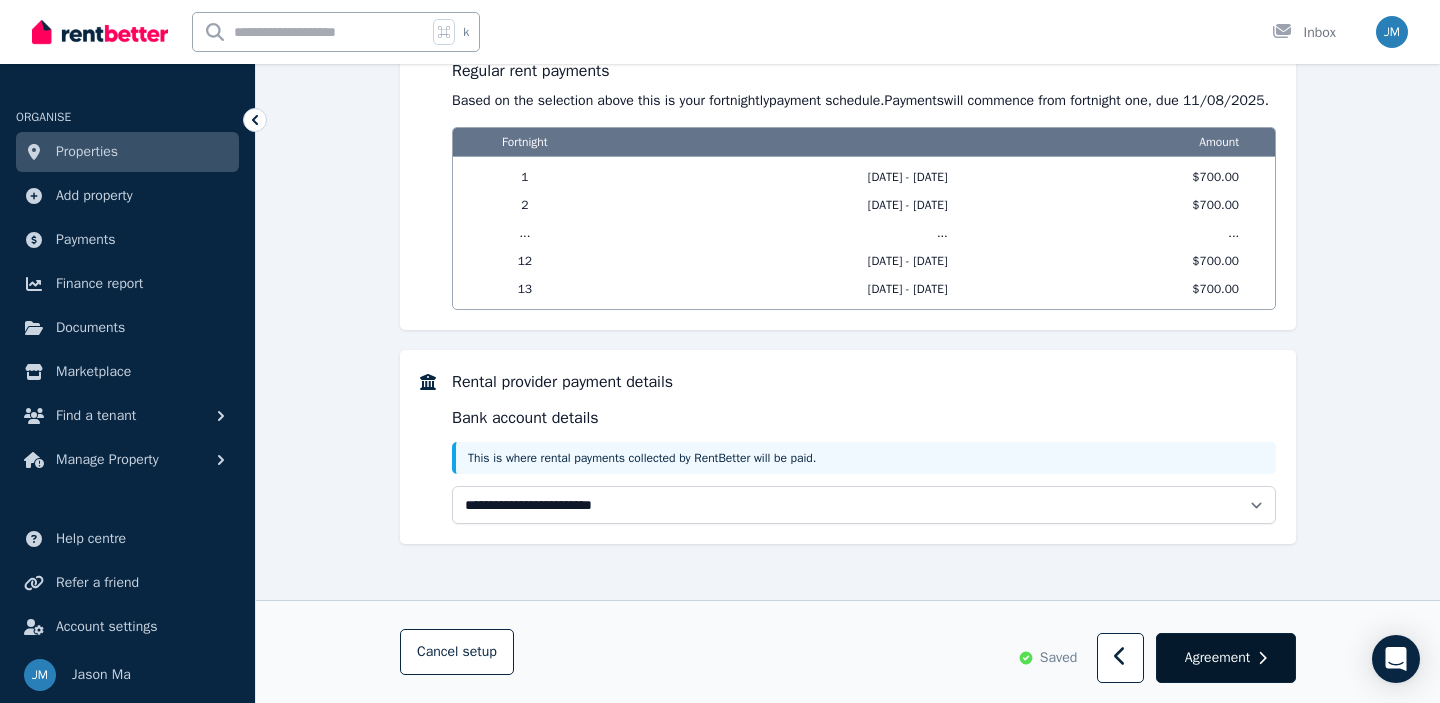 click on "Agreement" at bounding box center [1217, 658] 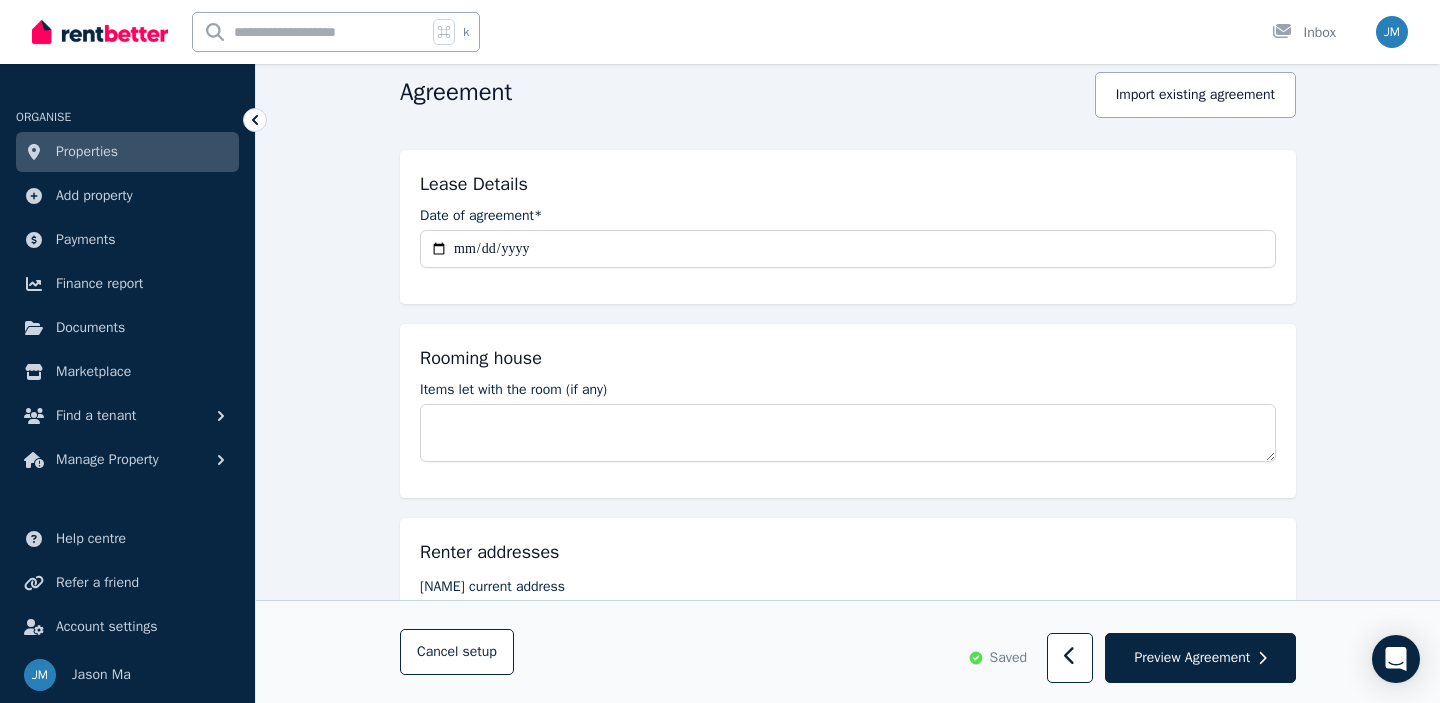 scroll, scrollTop: 211, scrollLeft: 0, axis: vertical 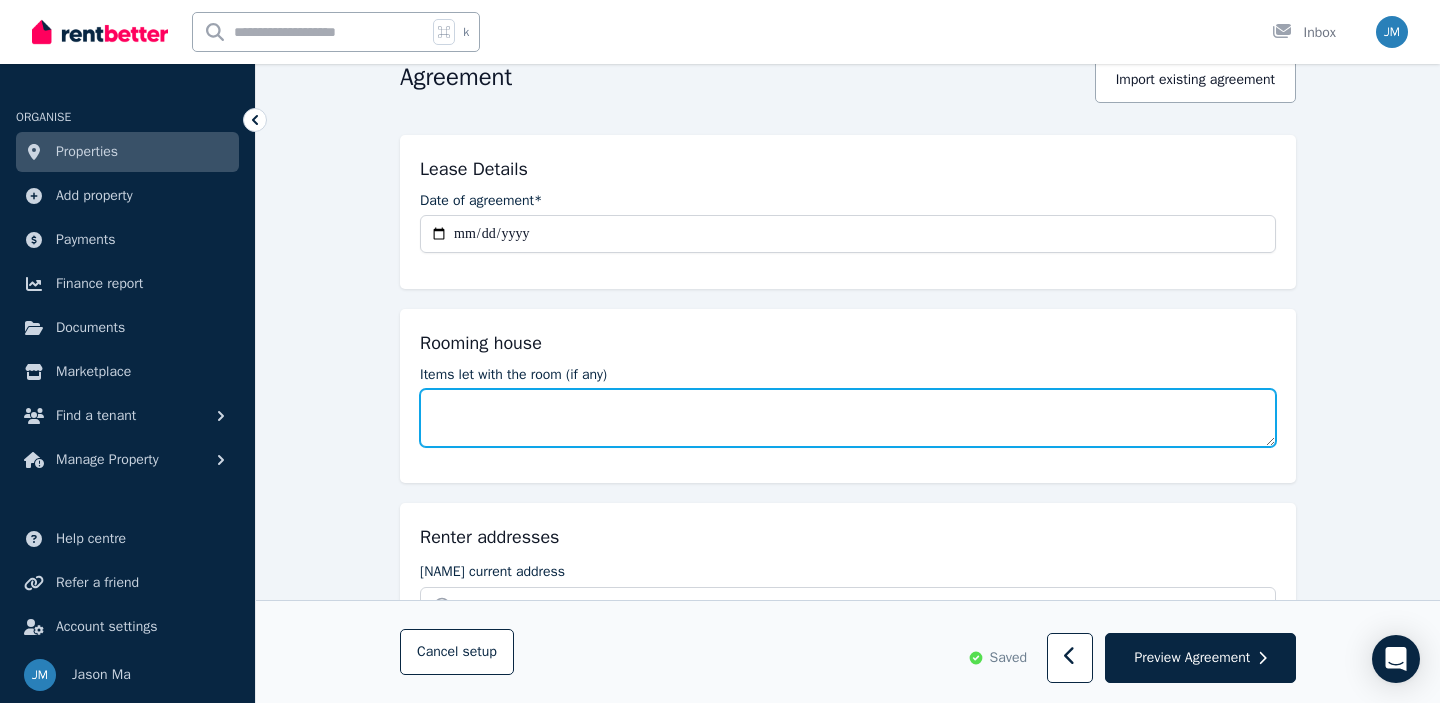 click on "Items let with the room (if any)" at bounding box center (848, 418) 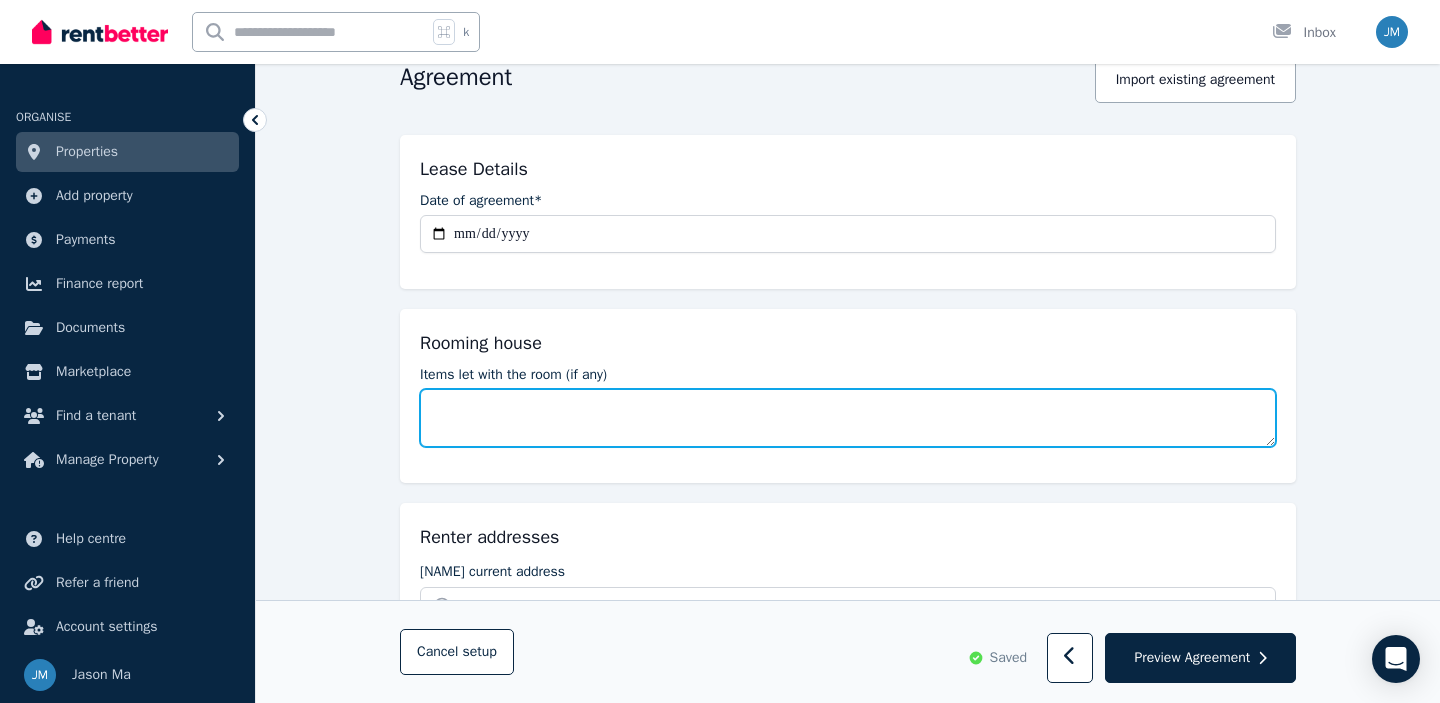 type on "*" 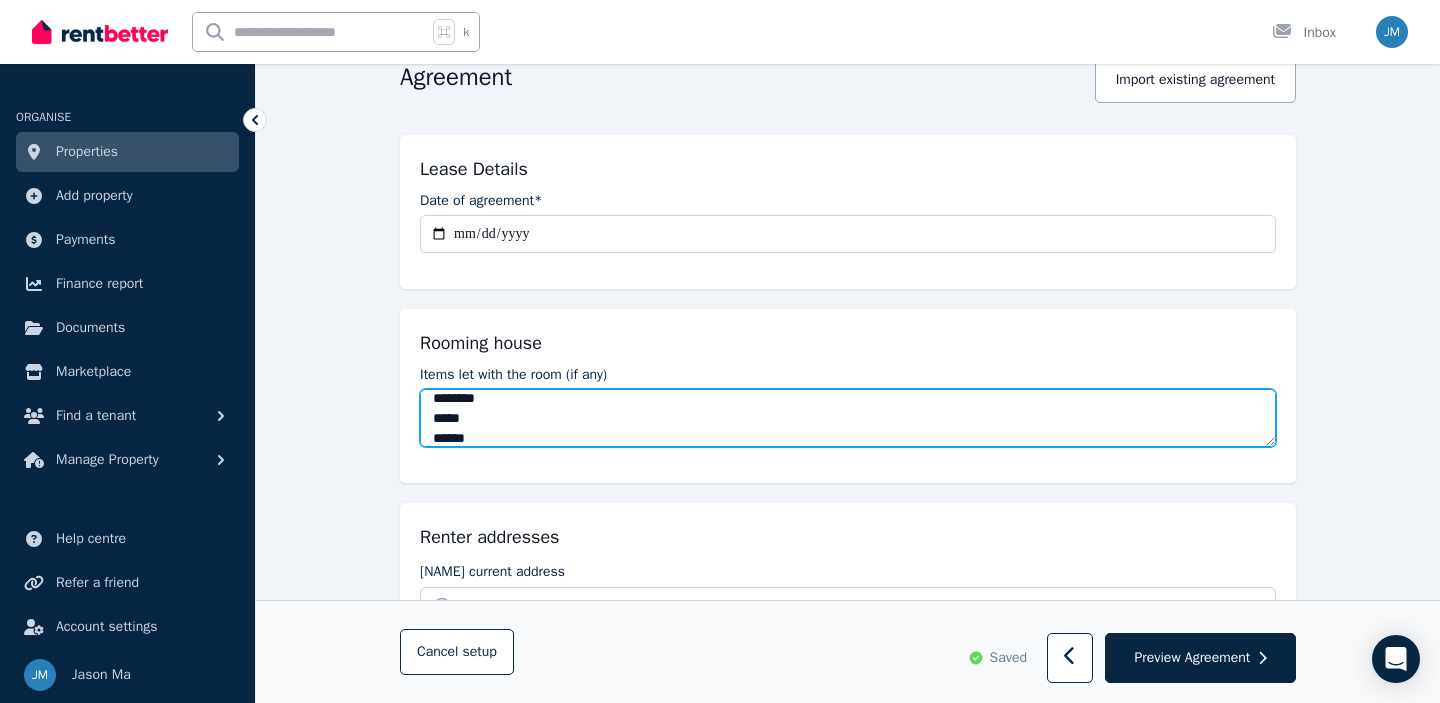 scroll, scrollTop: 30, scrollLeft: 0, axis: vertical 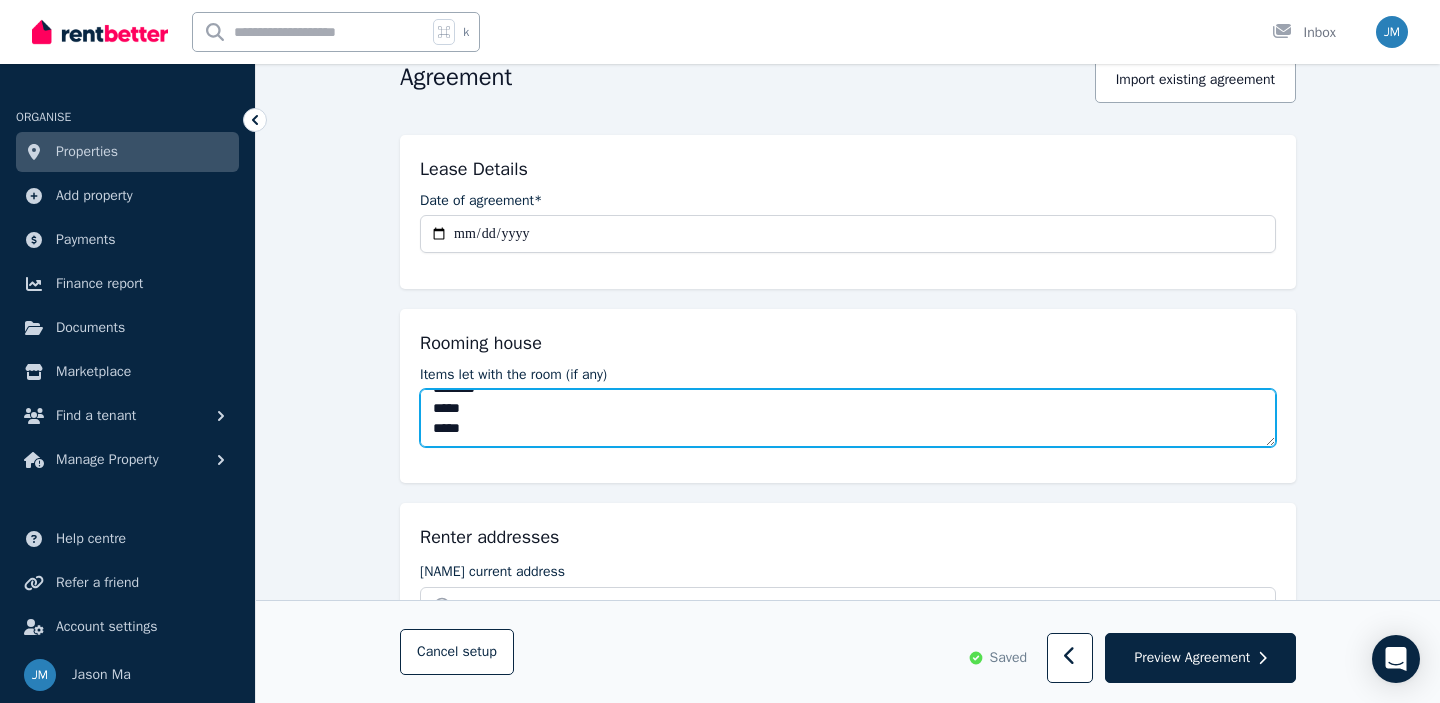 drag, startPoint x: 469, startPoint y: 390, endPoint x: 440, endPoint y: 419, distance: 41.01219 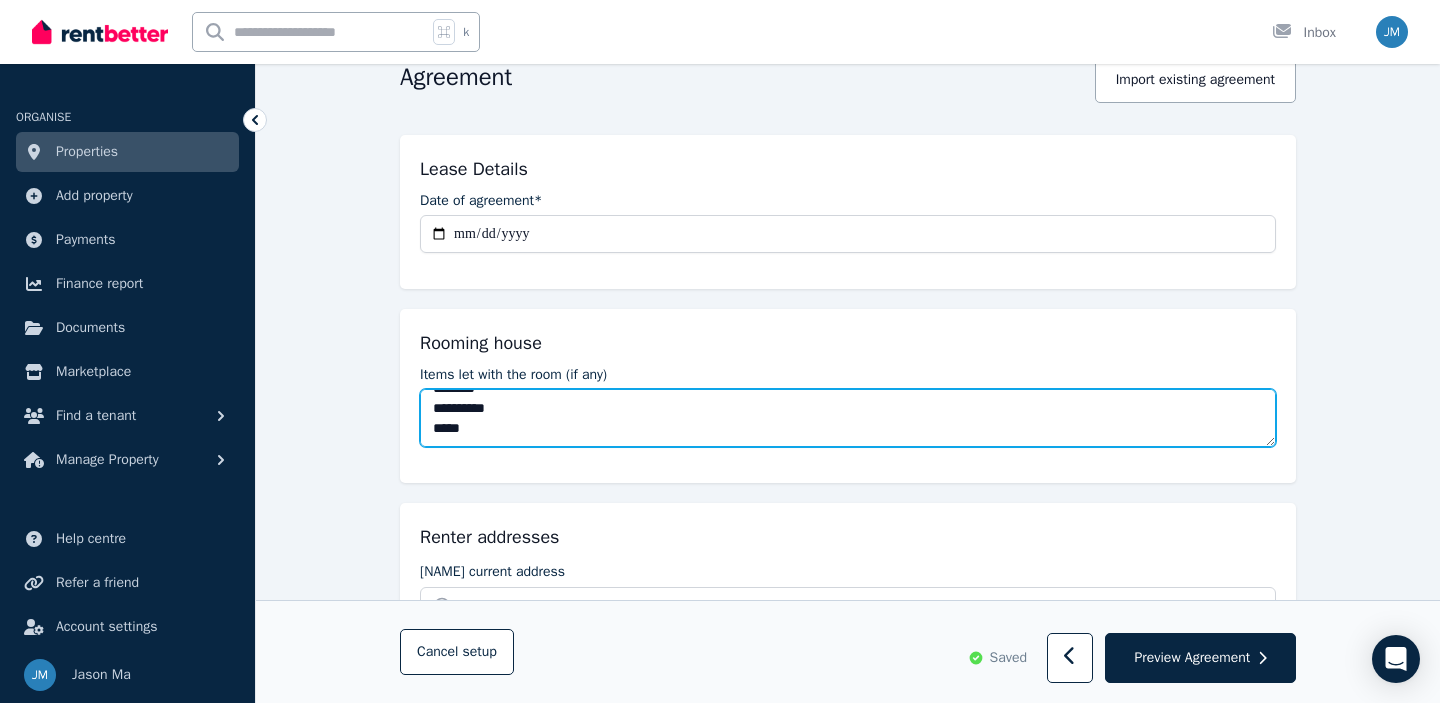click on "**********" at bounding box center (848, 418) 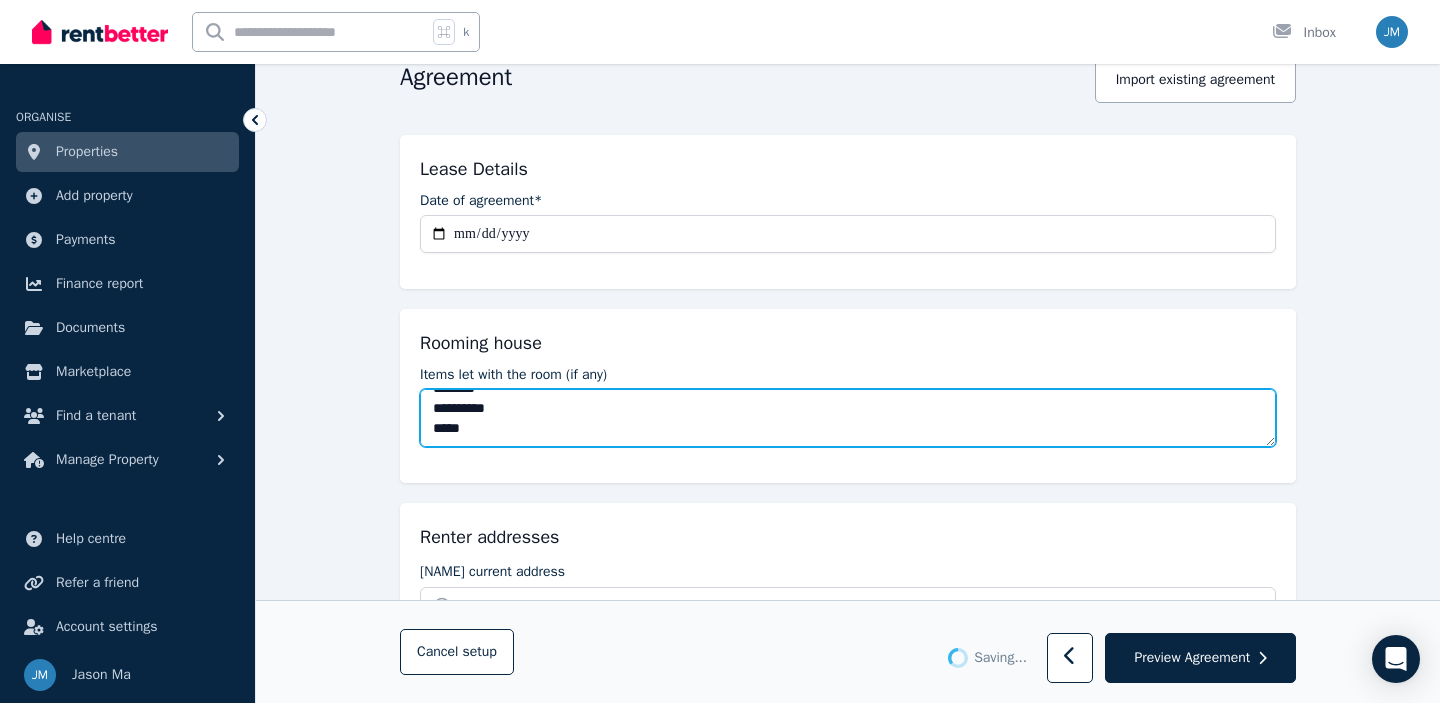 click on "**********" at bounding box center (848, 418) 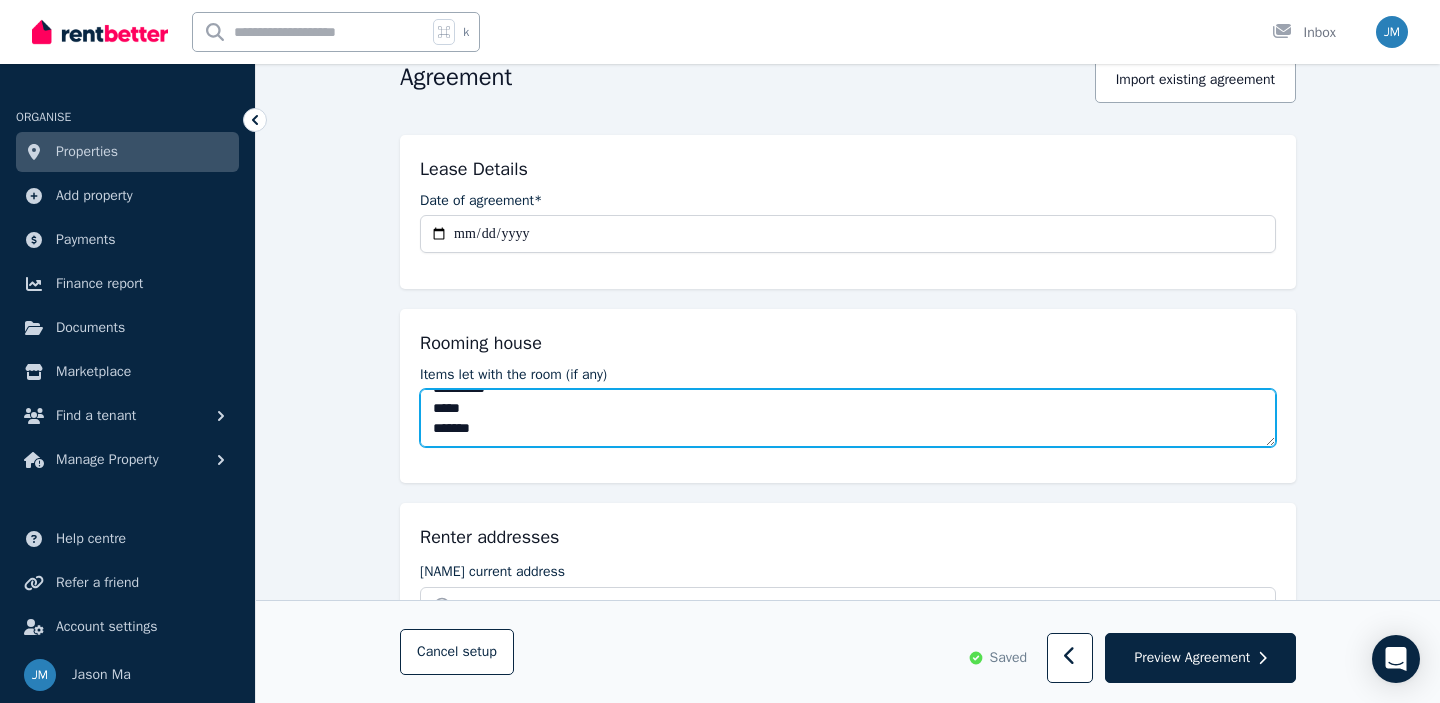 scroll, scrollTop: 40, scrollLeft: 0, axis: vertical 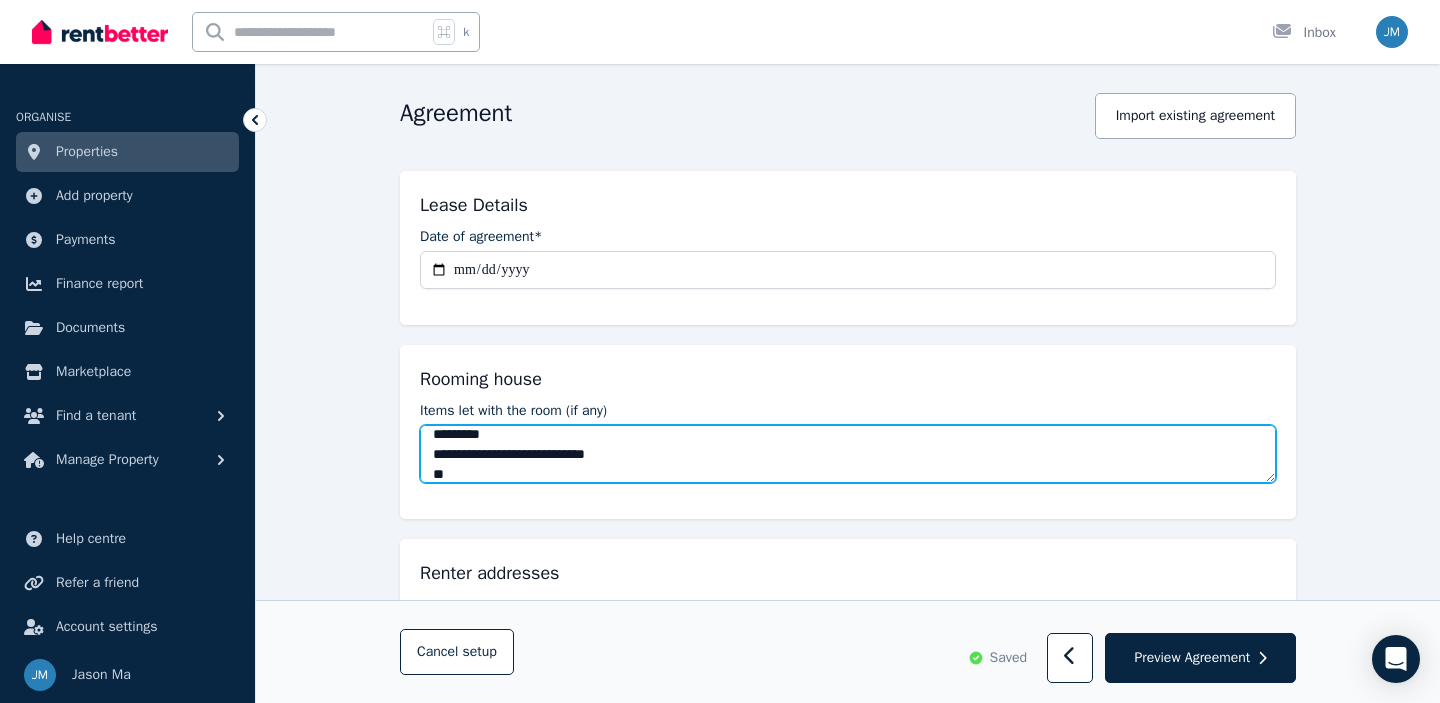type on "**********" 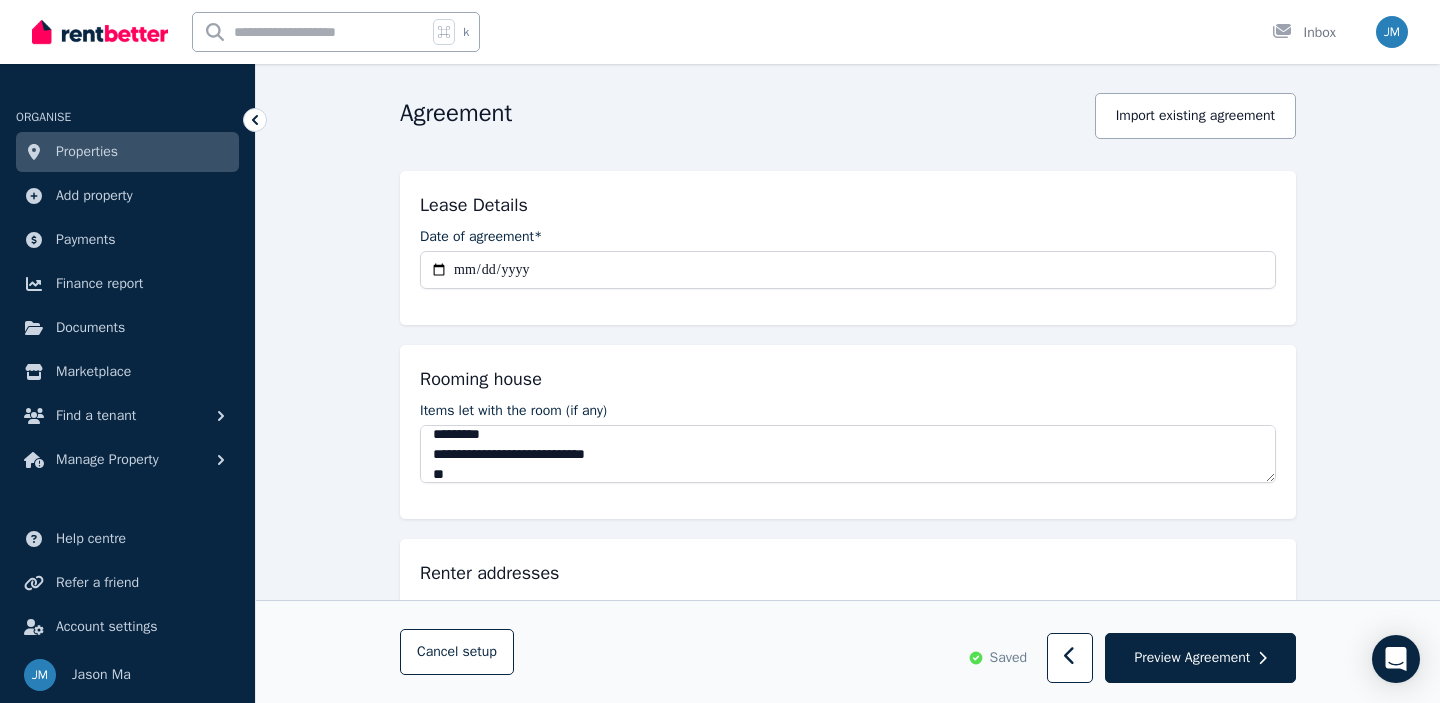 click on "Rooming house" at bounding box center [848, 379] 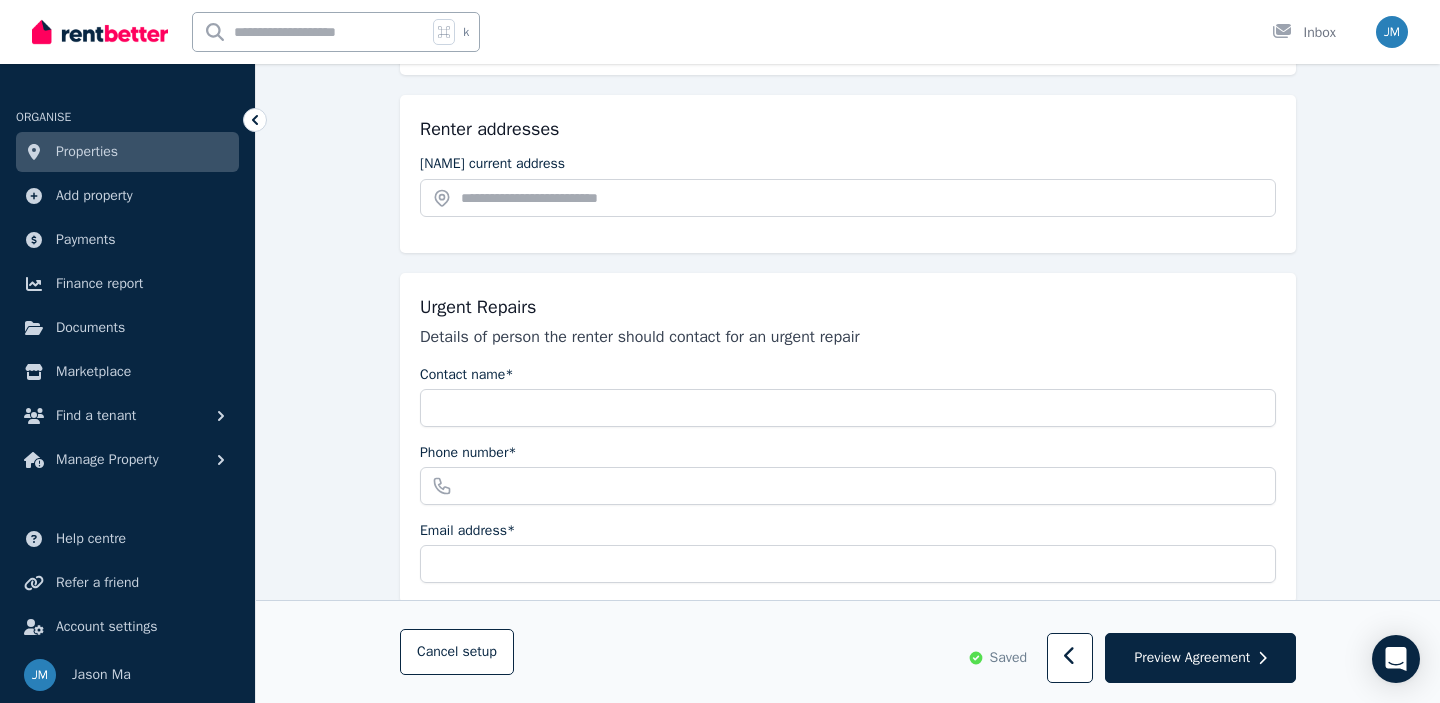 scroll, scrollTop: 621, scrollLeft: 0, axis: vertical 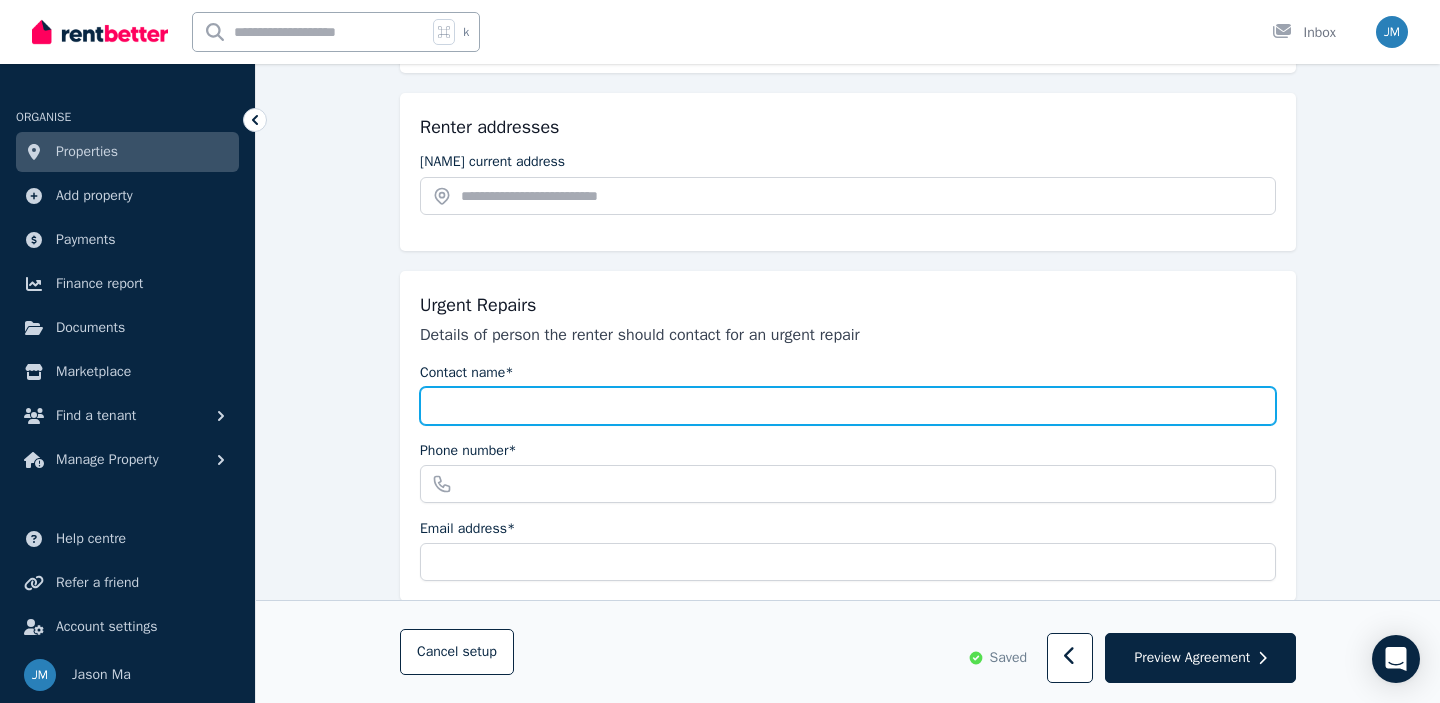 click on "Contact name*" at bounding box center (848, 406) 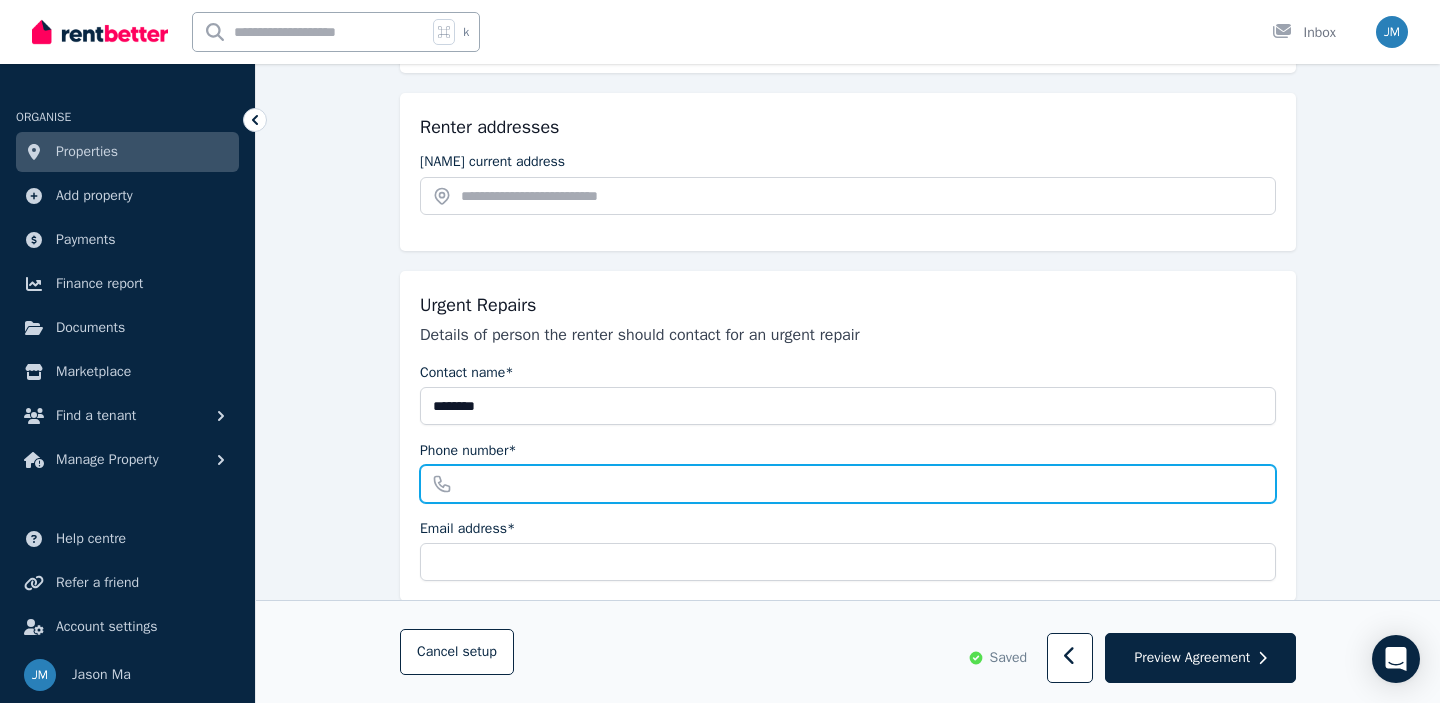 click on "Phone number*" at bounding box center (848, 484) 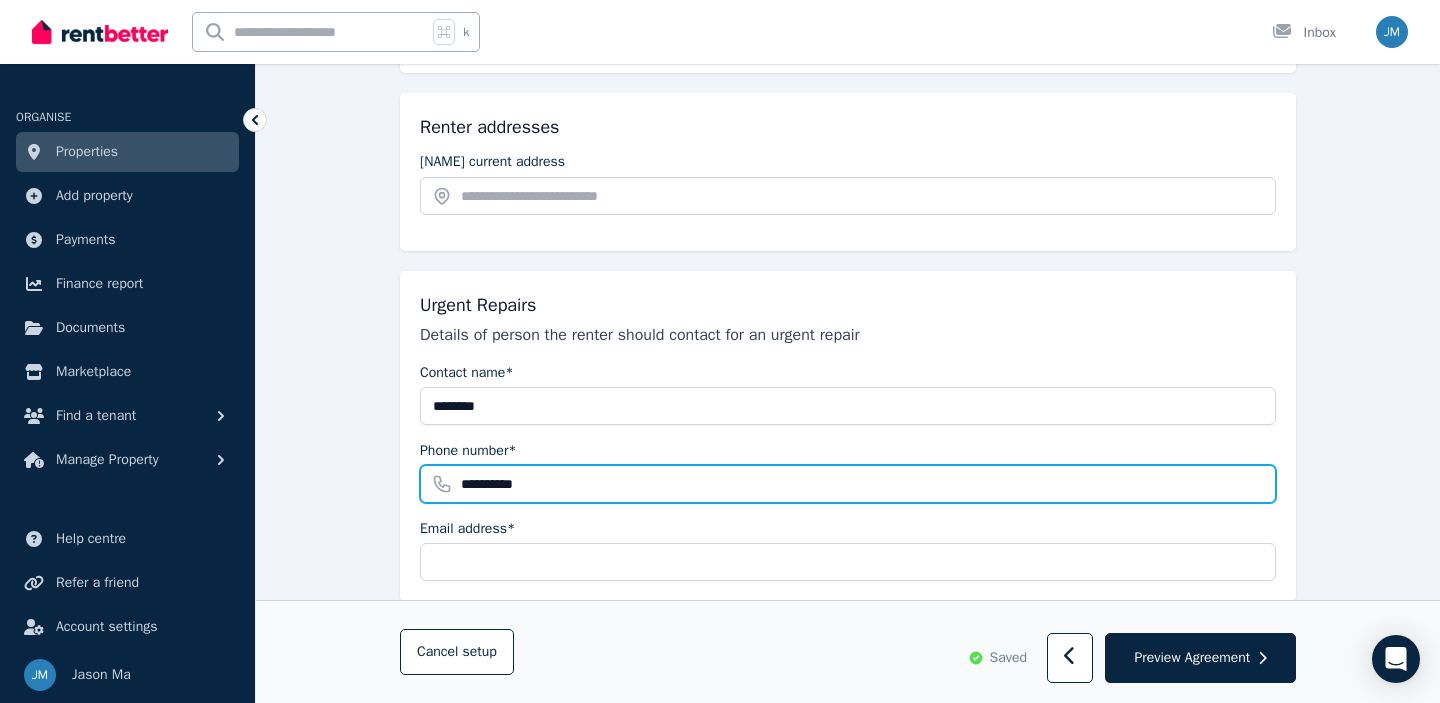 type on "**********" 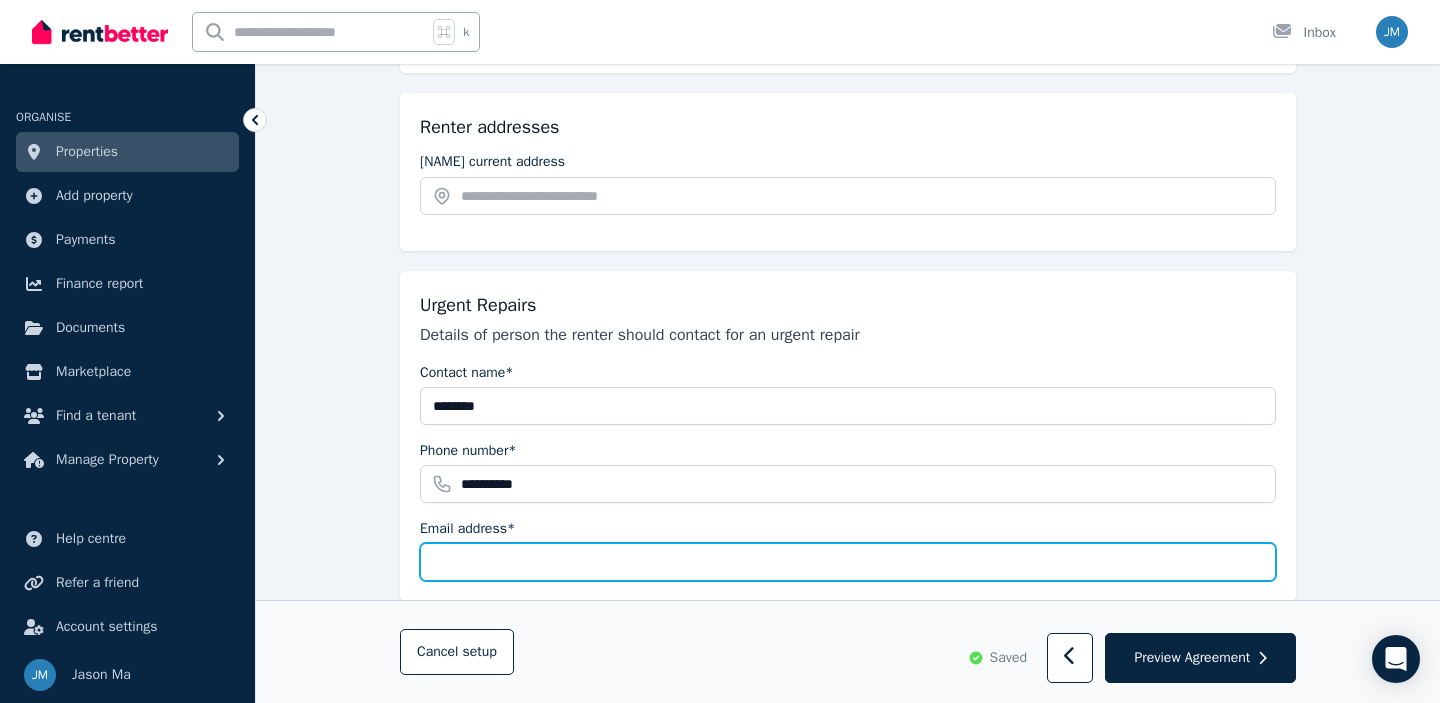 click on "Email address*" at bounding box center [848, 562] 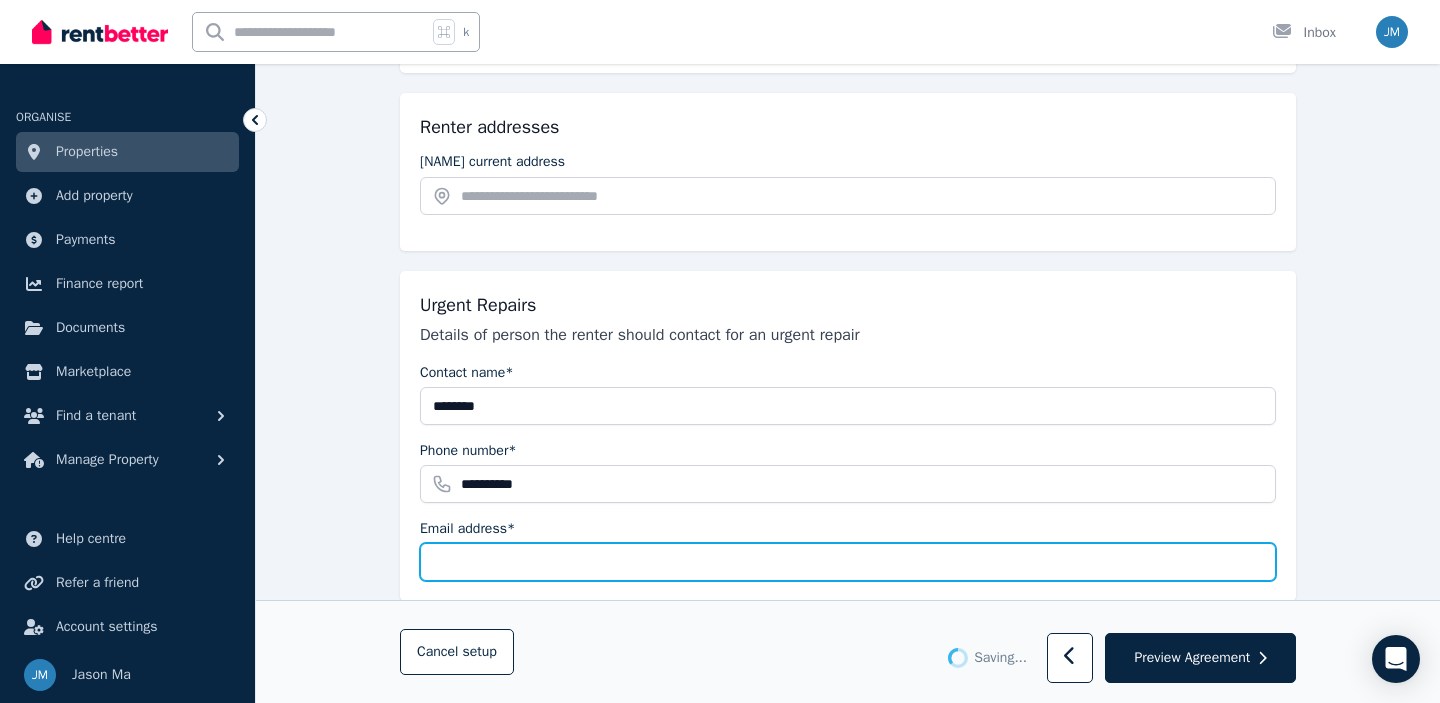 type on "**********" 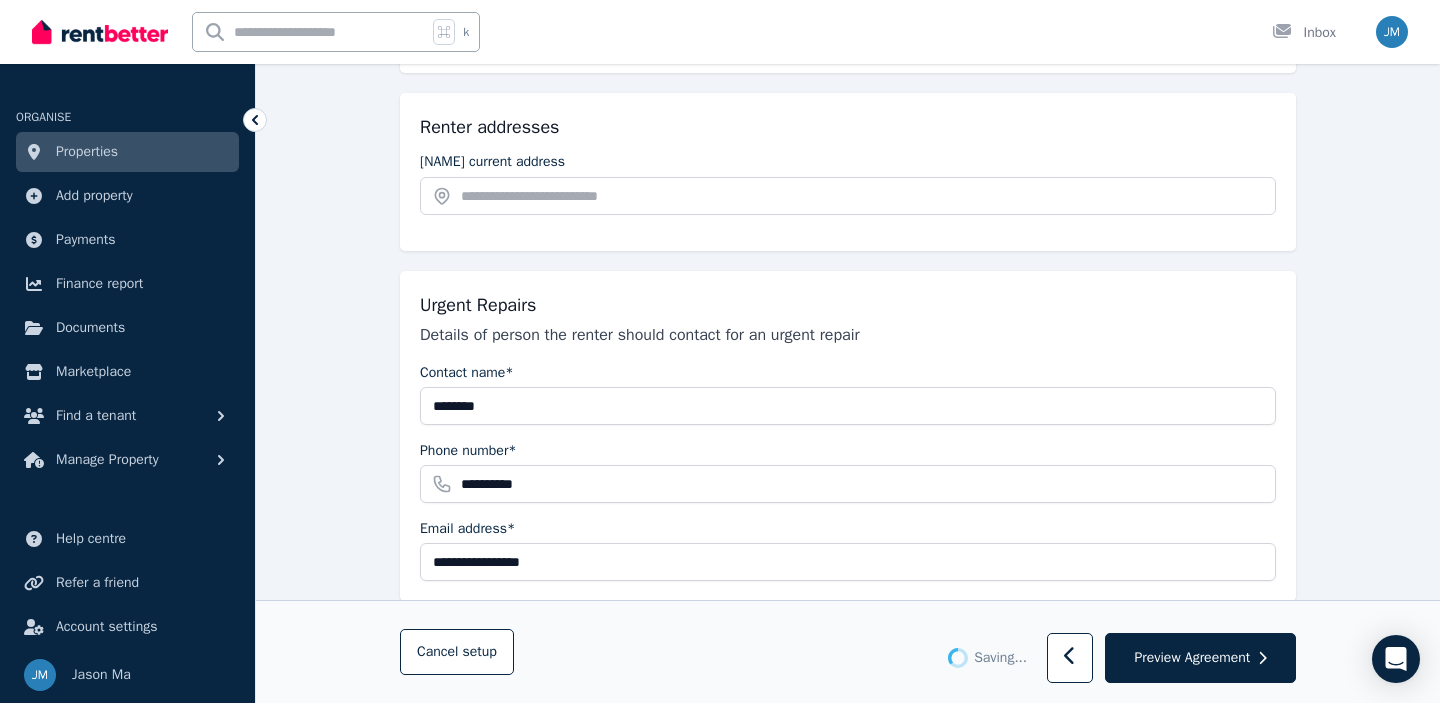 click on "Email address*" at bounding box center (848, 529) 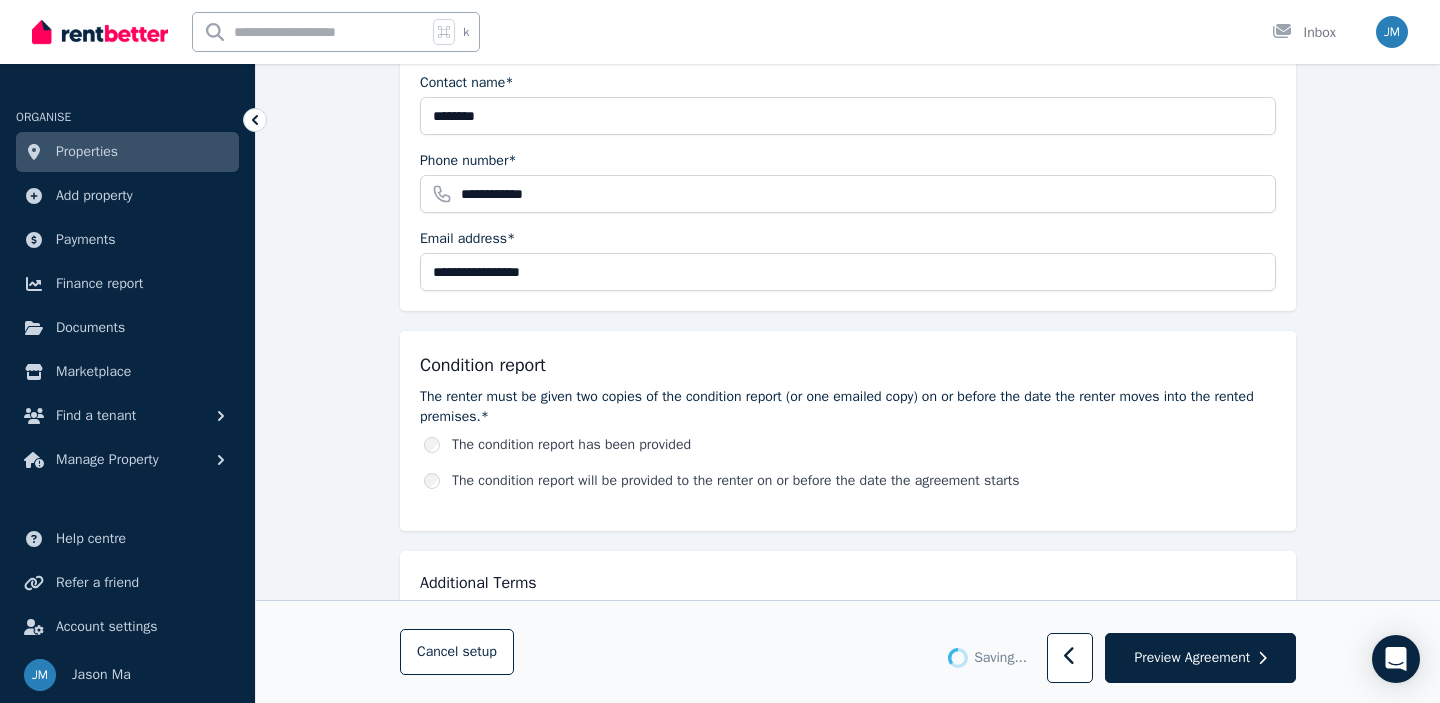scroll, scrollTop: 946, scrollLeft: 0, axis: vertical 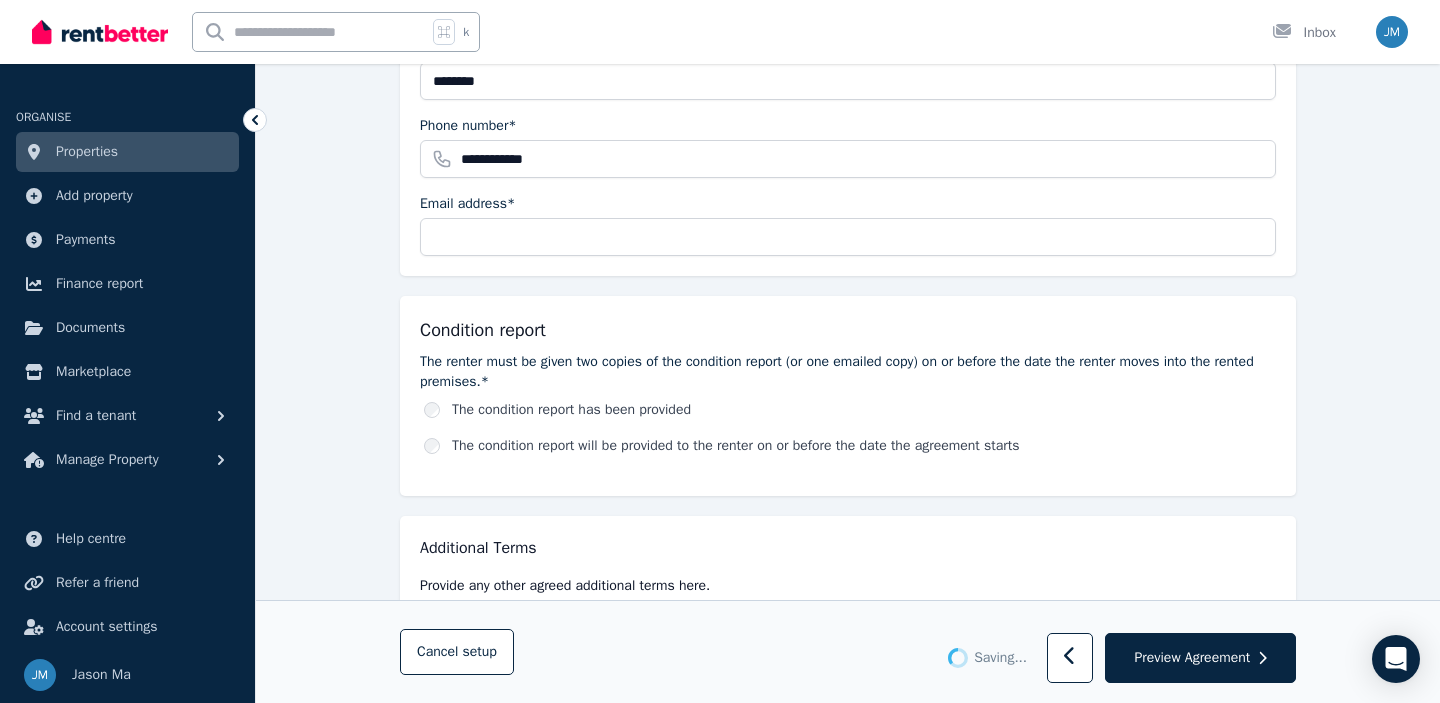 type on "**********" 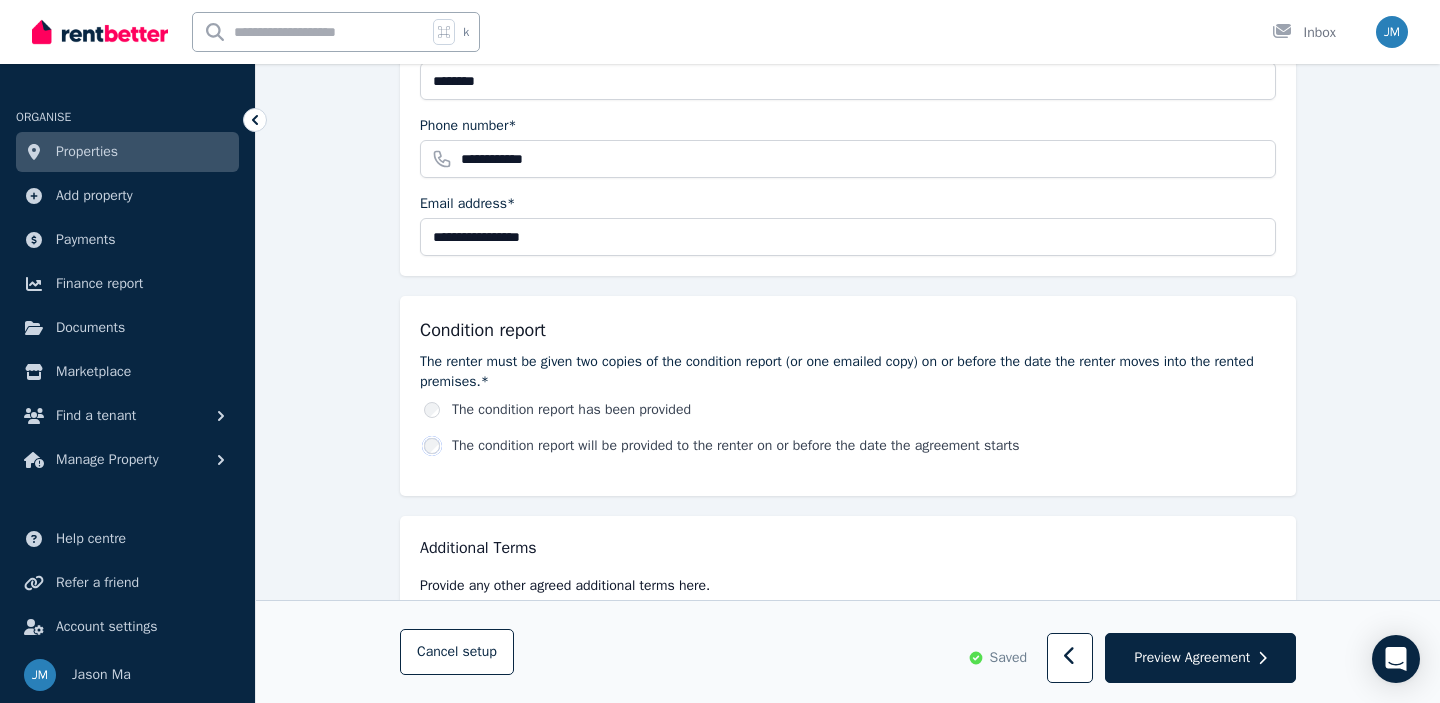 scroll, scrollTop: 1146, scrollLeft: 0, axis: vertical 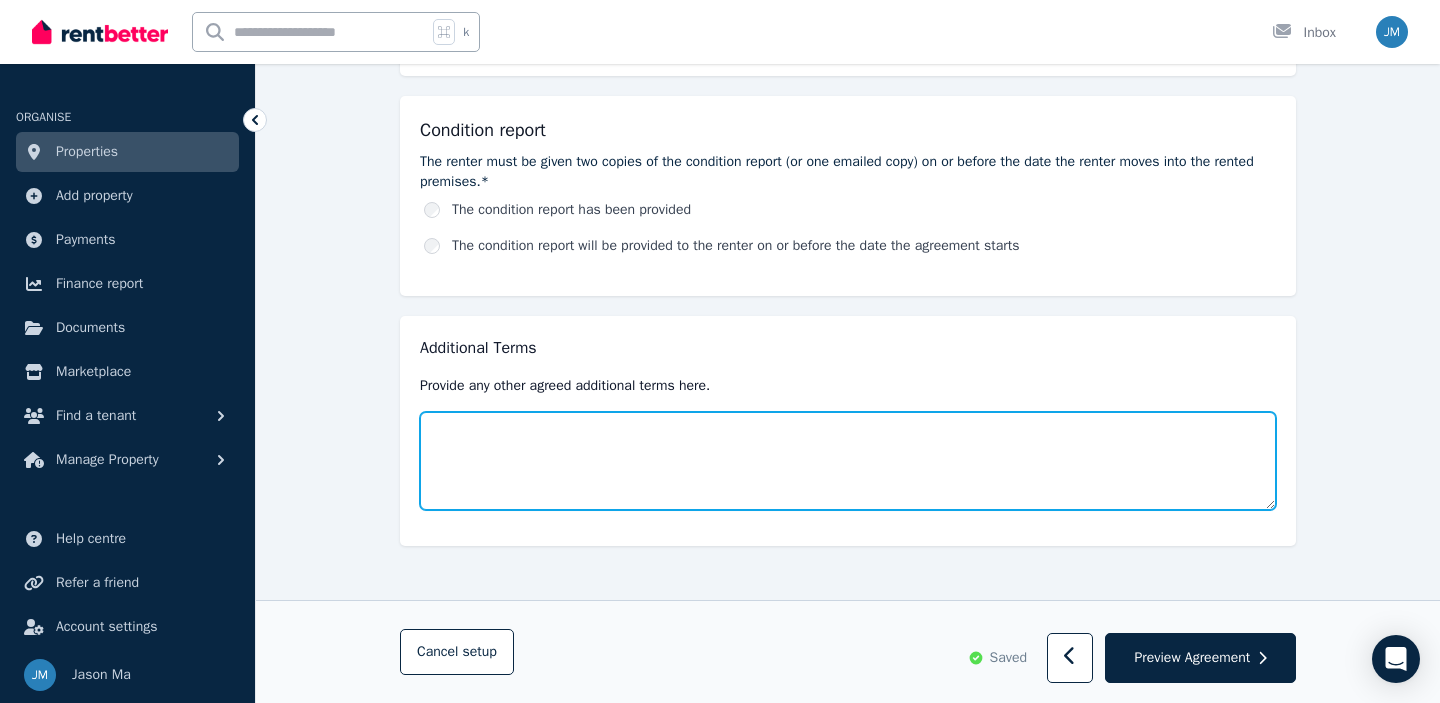 click at bounding box center (848, 461) 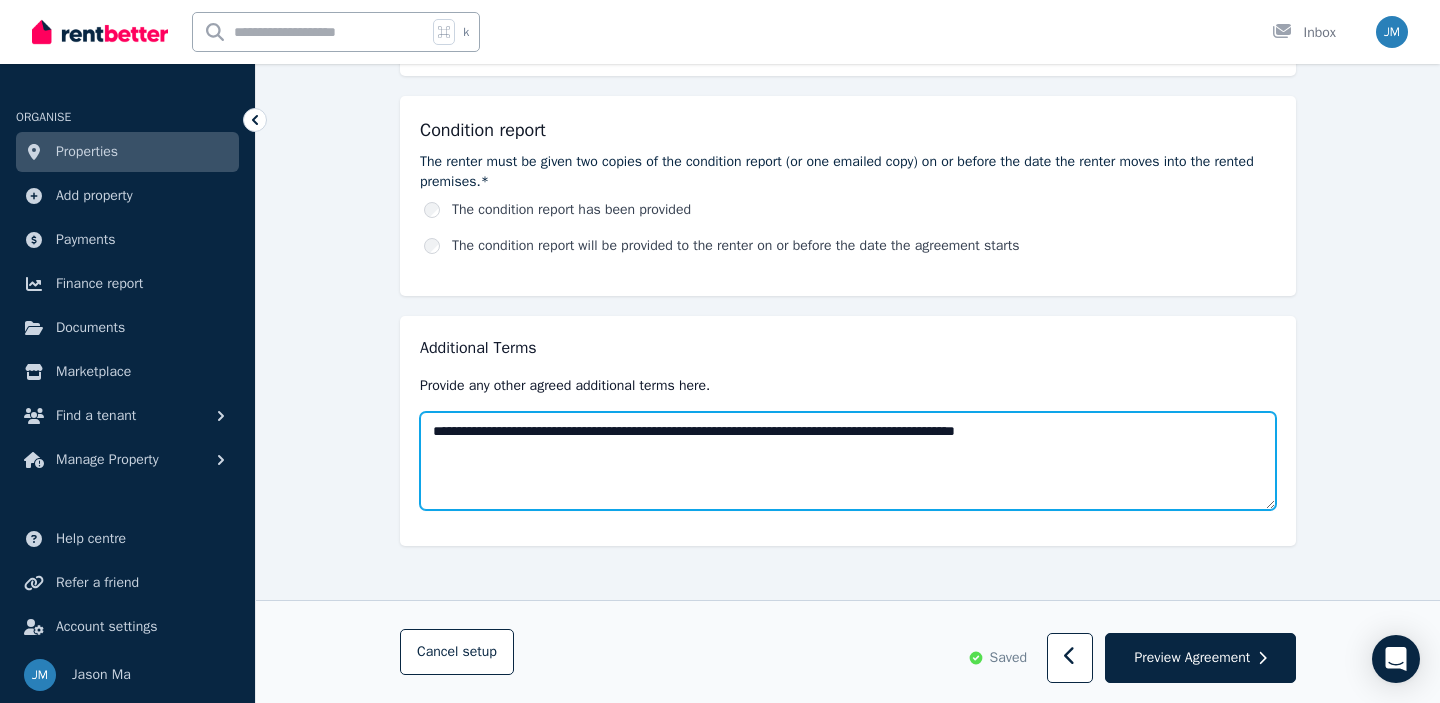drag, startPoint x: 1128, startPoint y: 439, endPoint x: 471, endPoint y: 419, distance: 657.3043 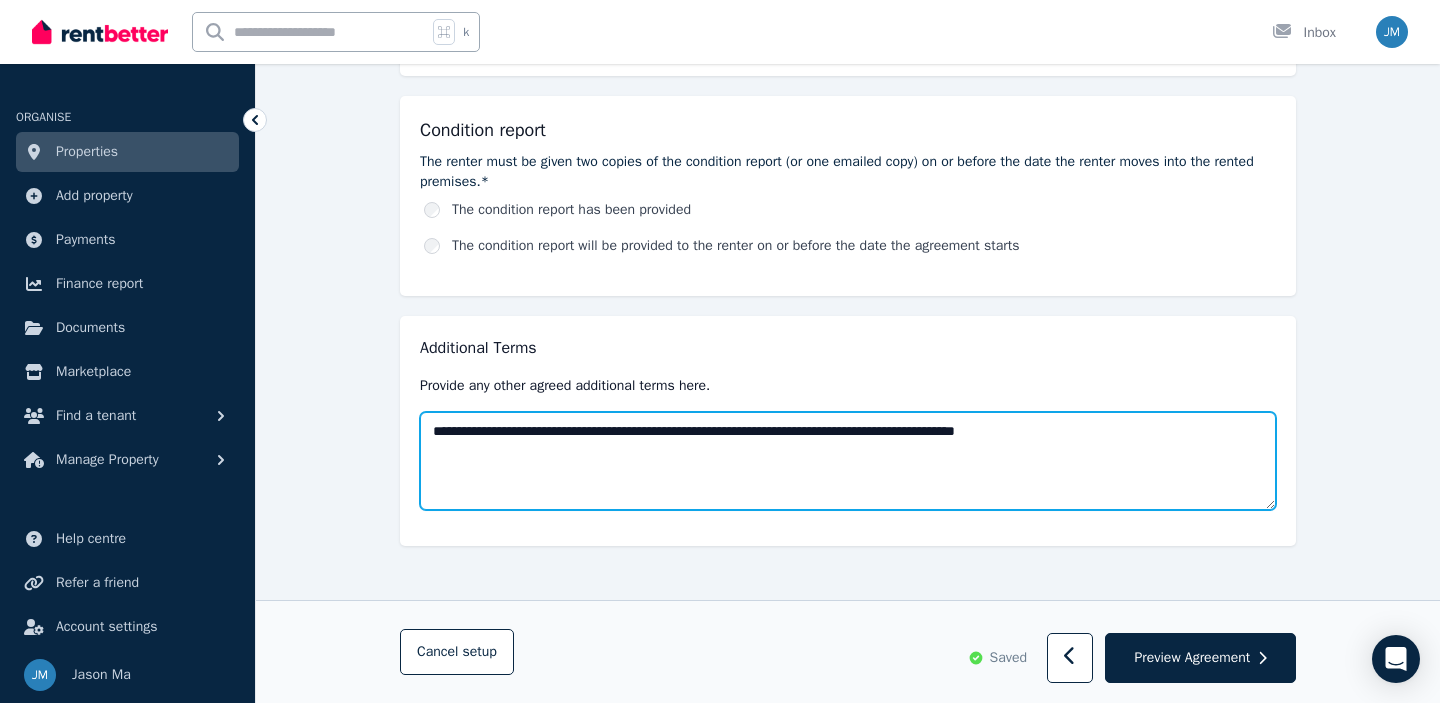 click on "**********" at bounding box center [848, 461] 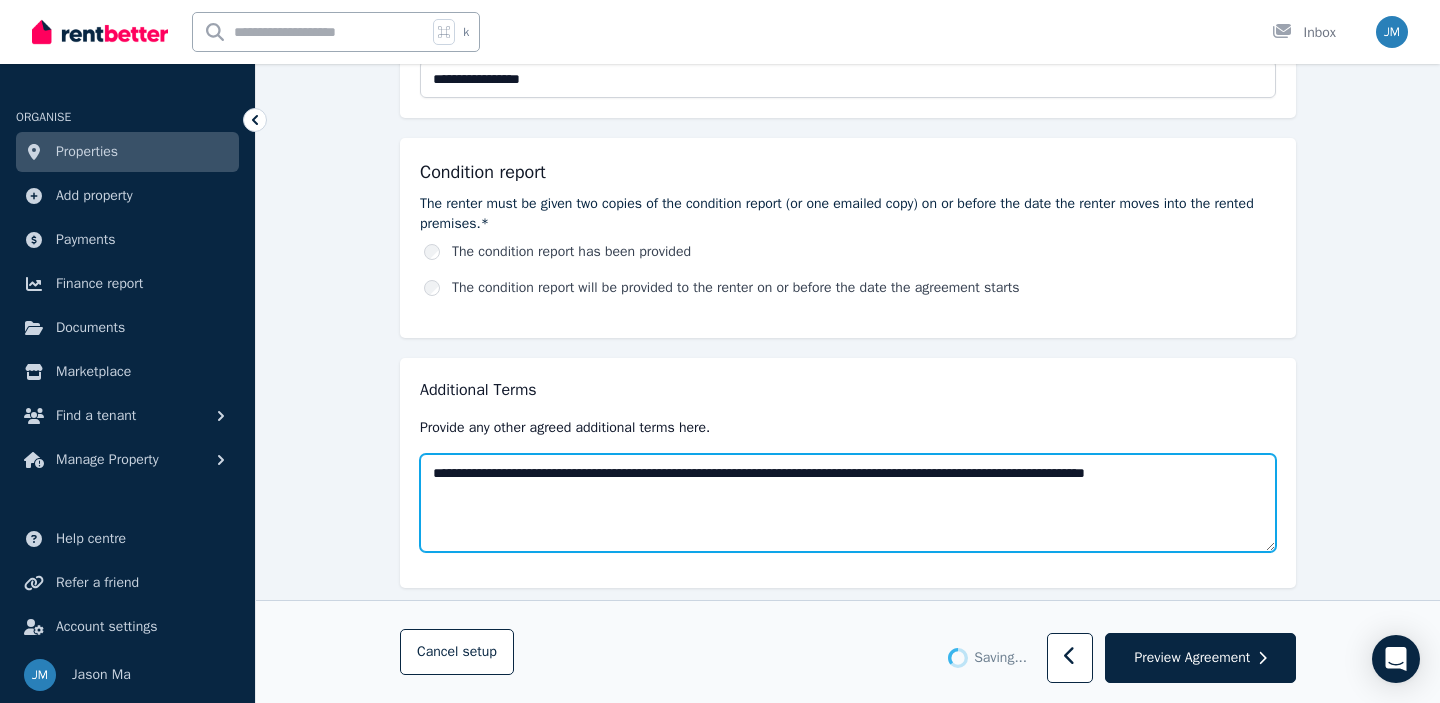 scroll, scrollTop: 1146, scrollLeft: 0, axis: vertical 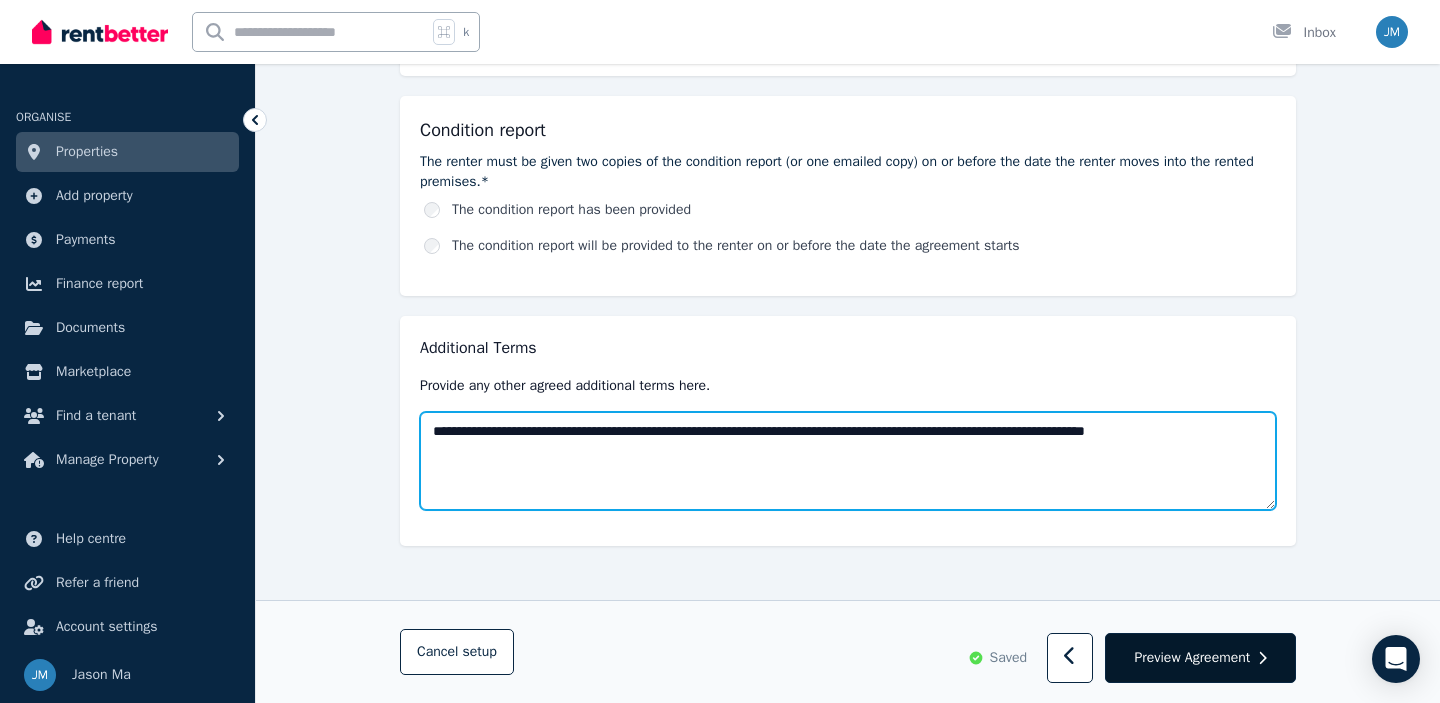 type on "**********" 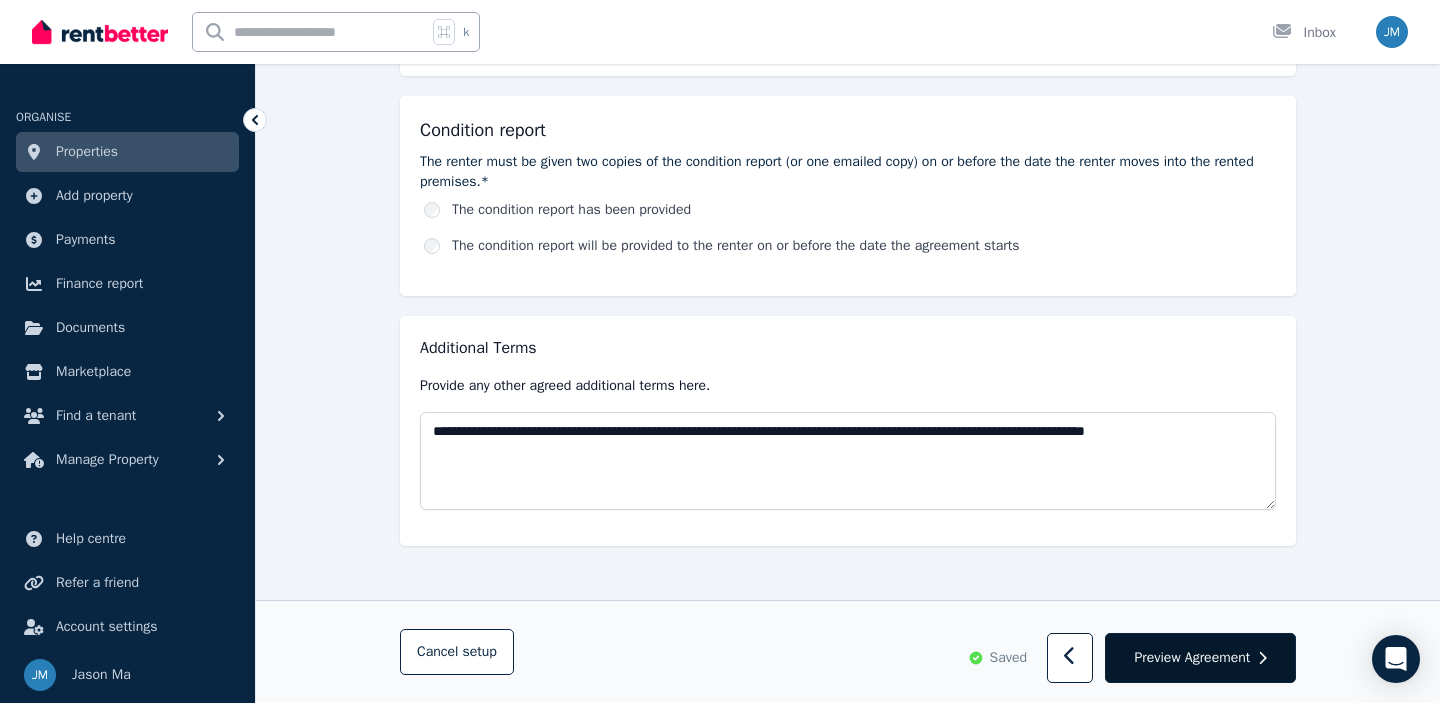 click on "Preview Agreement" at bounding box center (1192, 658) 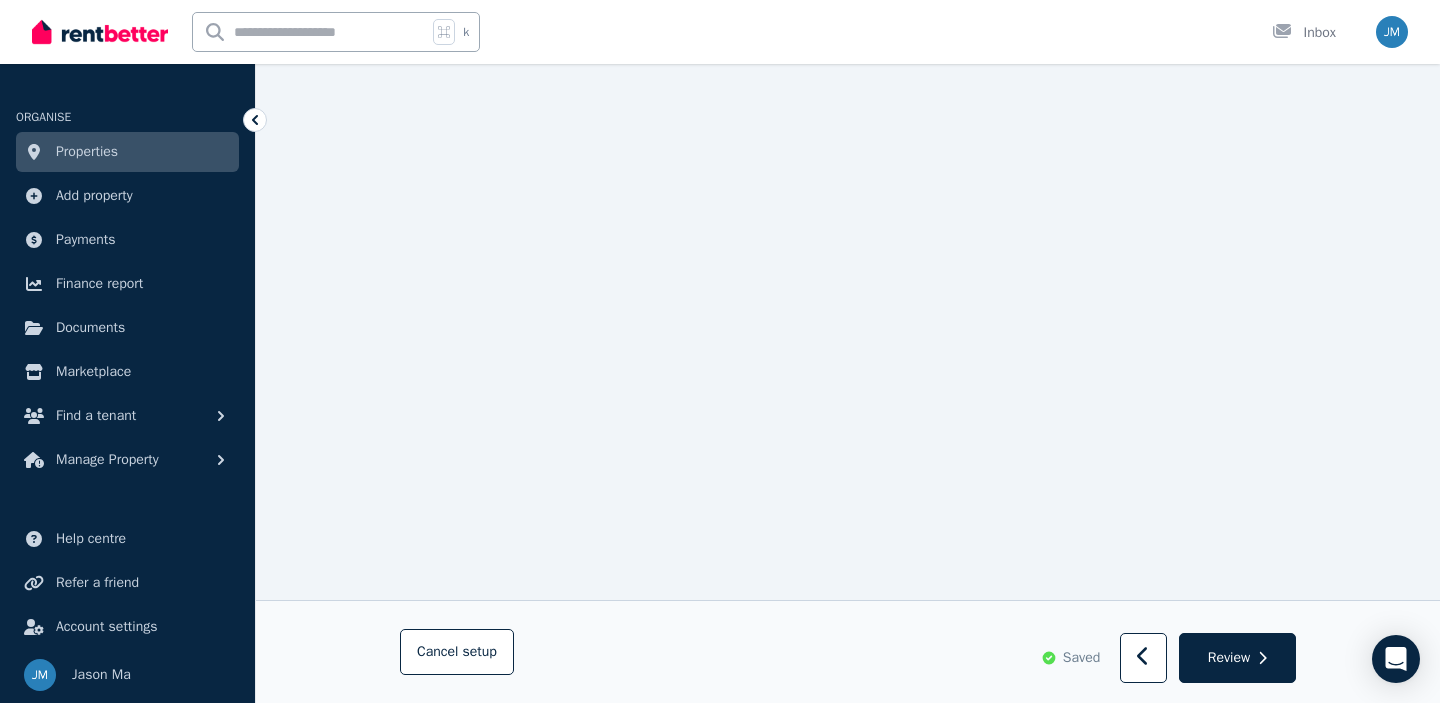 scroll, scrollTop: 4716, scrollLeft: 0, axis: vertical 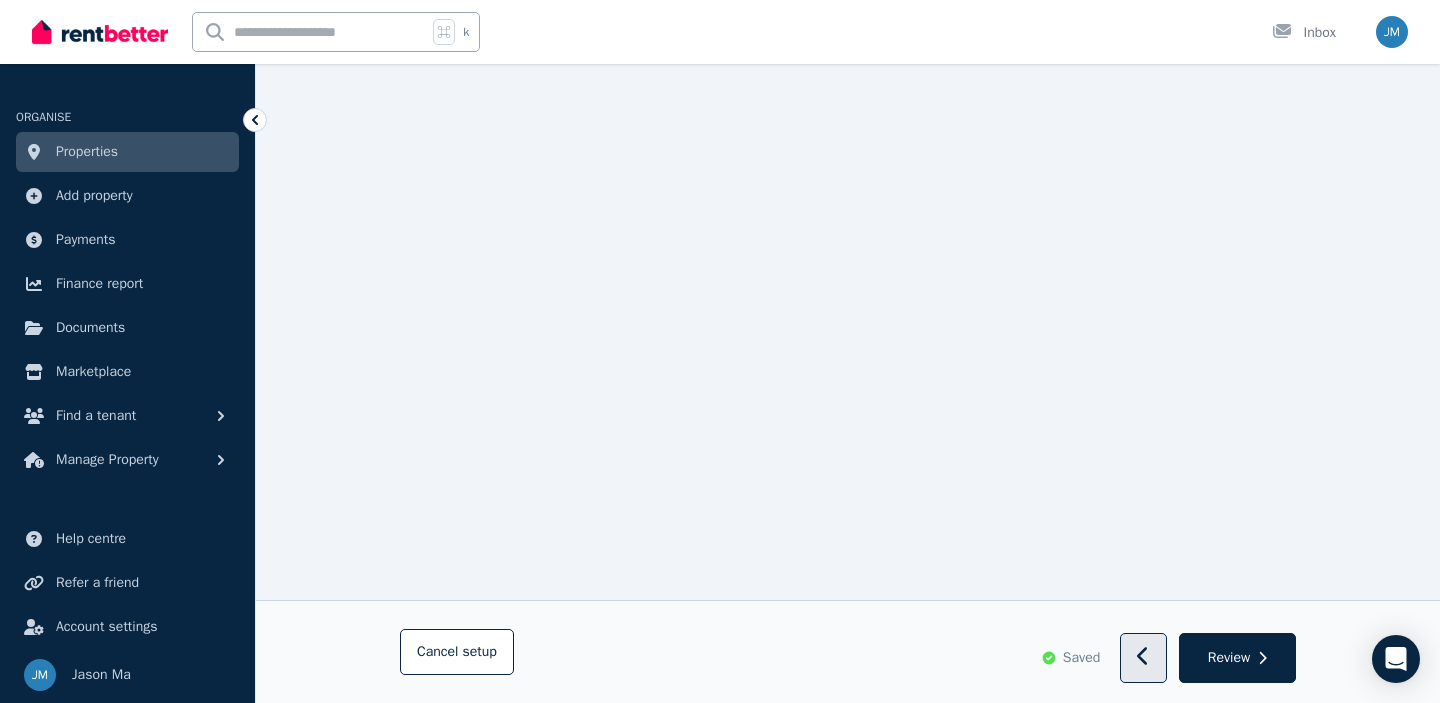 click at bounding box center [1143, 659] 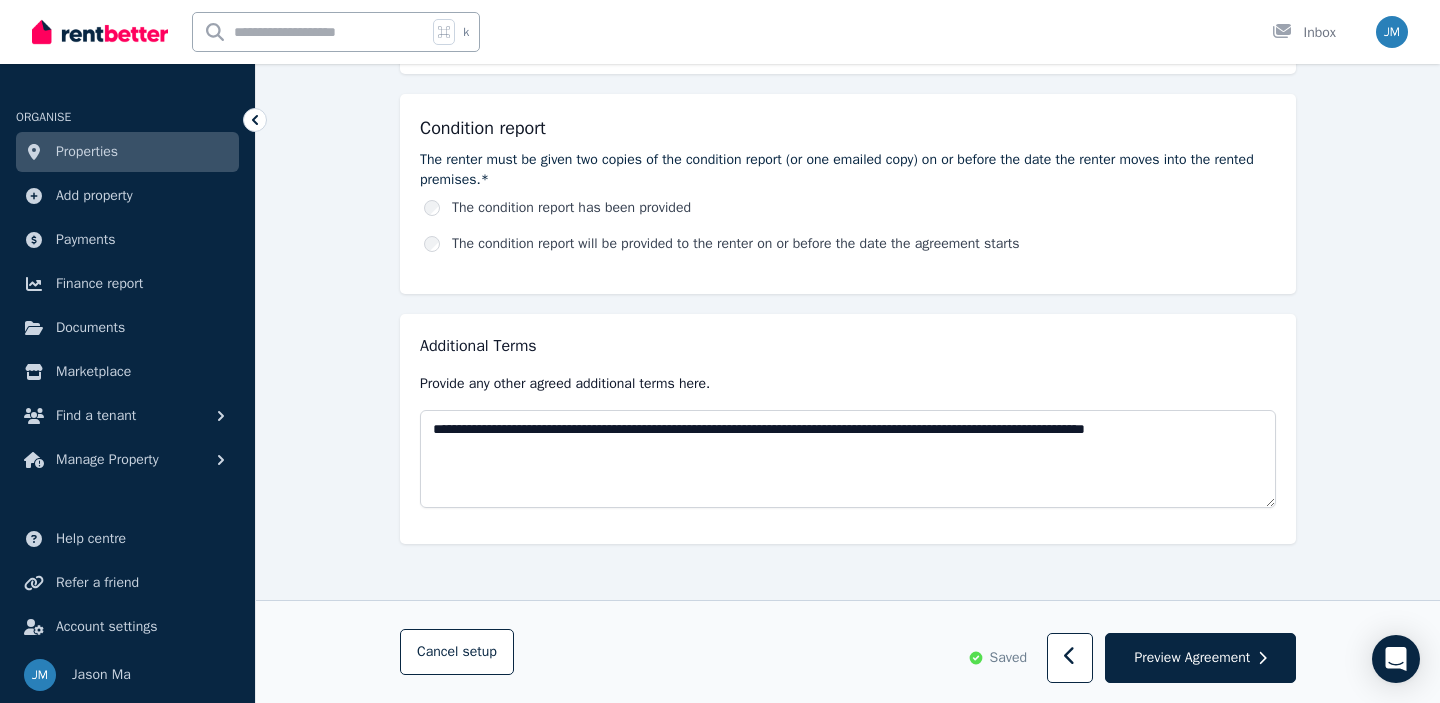 scroll, scrollTop: 1146, scrollLeft: 0, axis: vertical 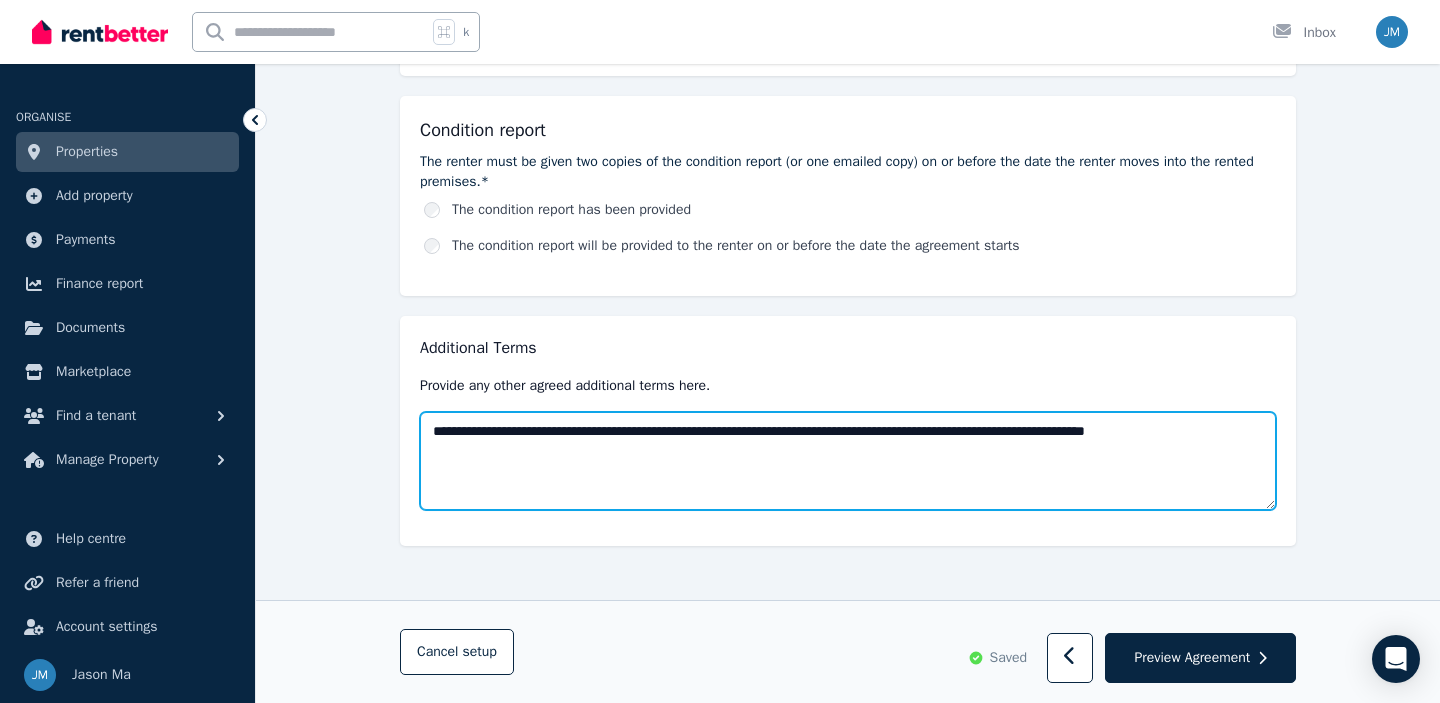 click on "**********" at bounding box center [848, 461] 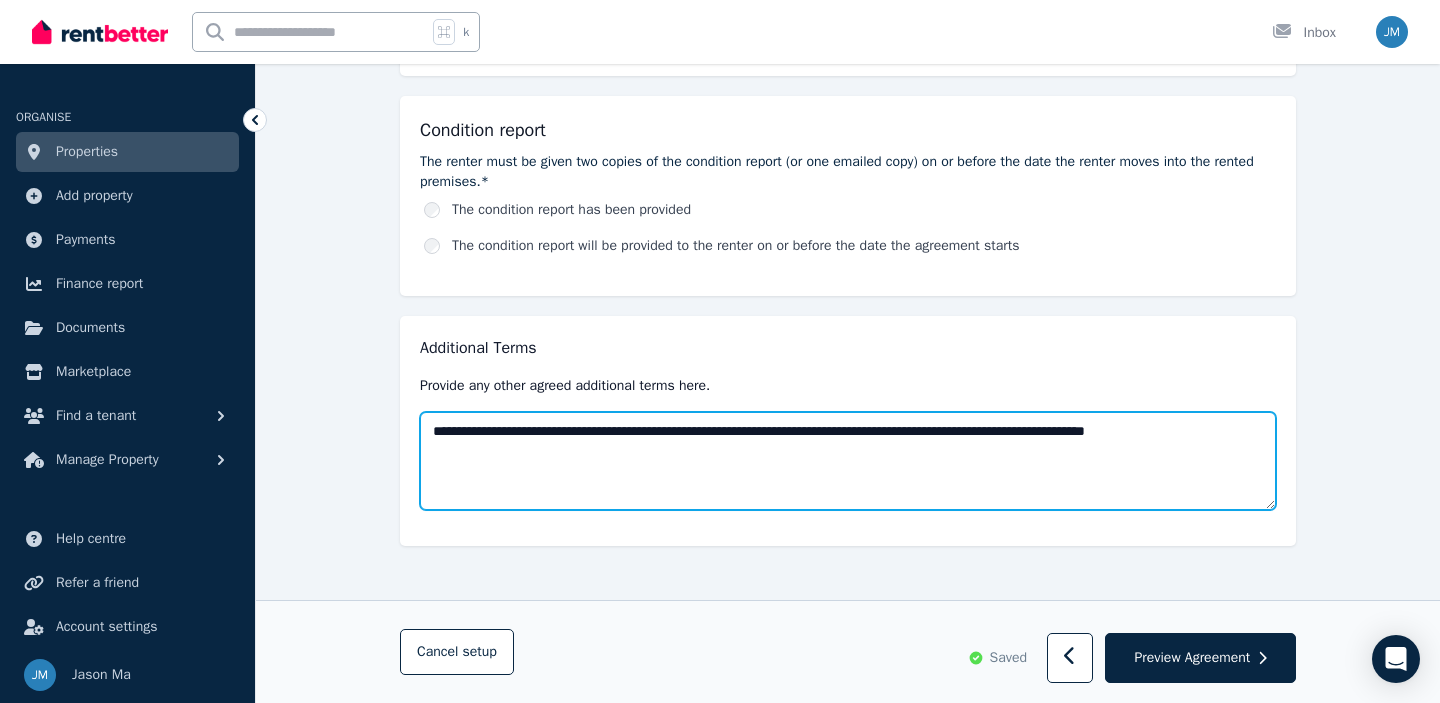 click on "**********" at bounding box center (848, 461) 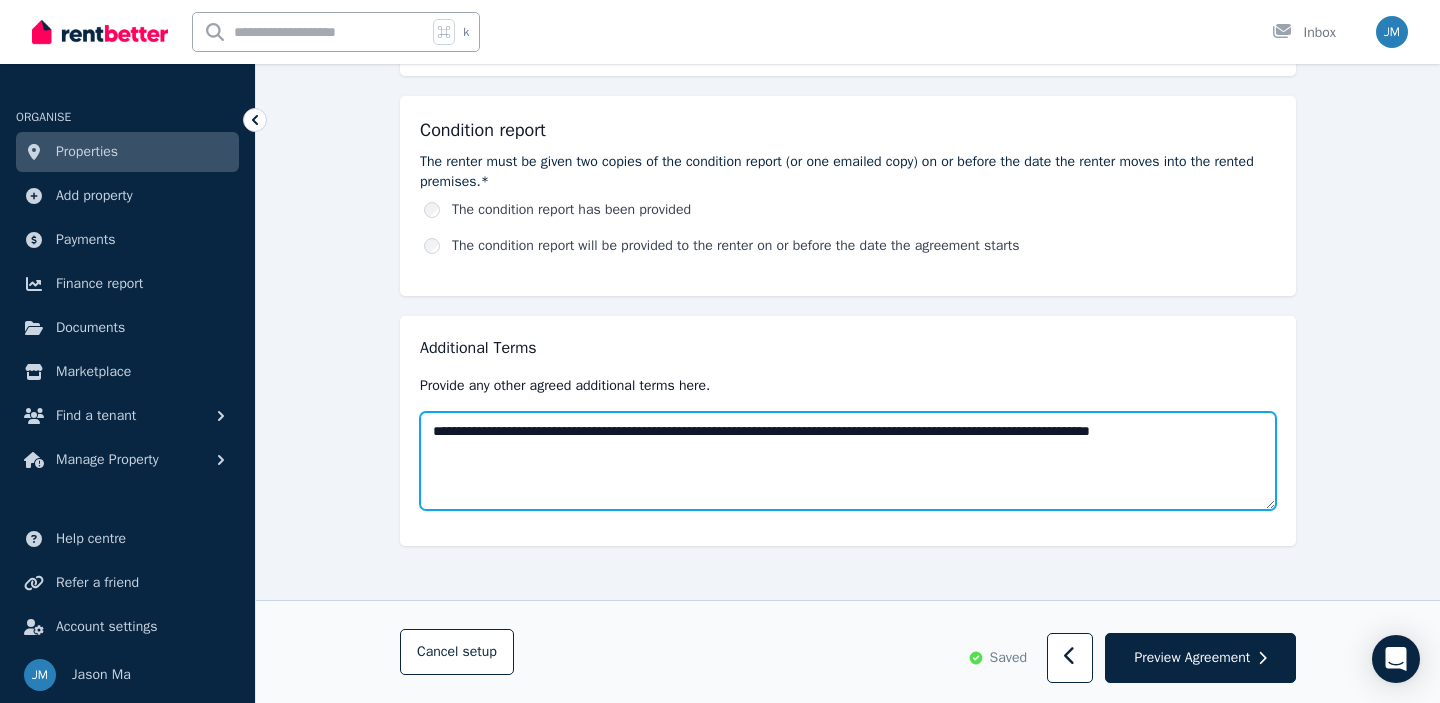 paste on "**********" 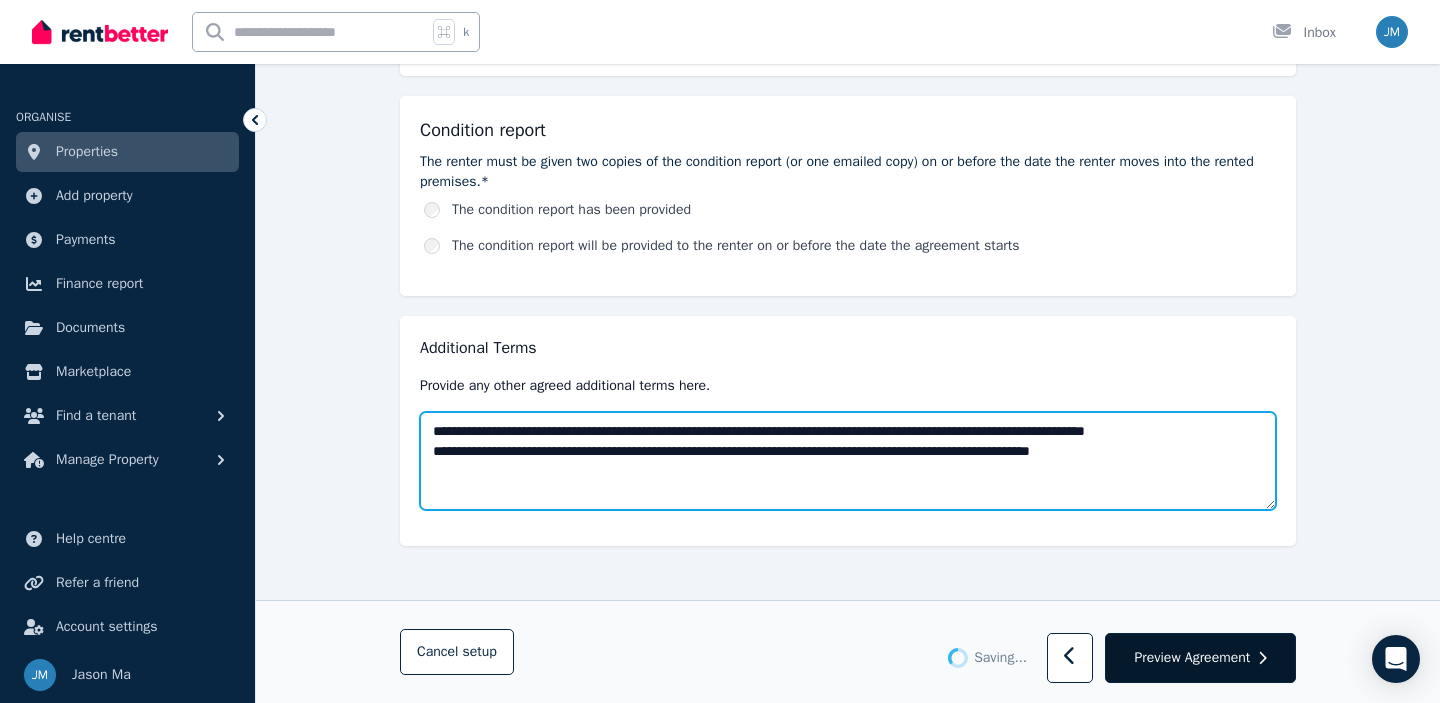 type on "**********" 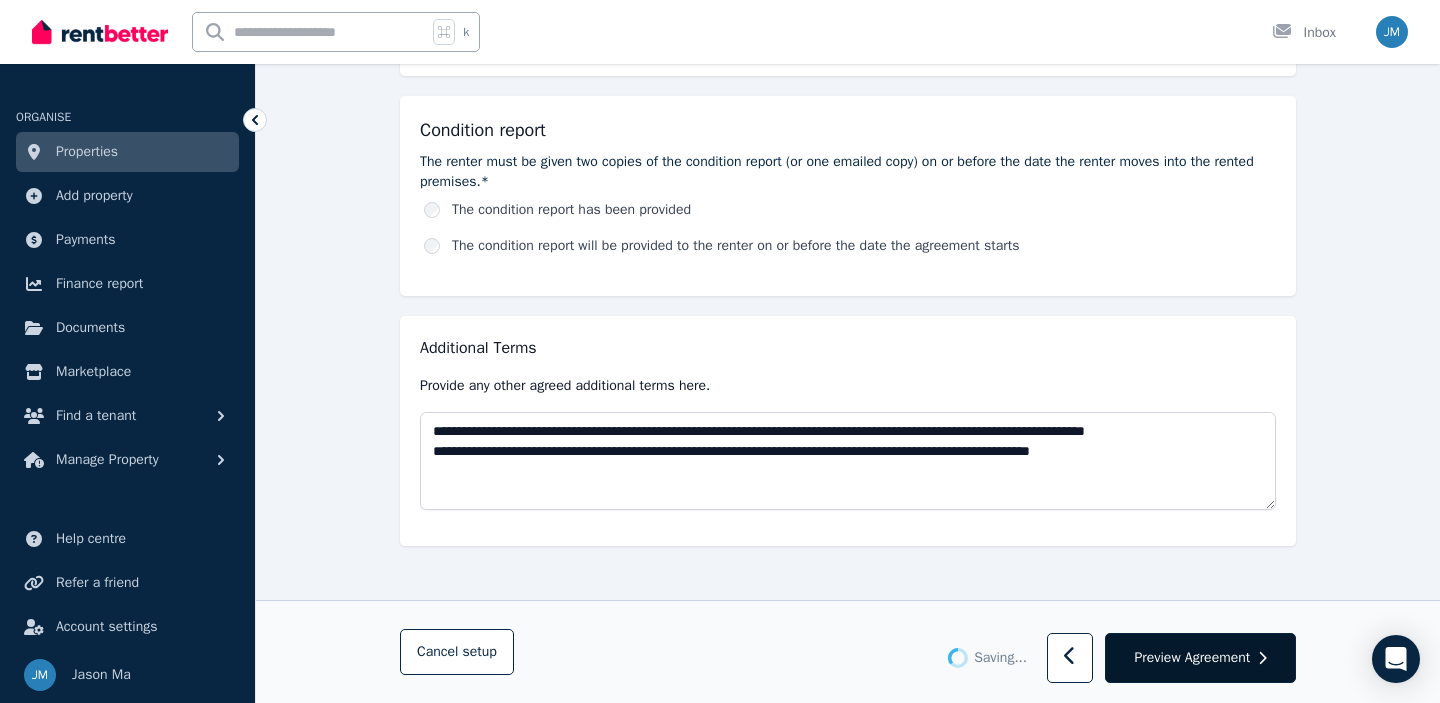 click on "Preview Agreement" at bounding box center (1192, 658) 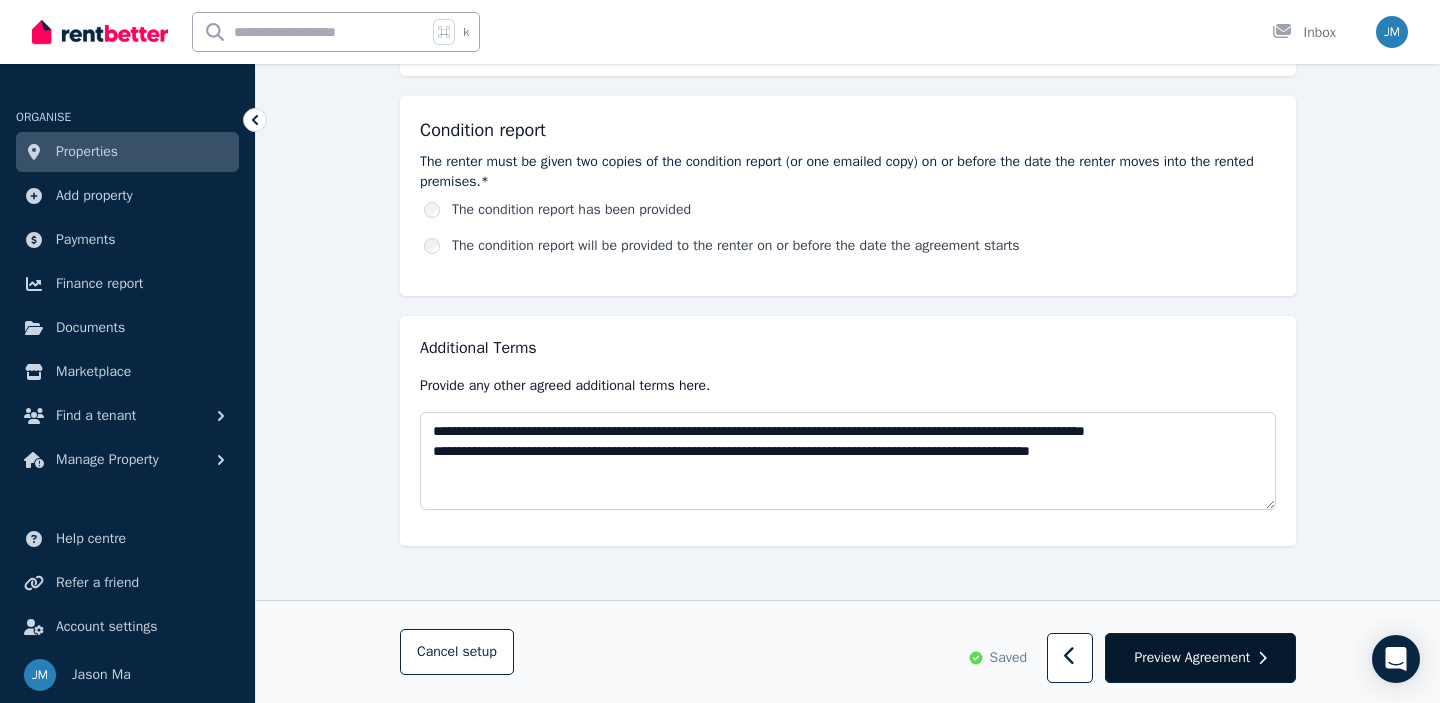click on "Preview Agreement" at bounding box center (1192, 658) 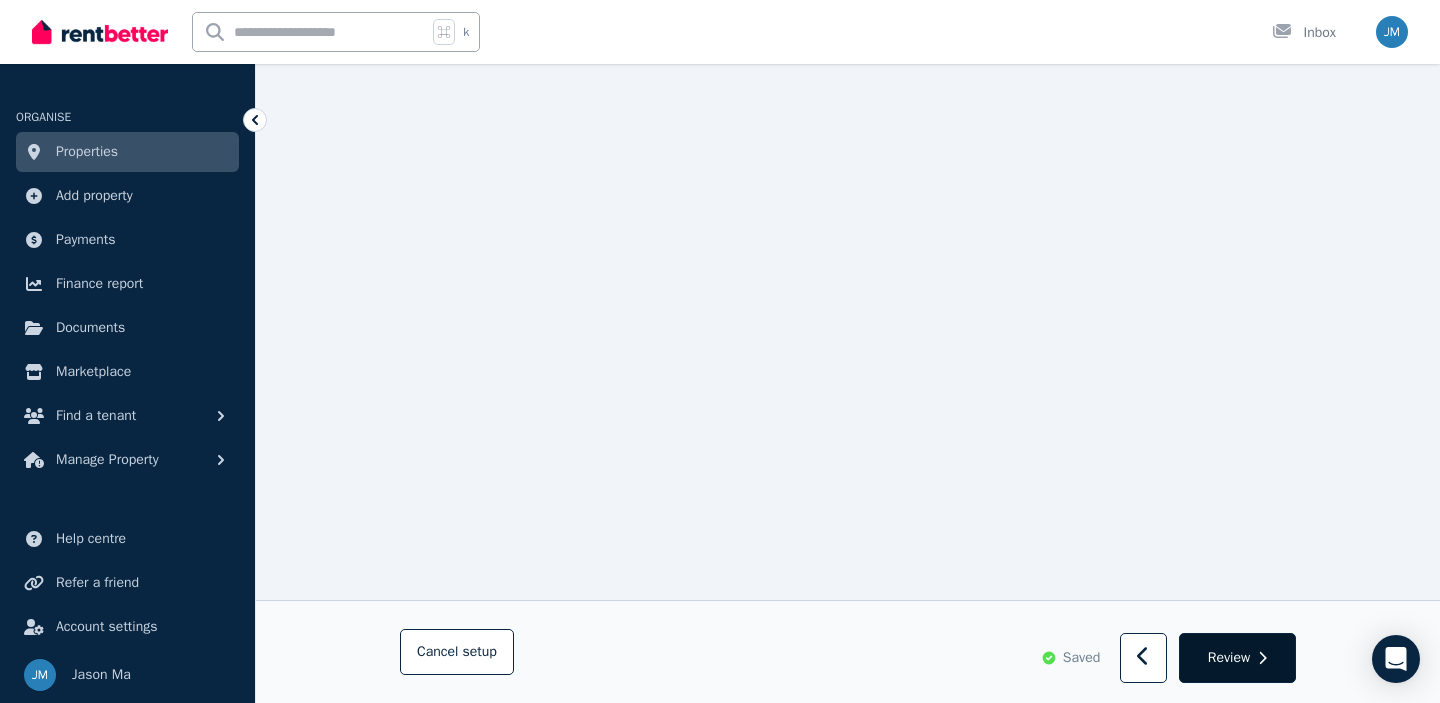scroll, scrollTop: 11062, scrollLeft: 0, axis: vertical 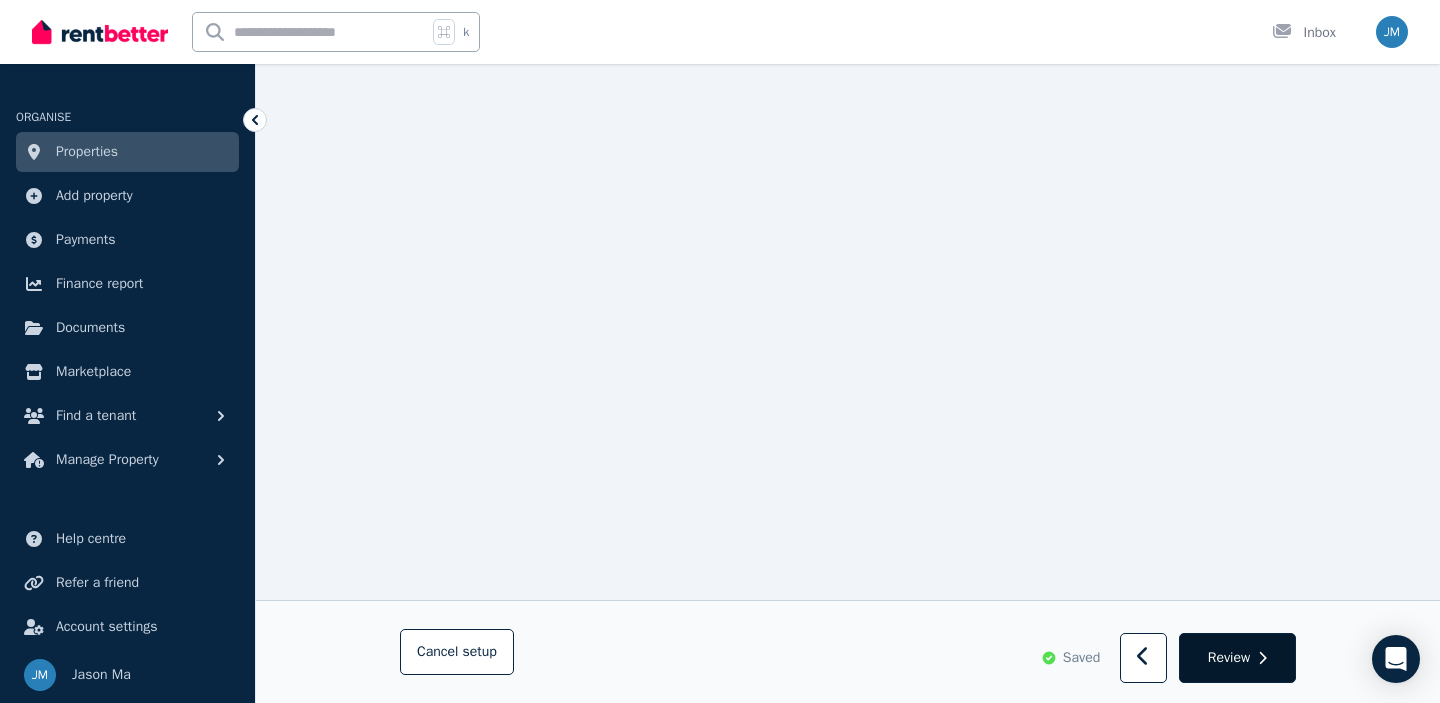 click on "Review" at bounding box center (1229, 658) 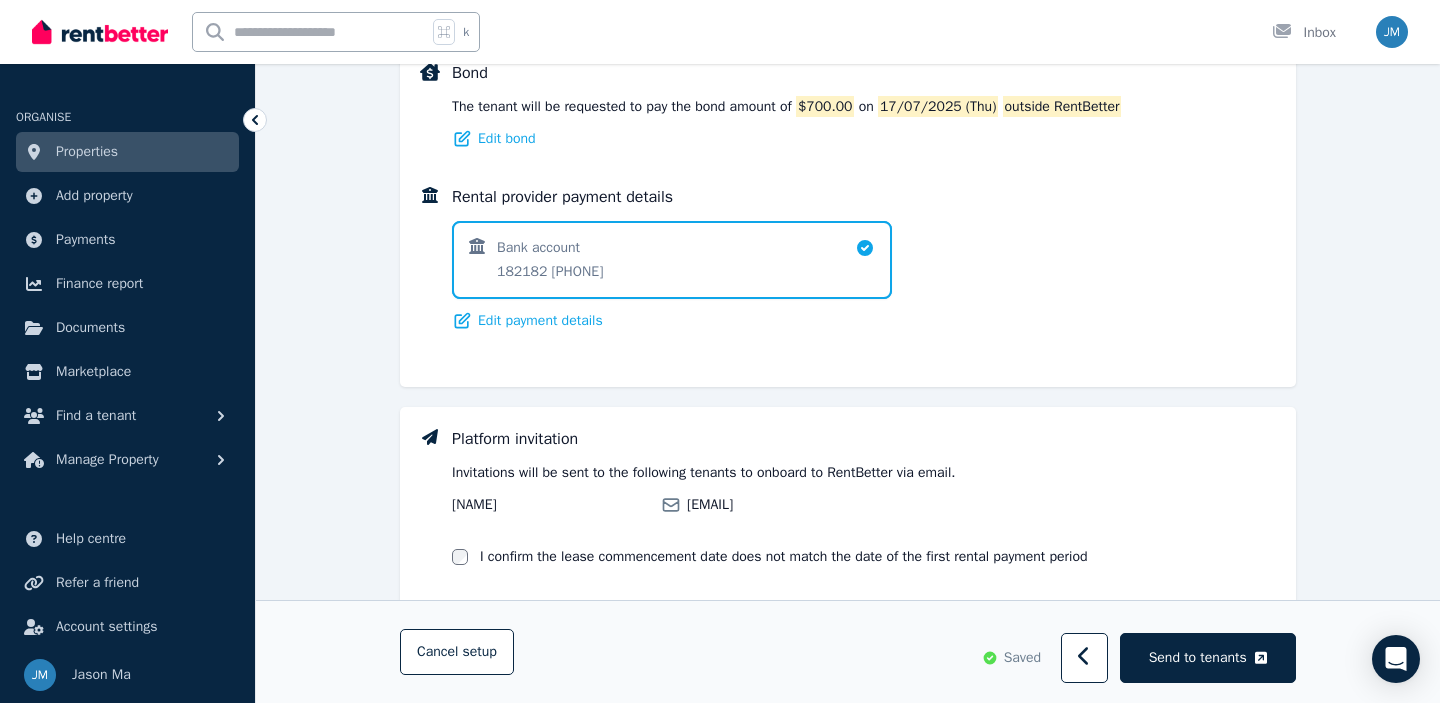 scroll, scrollTop: 1599, scrollLeft: 0, axis: vertical 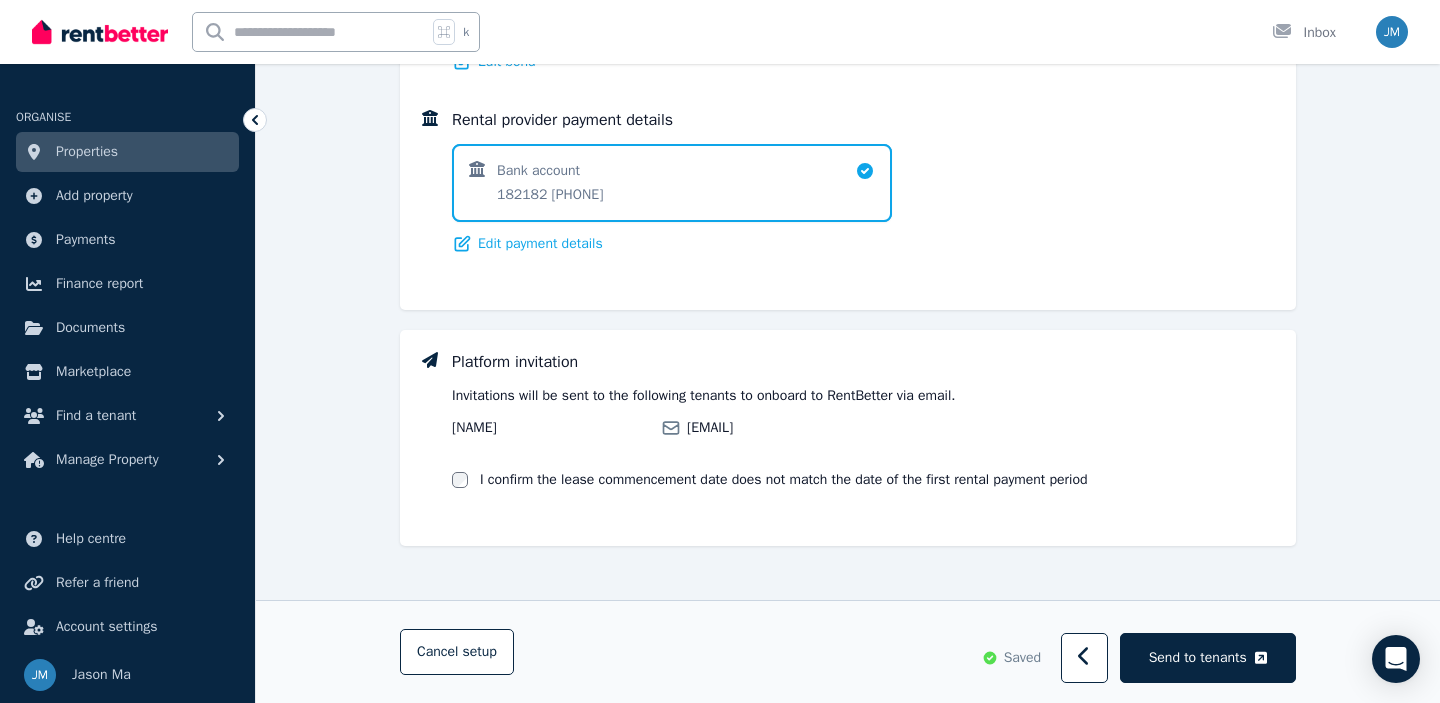 click on "I confirm the lease commencement date does not match the date of the first rental payment period" at bounding box center [770, 480] 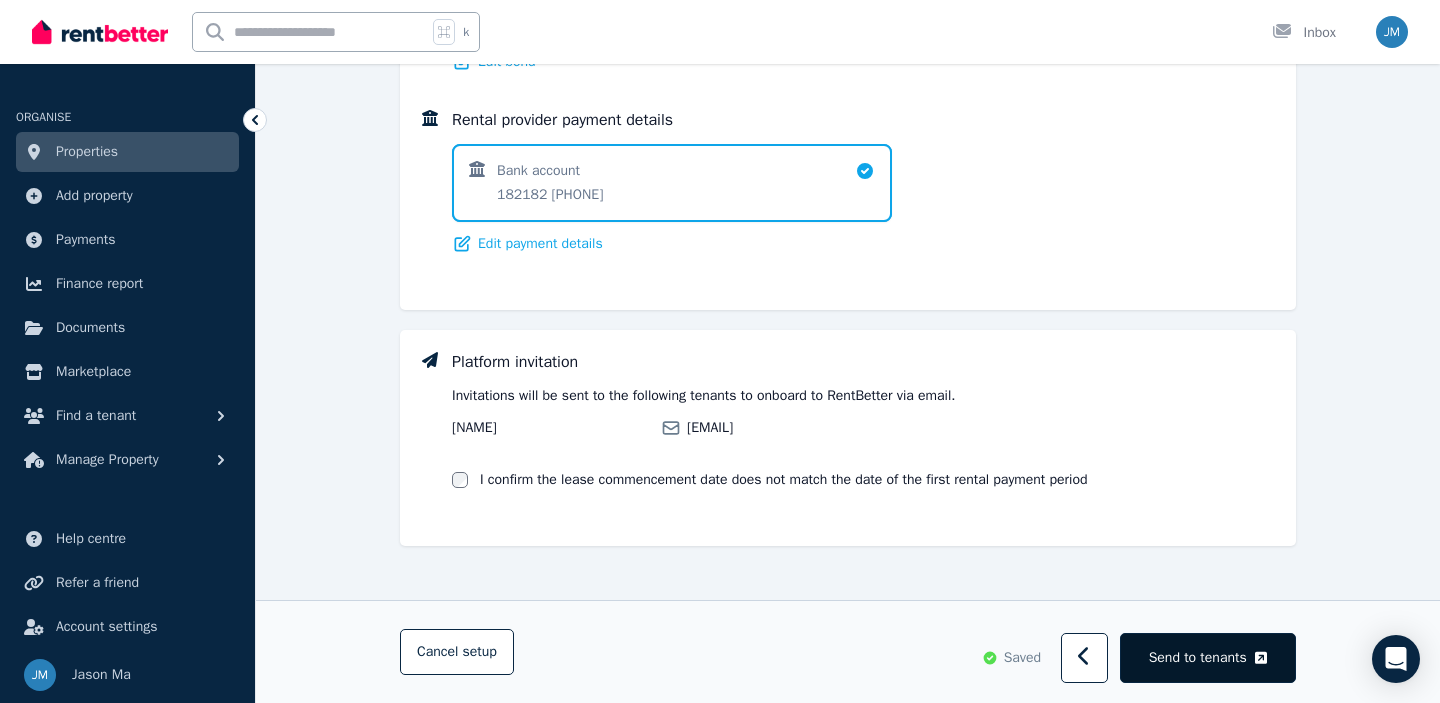 click on "Send to tenants" at bounding box center [1198, 658] 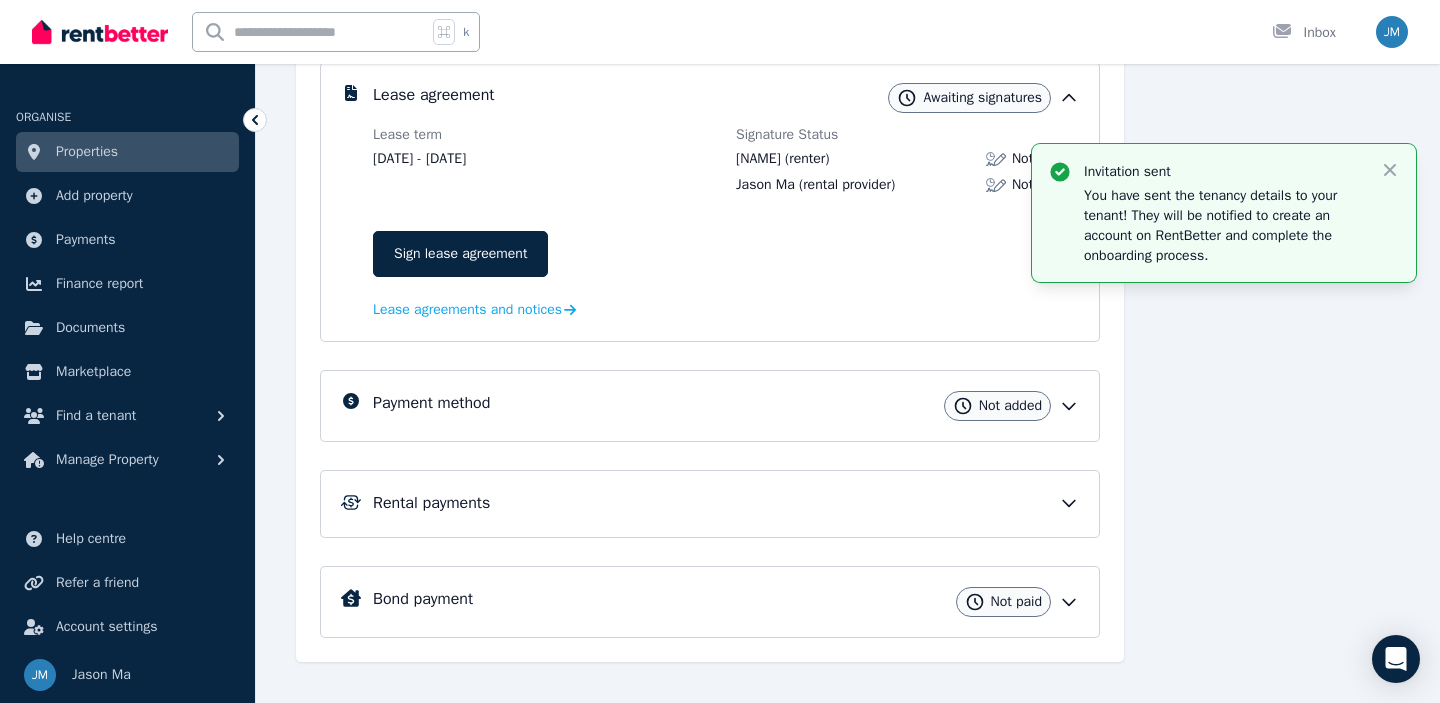 scroll, scrollTop: 431, scrollLeft: 0, axis: vertical 